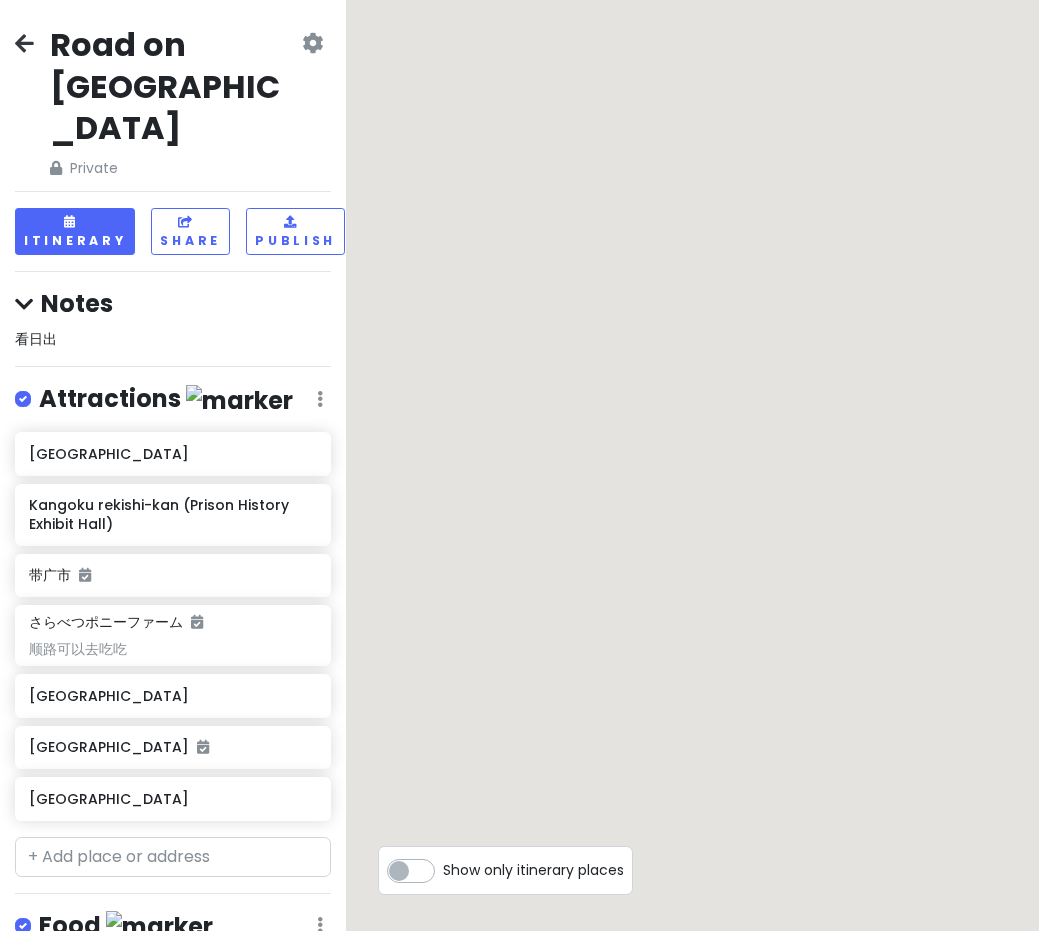 scroll, scrollTop: 0, scrollLeft: 0, axis: both 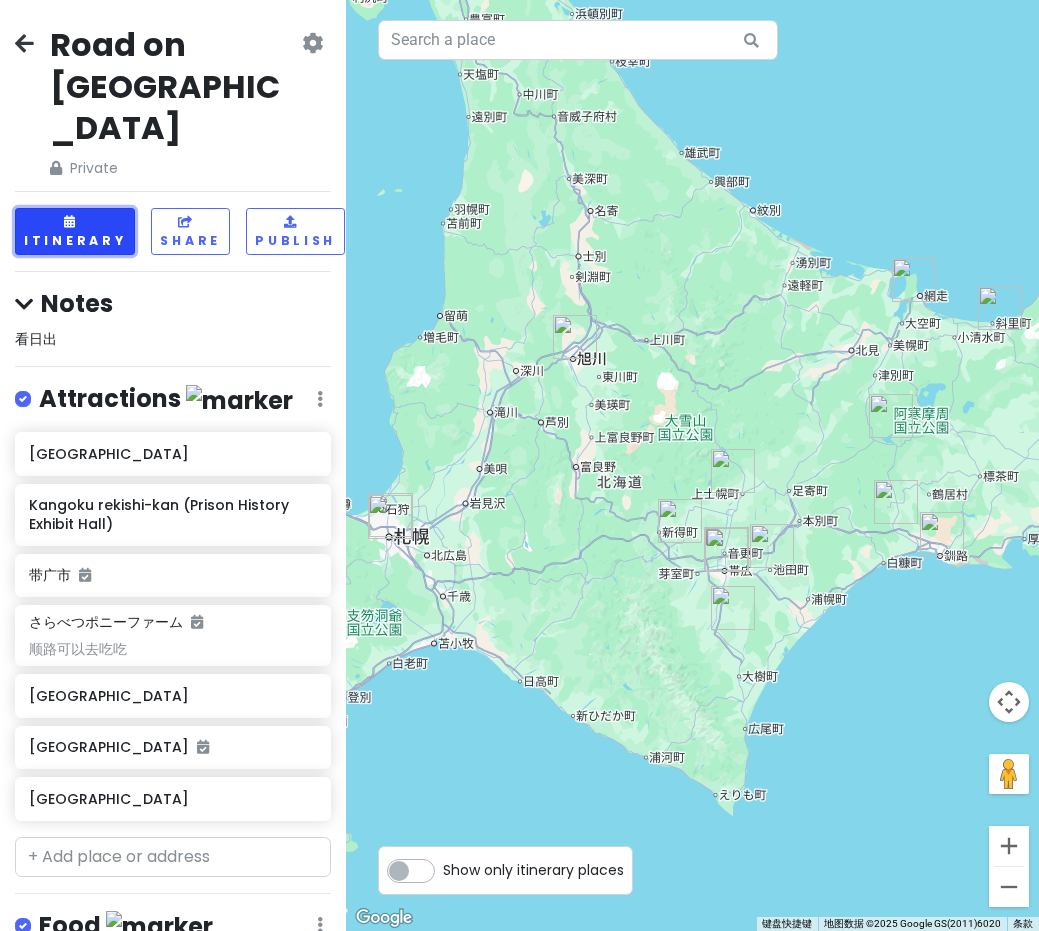 click on "Itinerary" at bounding box center [75, 231] 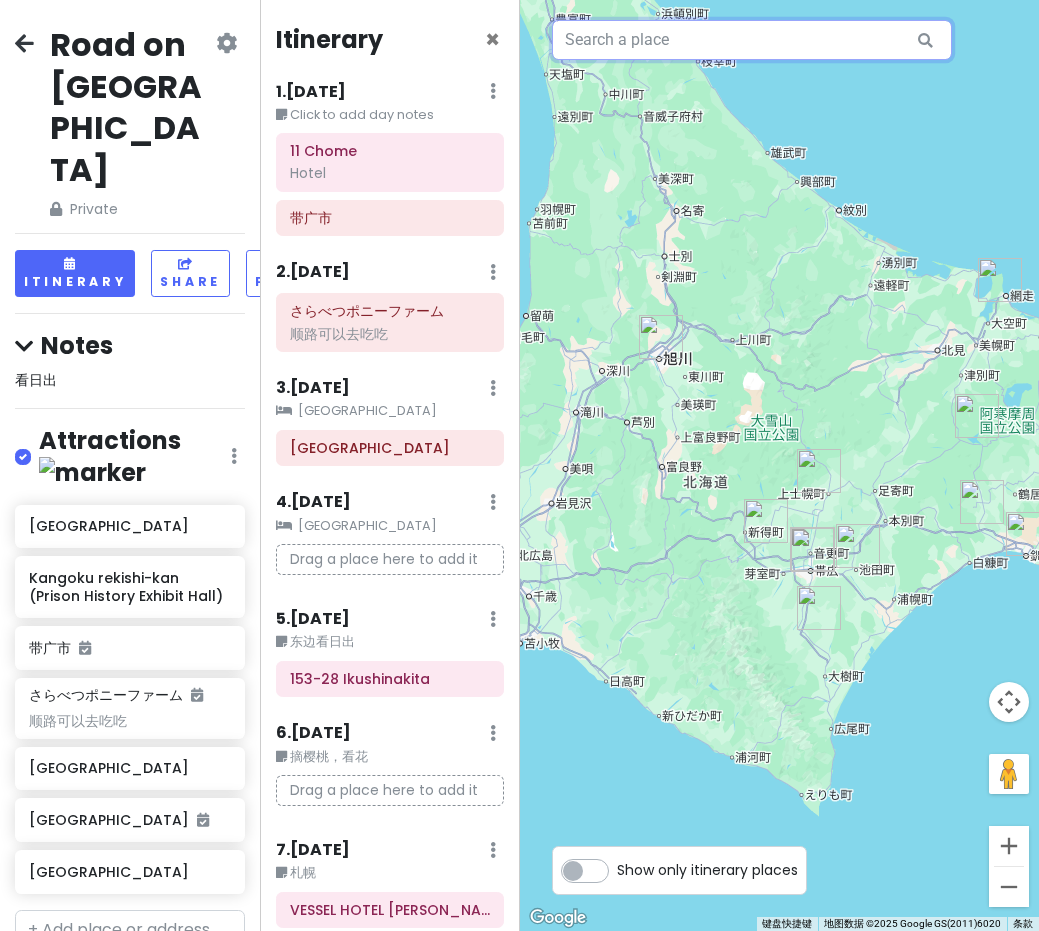 click at bounding box center (752, 40) 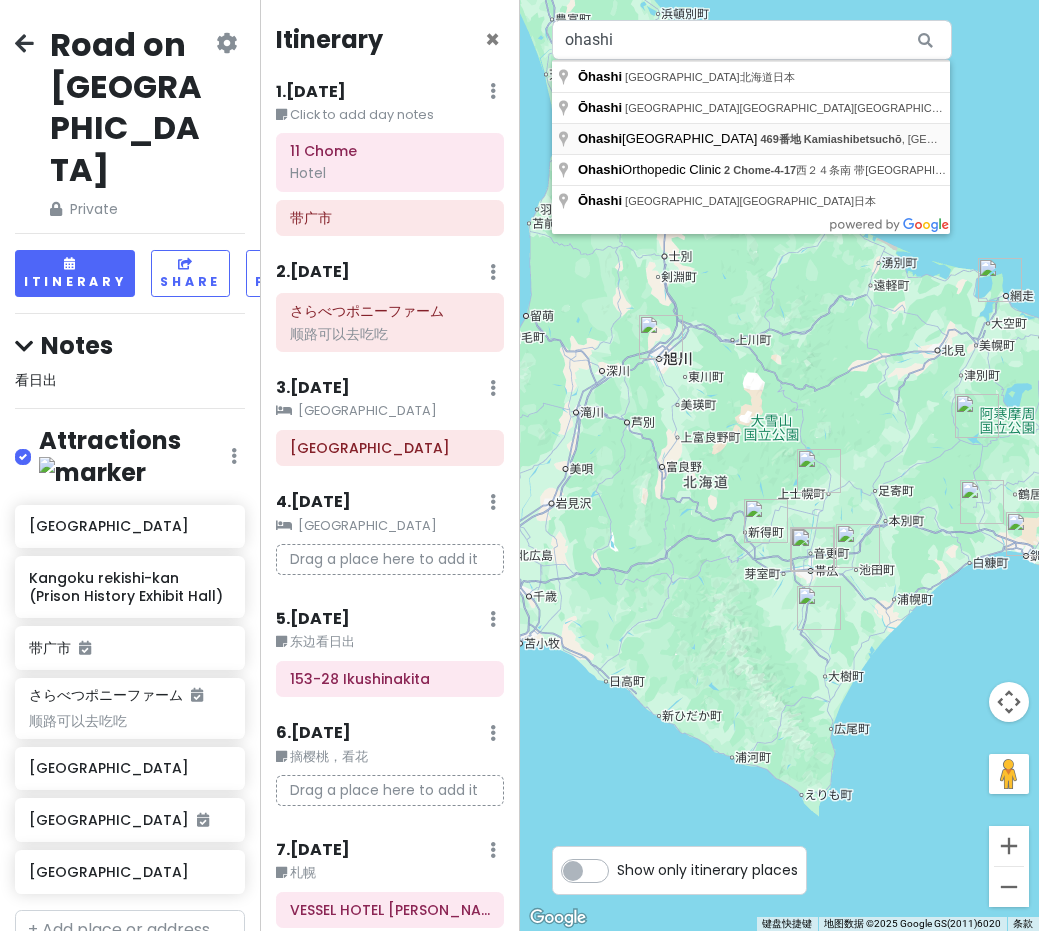 type on "[GEOGRAPHIC_DATA], 469番地 [GEOGRAPHIC_DATA], [GEOGRAPHIC_DATA][GEOGRAPHIC_DATA]" 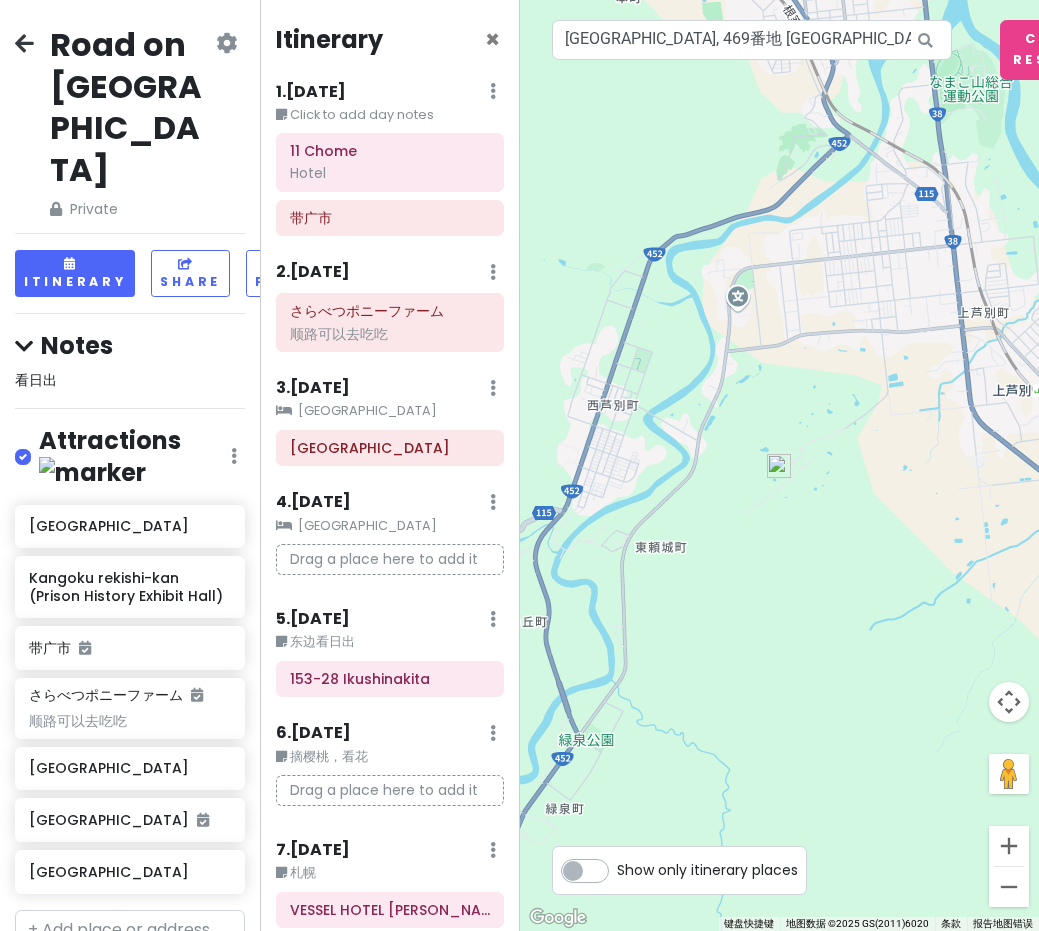 click at bounding box center (779, 466) 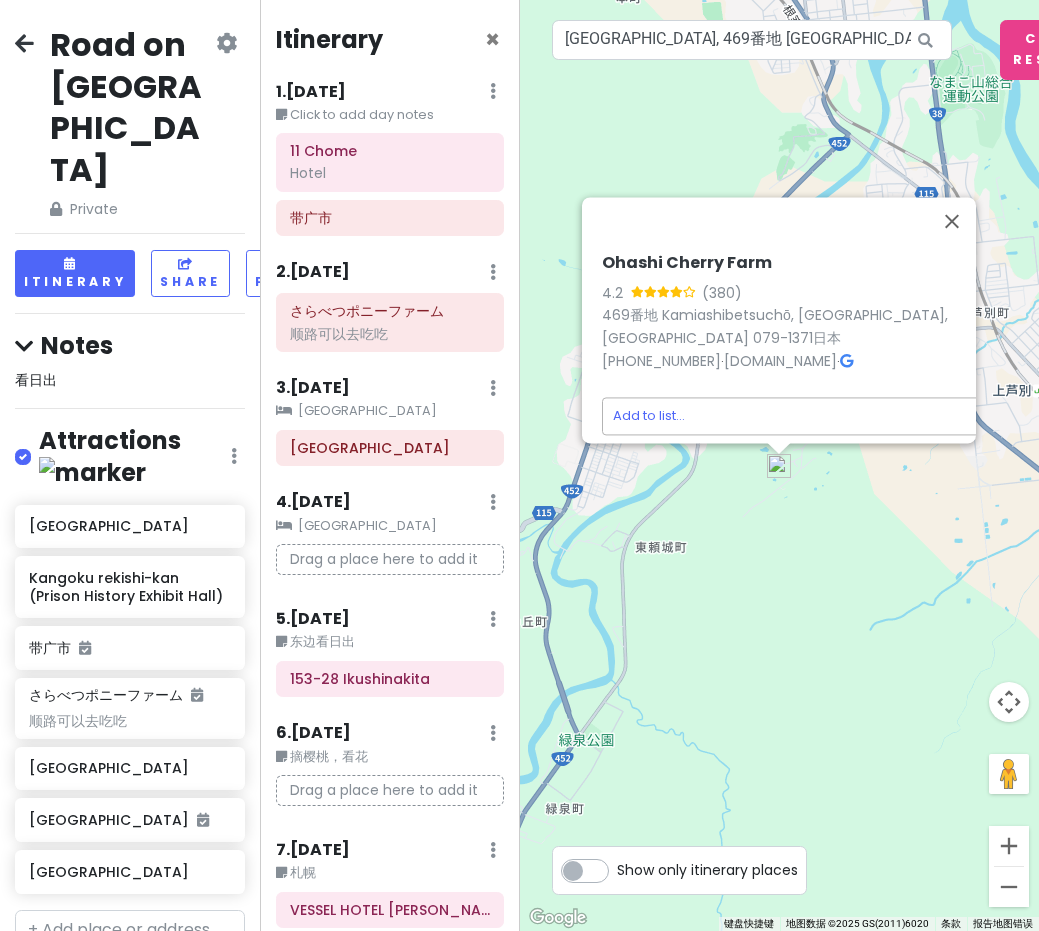 click on "Road on [GEOGRAPHIC_DATA] Private Change Dates Make a Copy Delete Trip Go Pro ⚡️ Give Feedback 💡 Support Scout ☕️ Itinerary Share Publish Notes 看日出 Attractions   Edit Reorder Delete List 阿寒湖 Kangoku rekishi-kan (Prison History Exhibit Hall) 带广市 さらべつポニーファーム 顺路可以去吃吃 [GEOGRAPHIC_DATA] [GEOGRAPHIC_DATA] [GEOGRAPHIC_DATA] Food   Edit Reorder Delete List しんむら牧場クリームテラス ドライブインいとう とかち清水本店 十勝しんむら牧場クリームテラス エスタ[GEOGRAPHIC_DATA]店 [GEOGRAPHIC_DATA] Obihiro Kitanoyatai Accommodations   Edit Reorder Delete List Find hotels on [DOMAIN_NAME] Hotel   Edit Reorder Delete List ゲストハウスくしロコ [GEOGRAPHIC_DATA] 11 [GEOGRAPHIC_DATA] 153-28 Ikushinakita VESSEL HOTEL [PERSON_NAME] SUSUKINO + Add a section Itinerary × 1 .  [DATE] Edit Day Notes Delete Day   Click to add day notes 11 [GEOGRAPHIC_DATA] [GEOGRAPHIC_DATA] 2 .  [DATE] Add Day Notes Delete Day さらべつポニーファーム 顺路可以去吃吃 3 .     4" at bounding box center [519, 465] 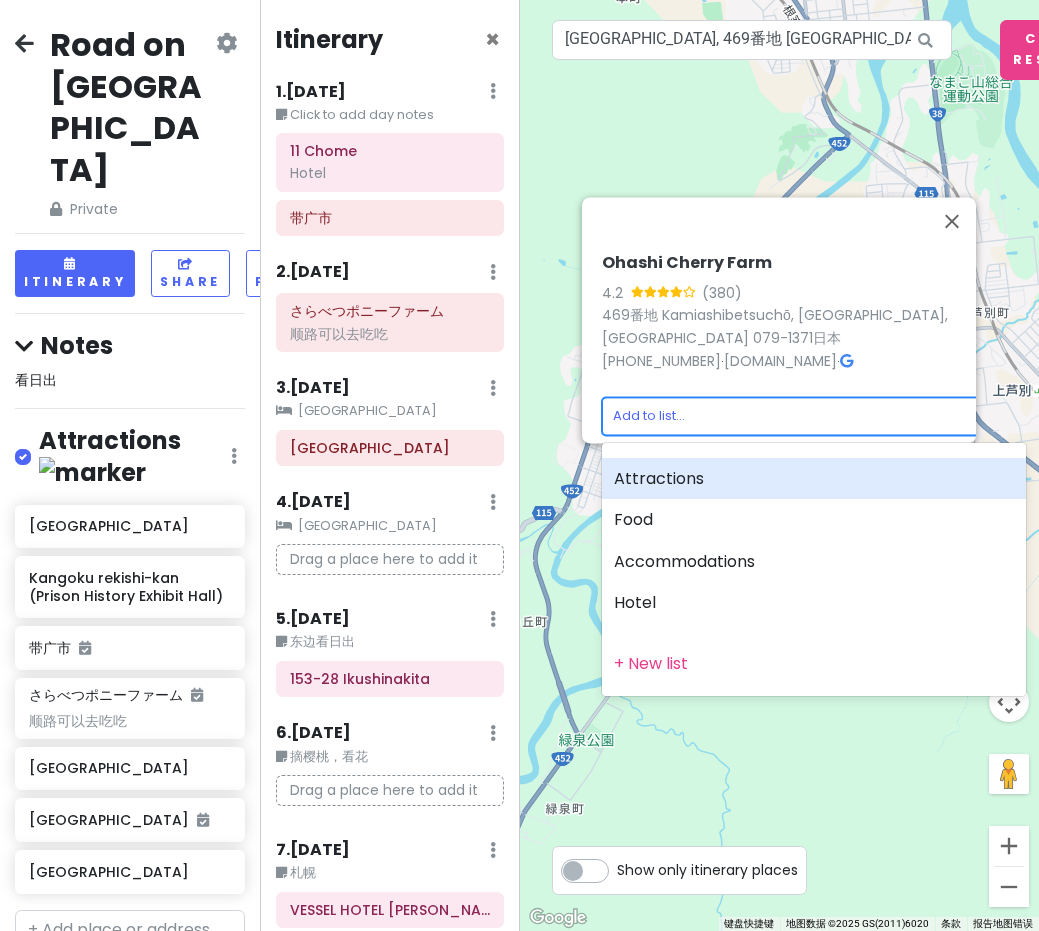 click on "Attractions" at bounding box center [814, 479] 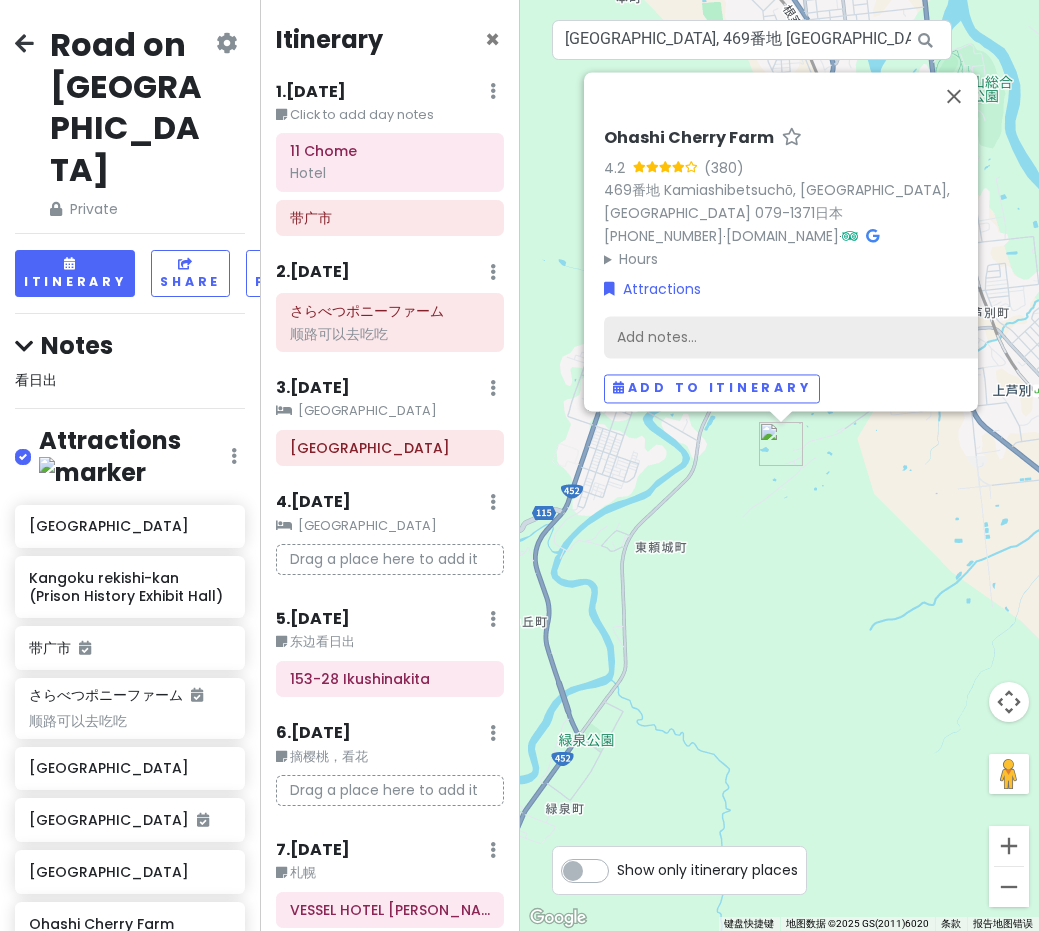 click on "Add notes..." at bounding box center [816, 337] 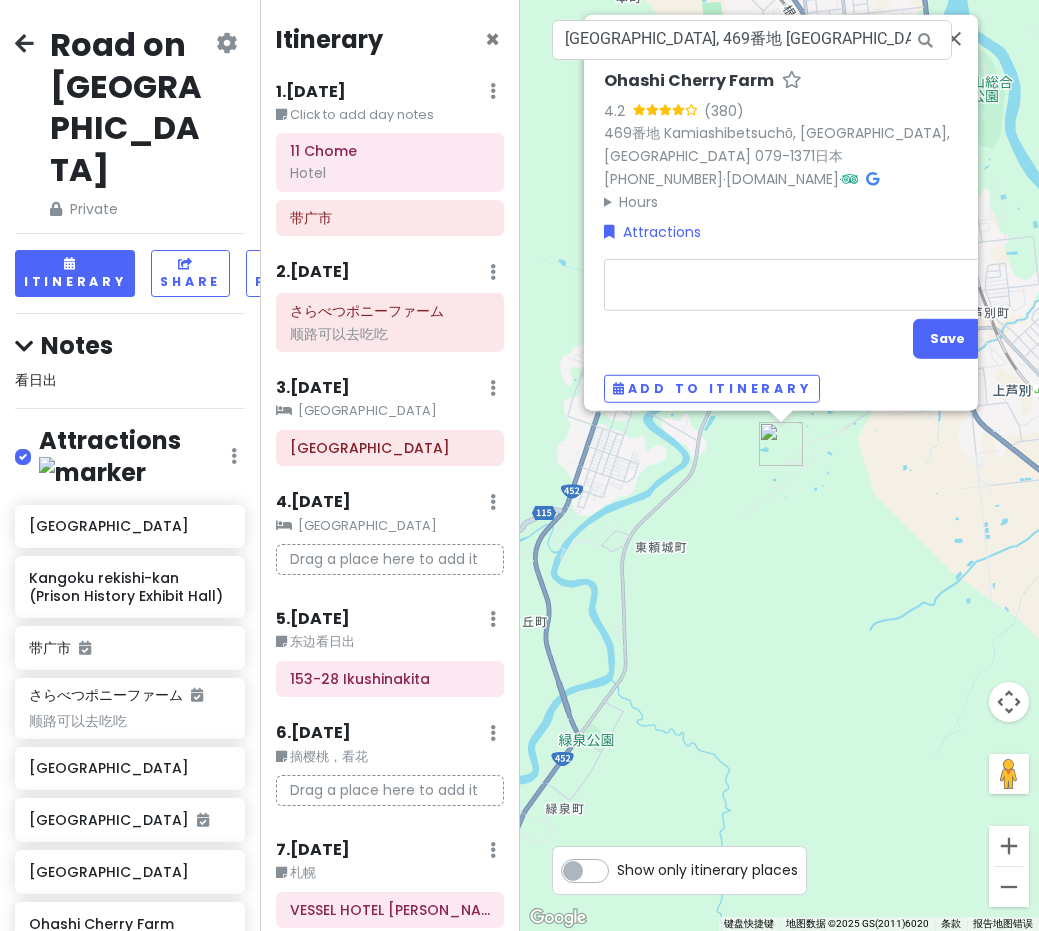 type on "x" 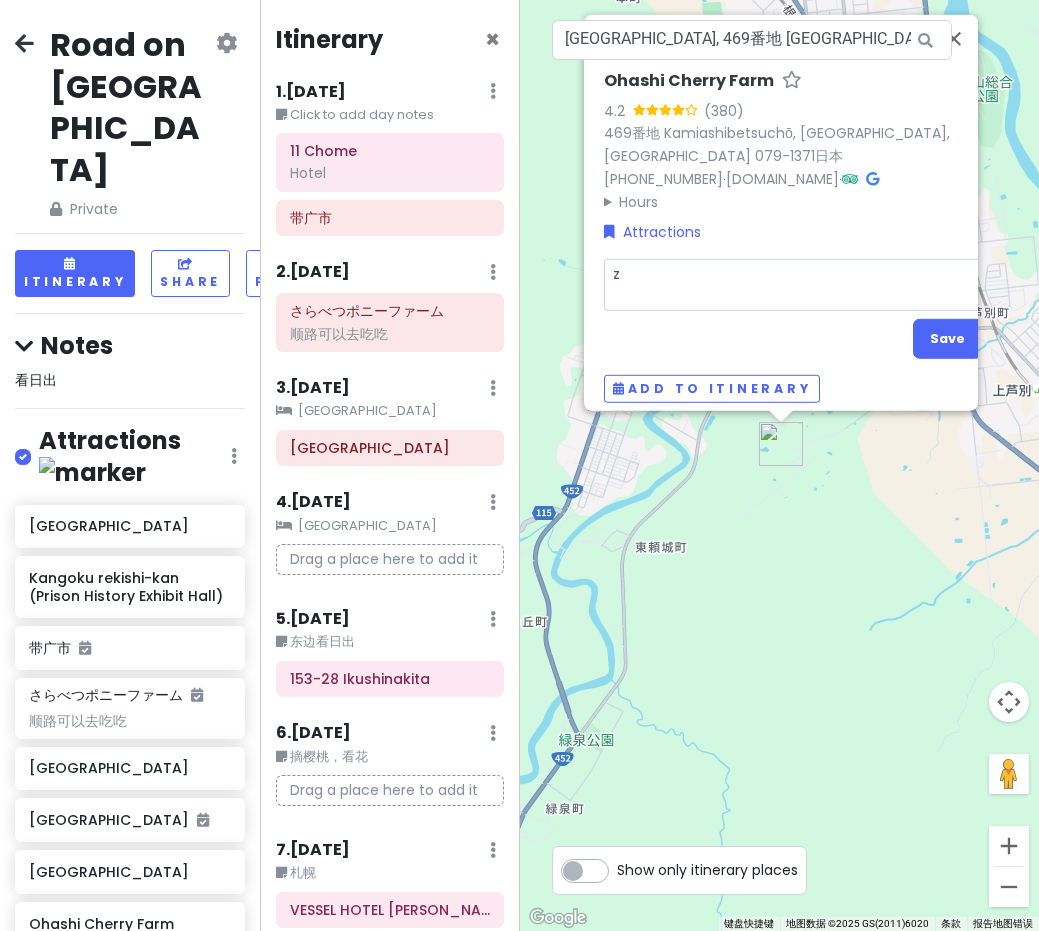 type on "x" 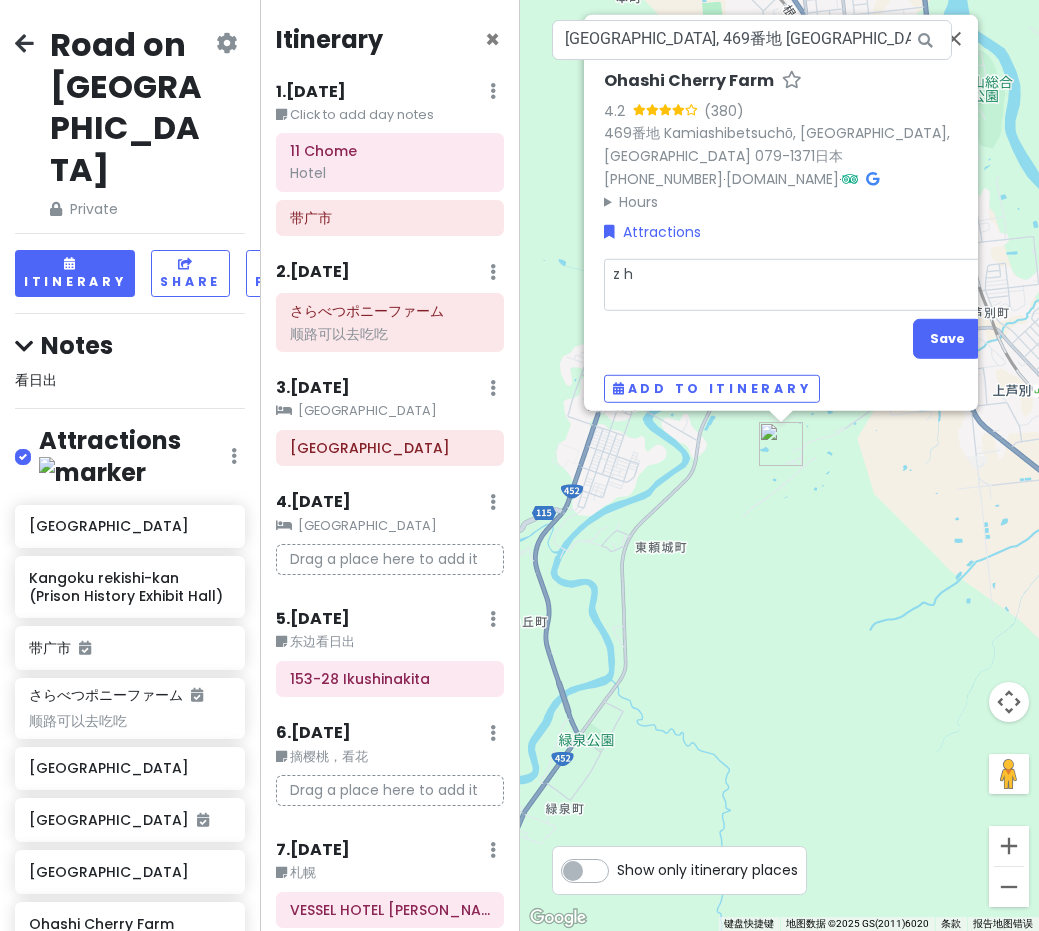type on "x" 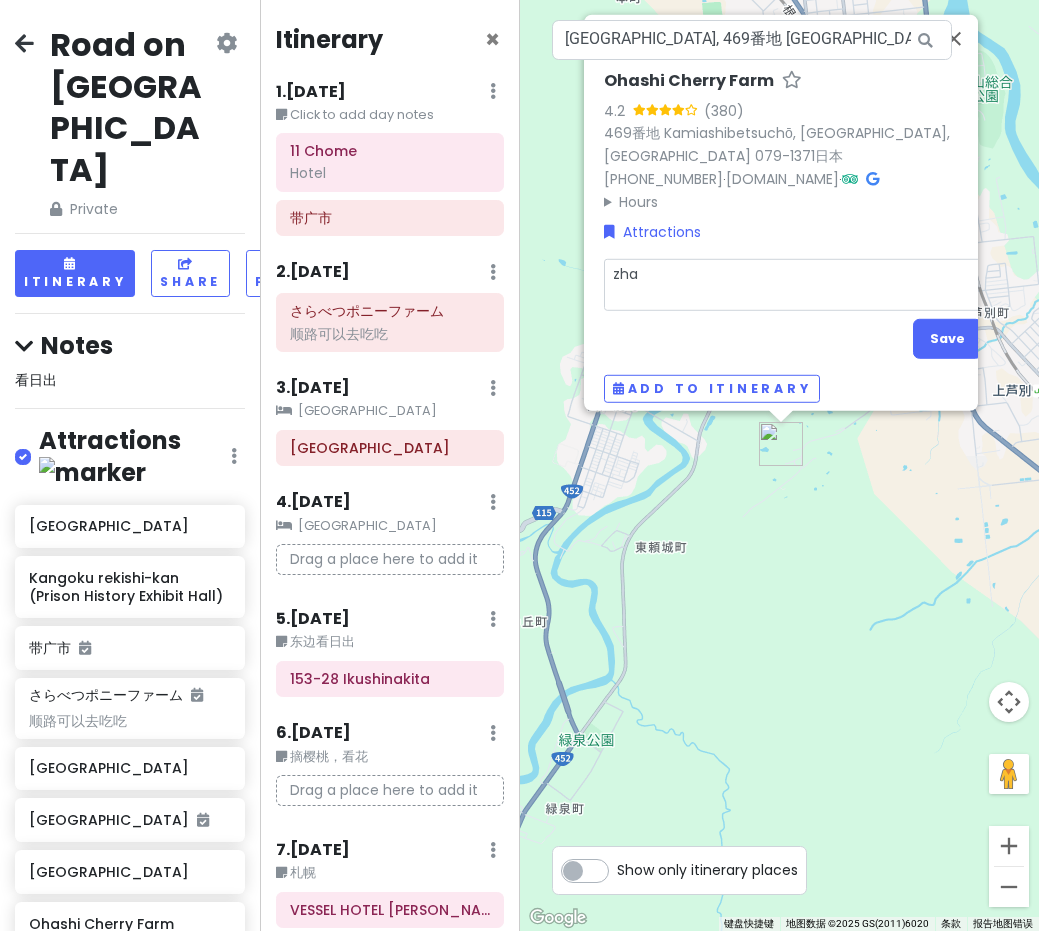 type on "x" 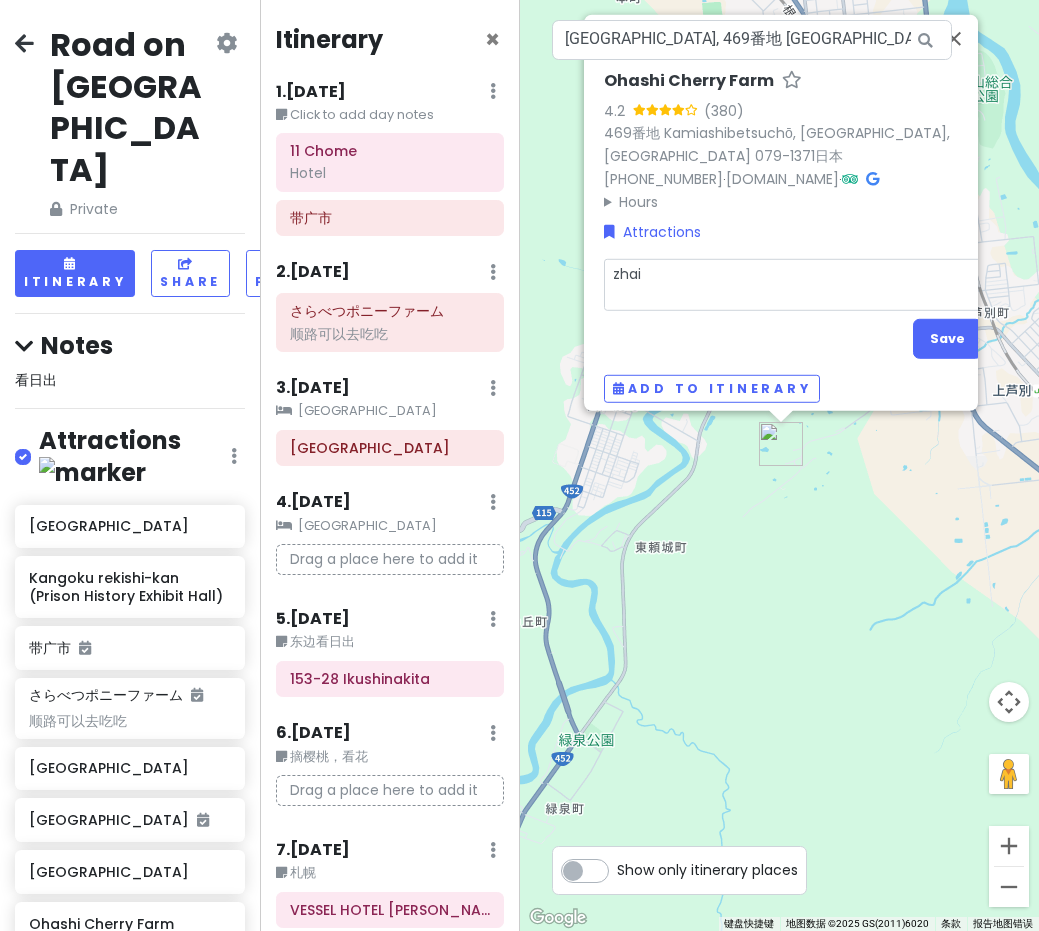 type on "x" 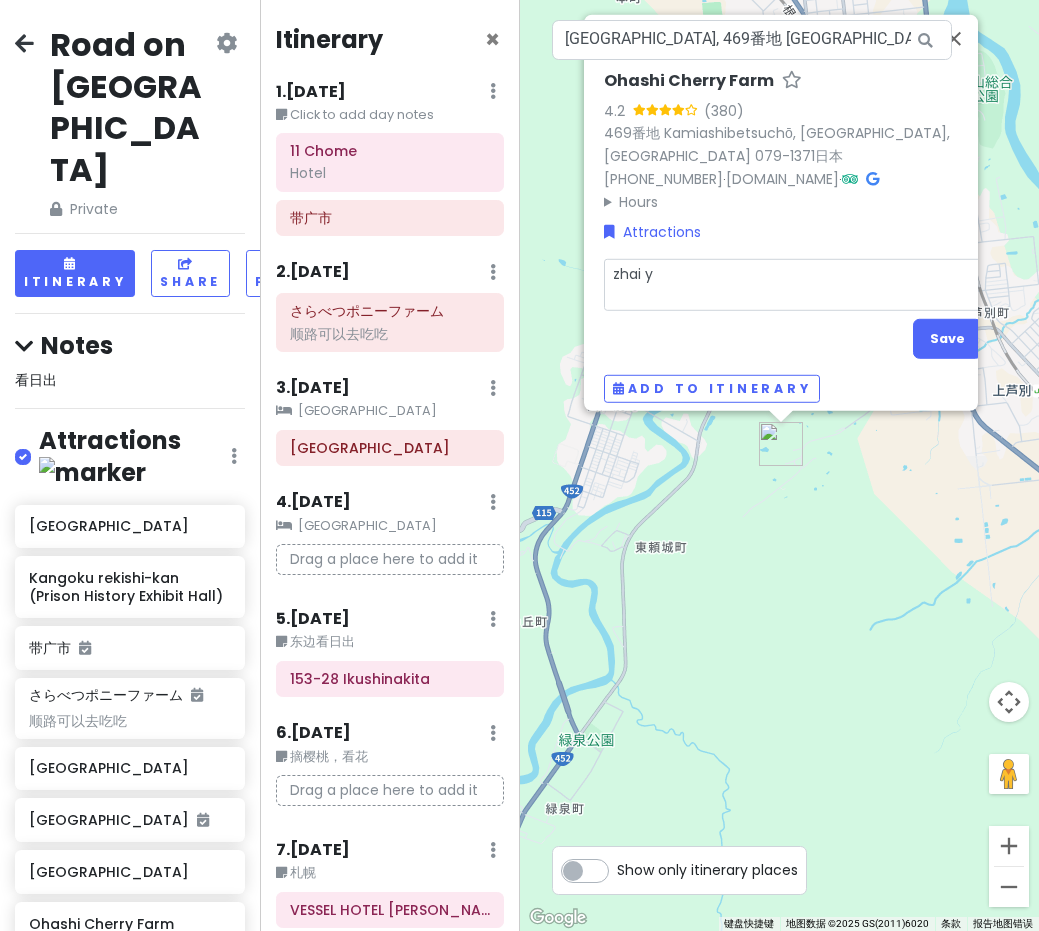 type on "x" 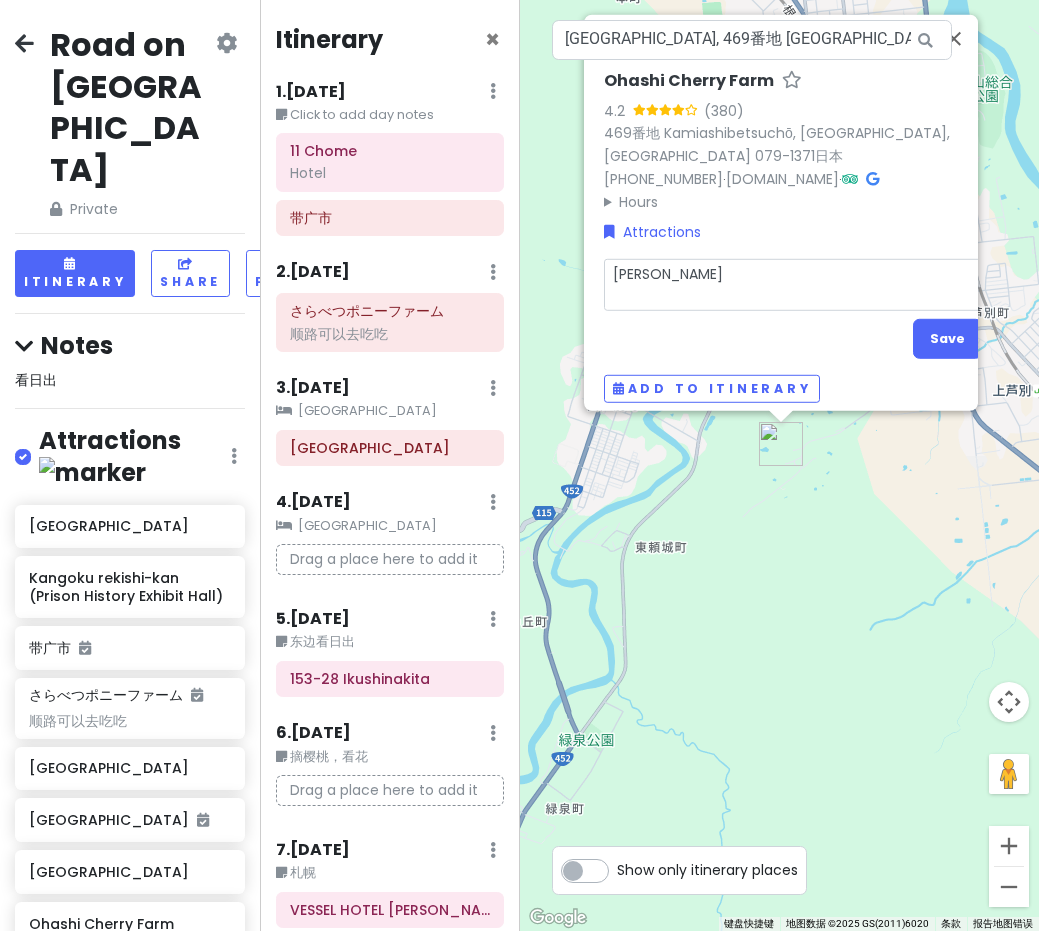 type on "x" 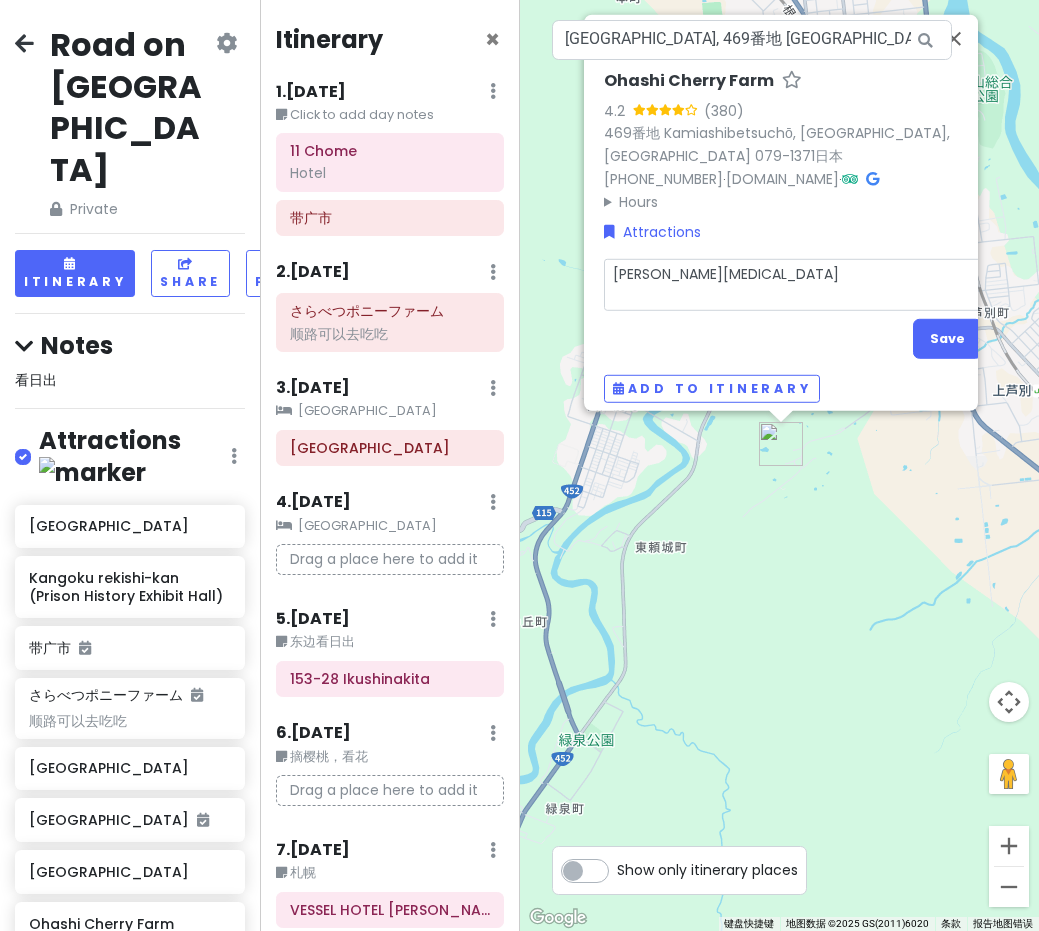 type on "x" 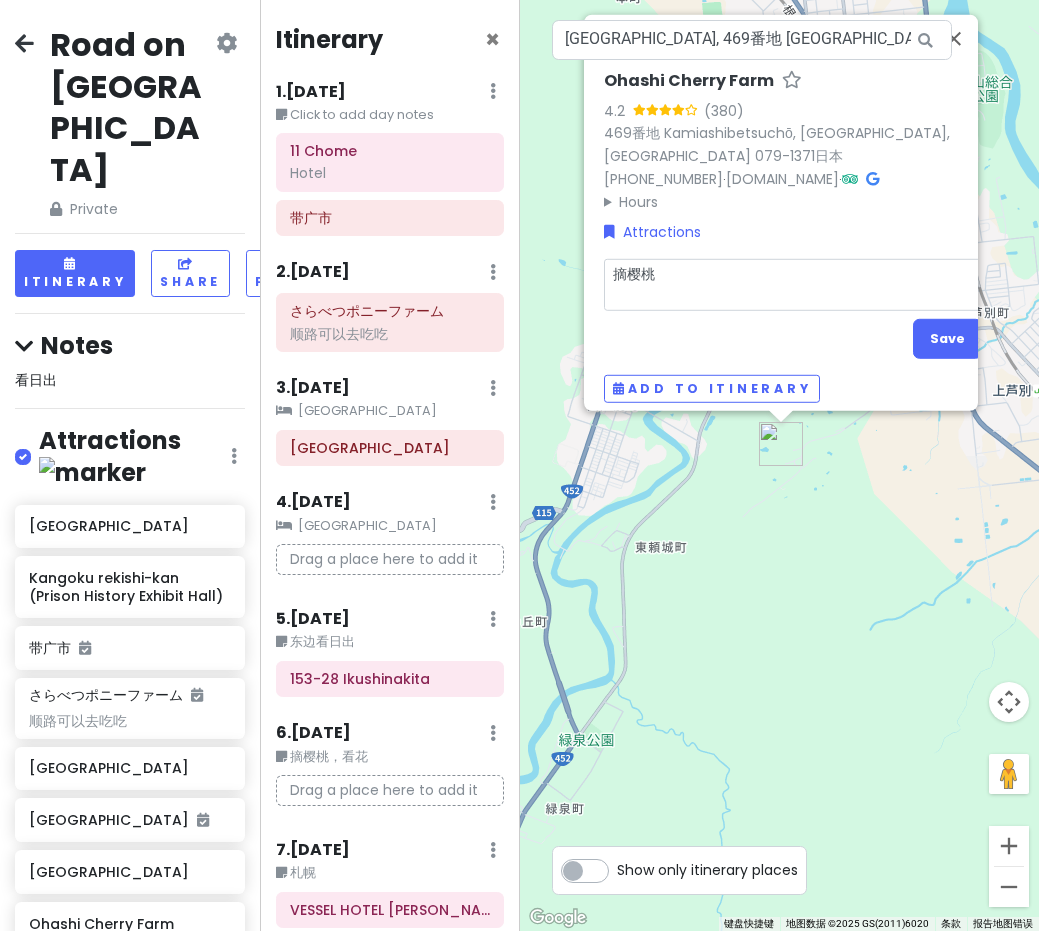 type on "x" 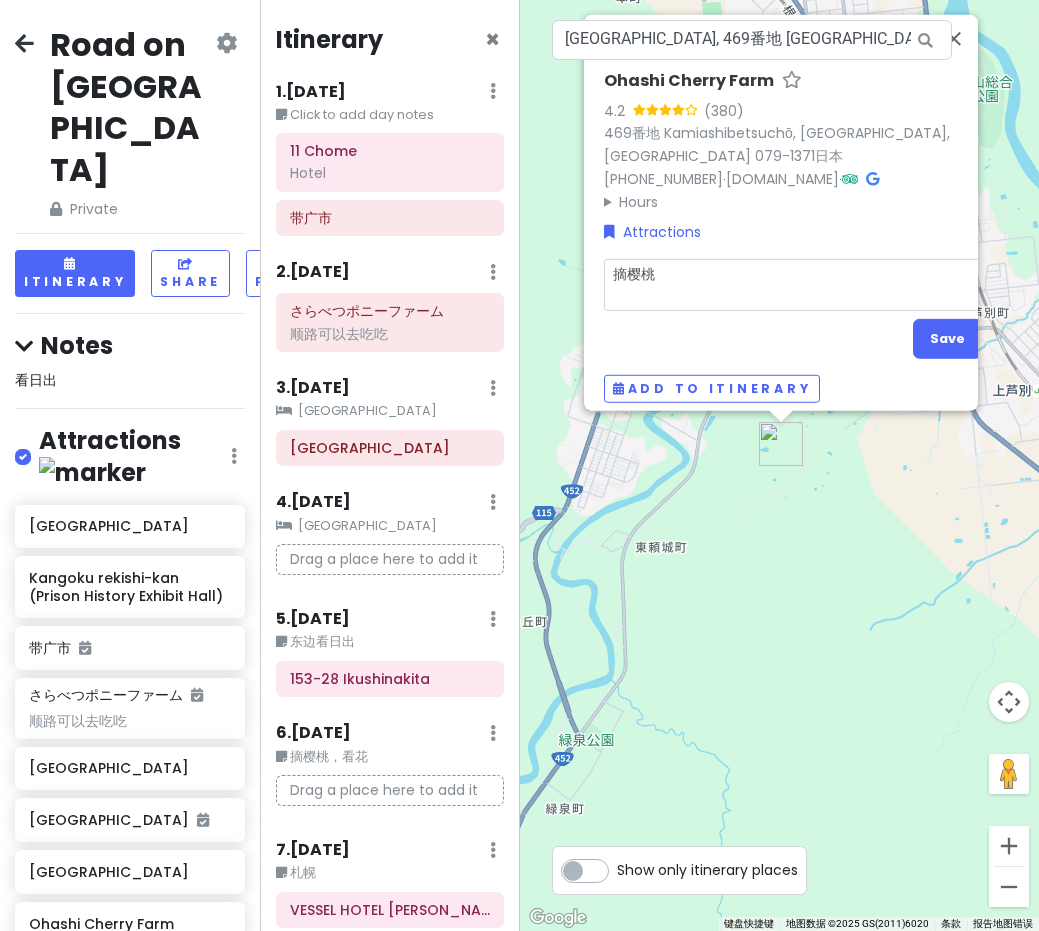 type on "x" 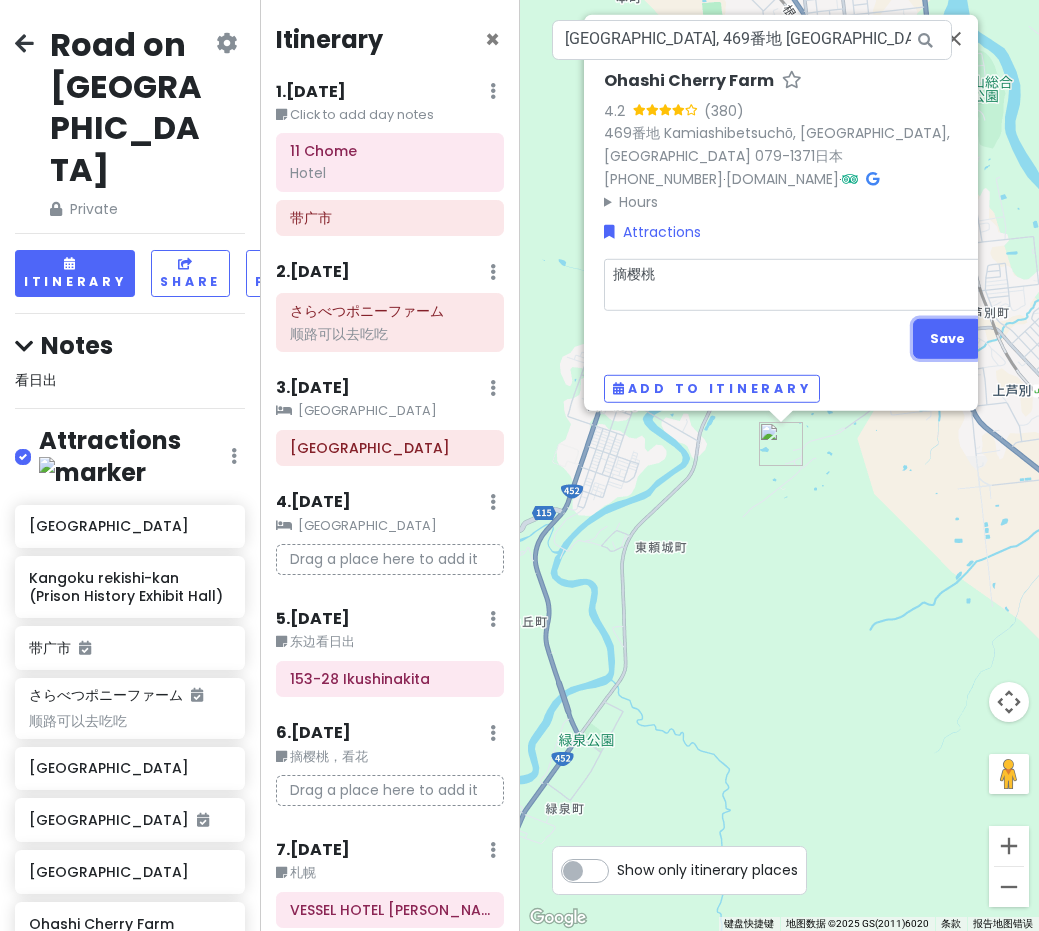 click on "Save" at bounding box center (947, 338) 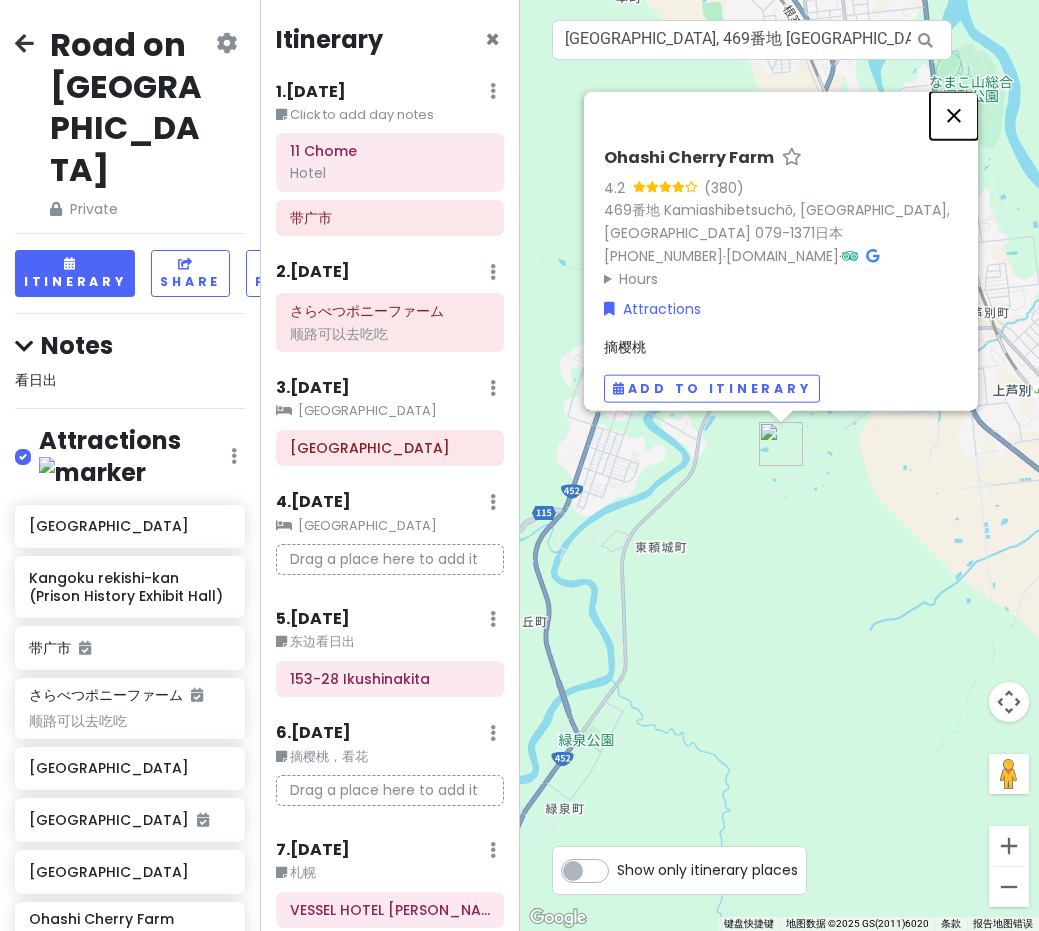 click at bounding box center (954, 115) 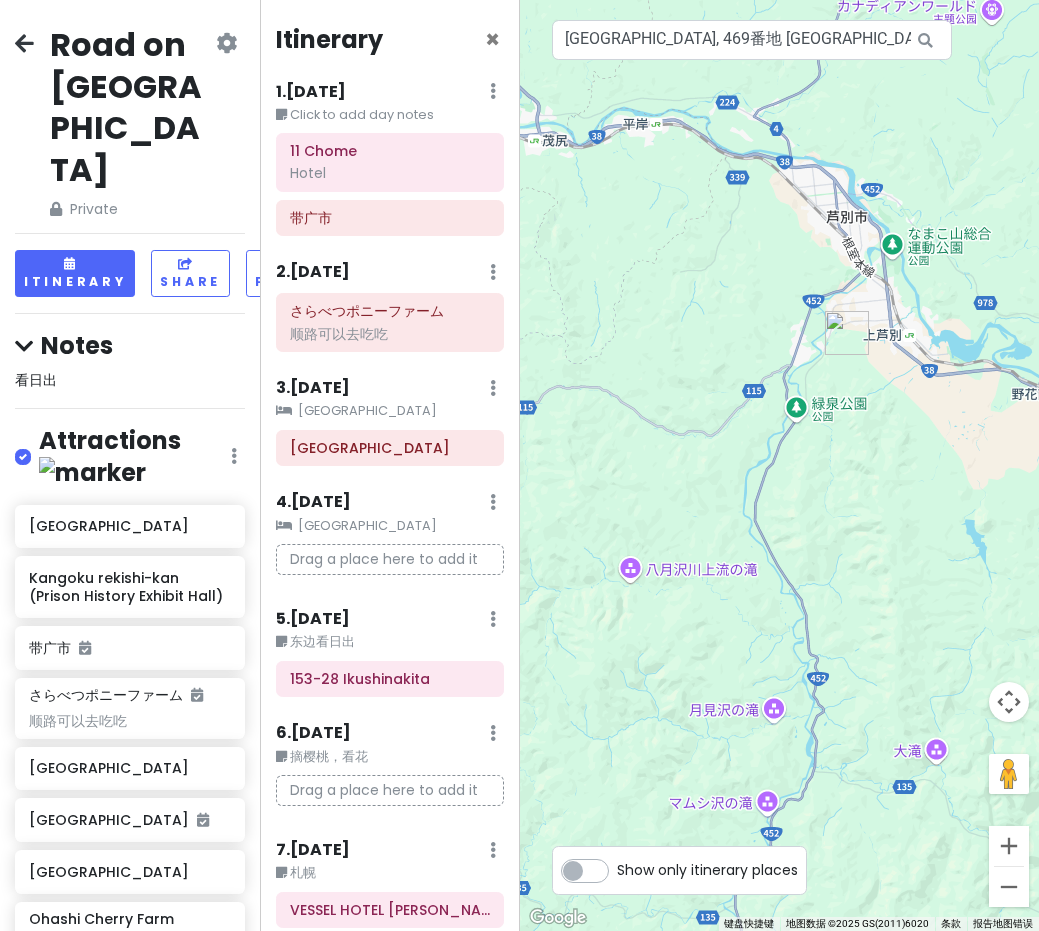 drag, startPoint x: 851, startPoint y: 445, endPoint x: 817, endPoint y: 429, distance: 37.576588 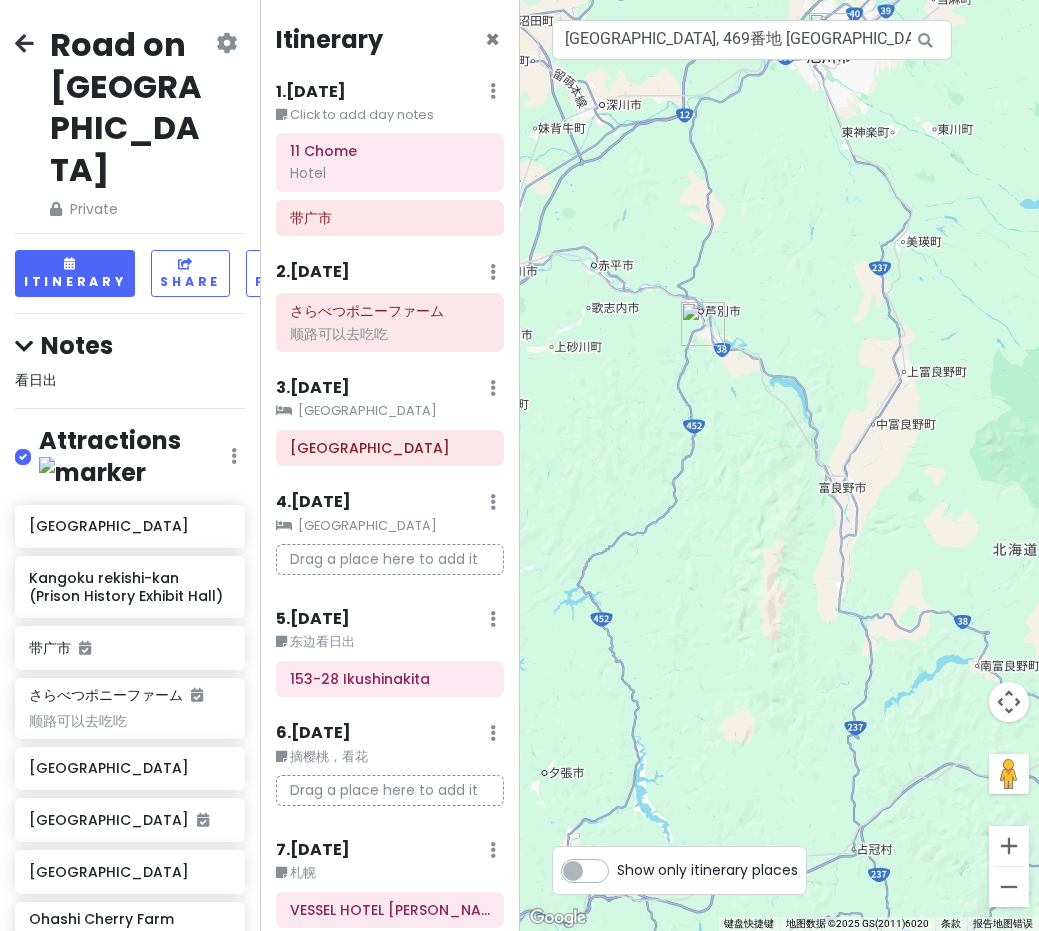 drag, startPoint x: 897, startPoint y: 377, endPoint x: 775, endPoint y: 310, distance: 139.18692 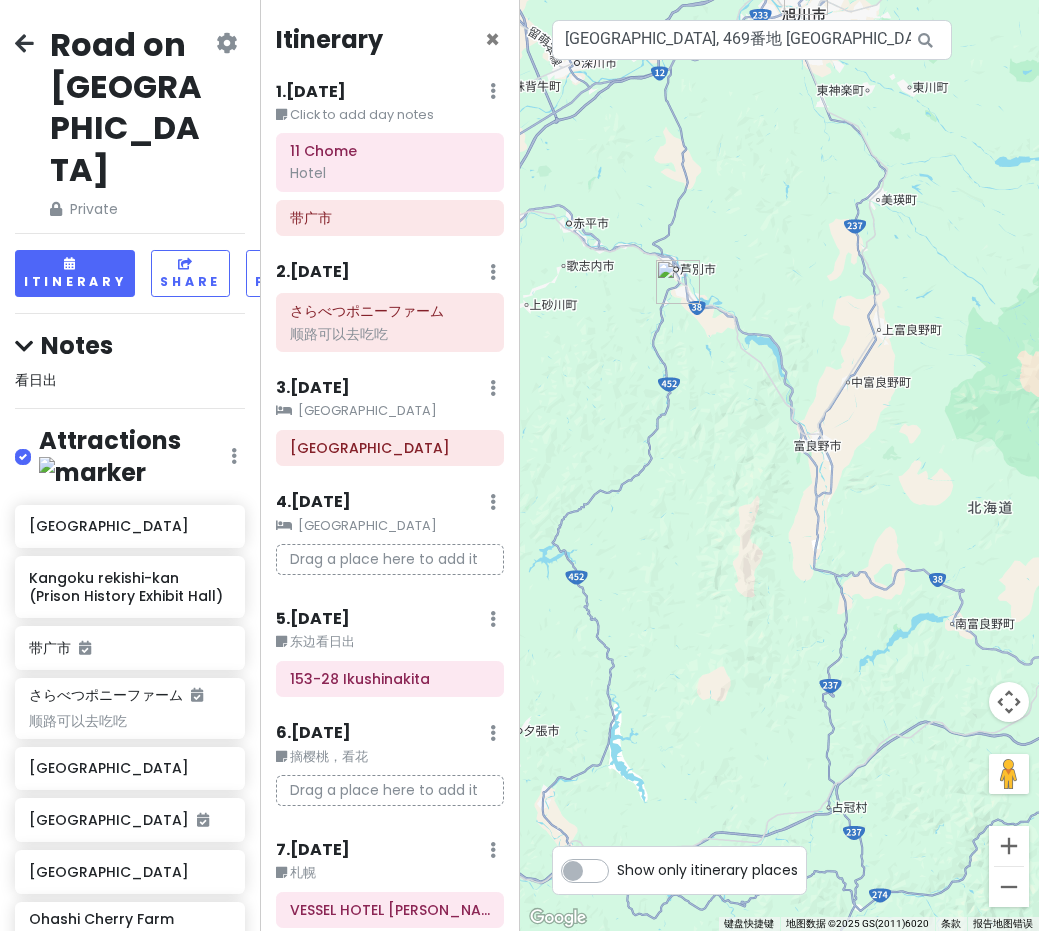 drag, startPoint x: 898, startPoint y: 502, endPoint x: 870, endPoint y: 461, distance: 49.648766 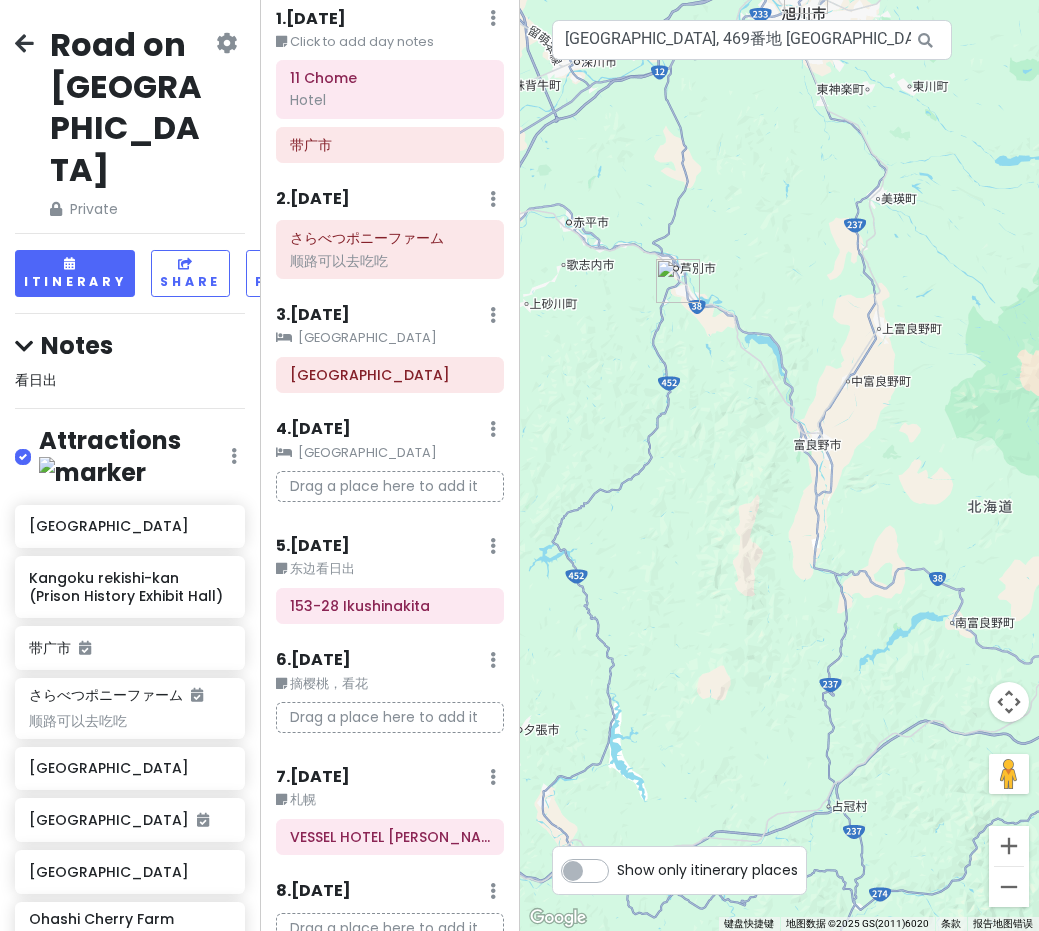 scroll, scrollTop: 167, scrollLeft: 0, axis: vertical 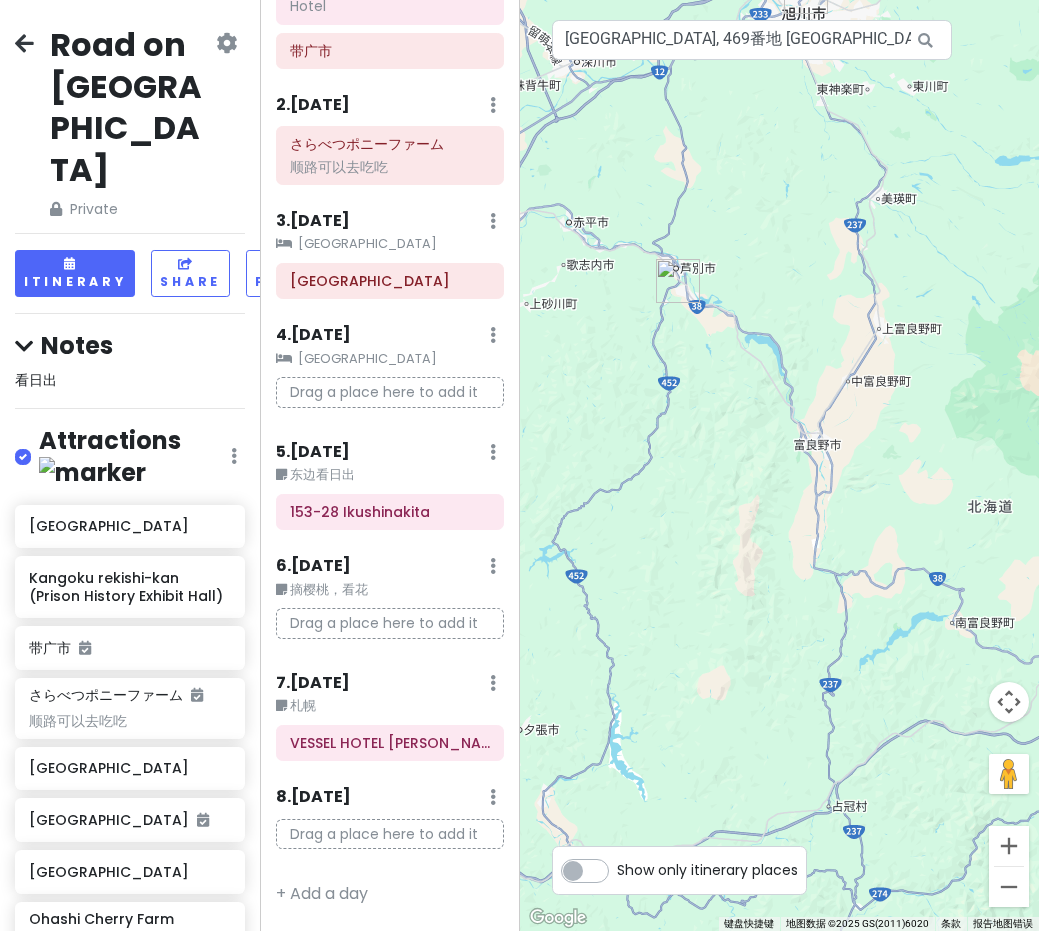 click on "Drag a place here to add it" at bounding box center [390, 623] 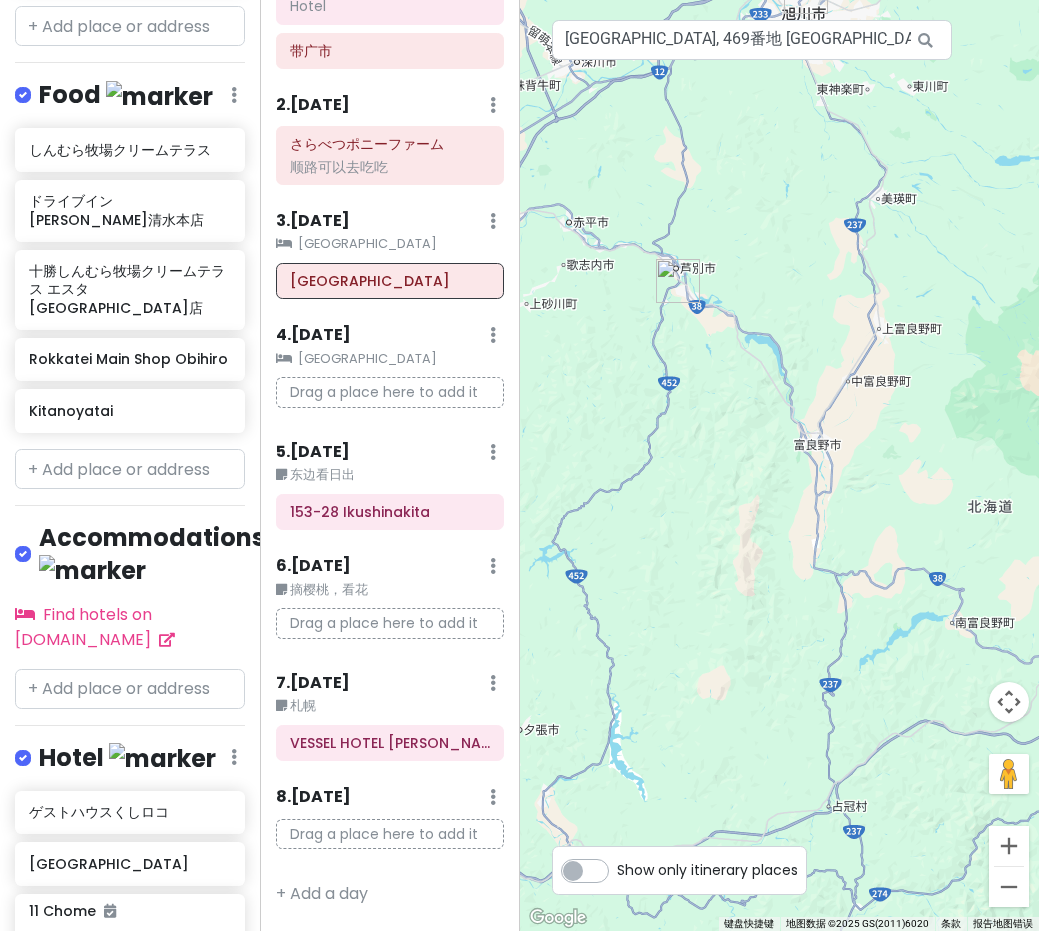 scroll, scrollTop: 1107, scrollLeft: 0, axis: vertical 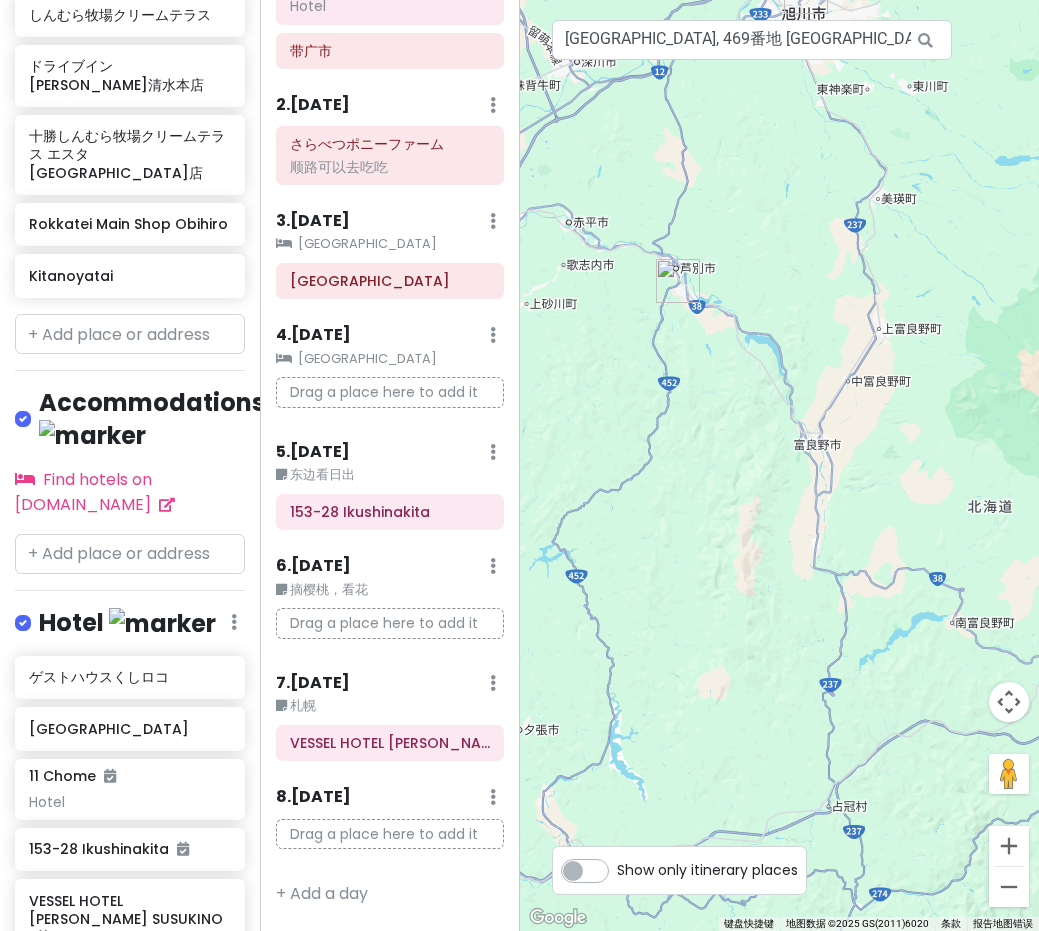 click at bounding box center (130, 995) 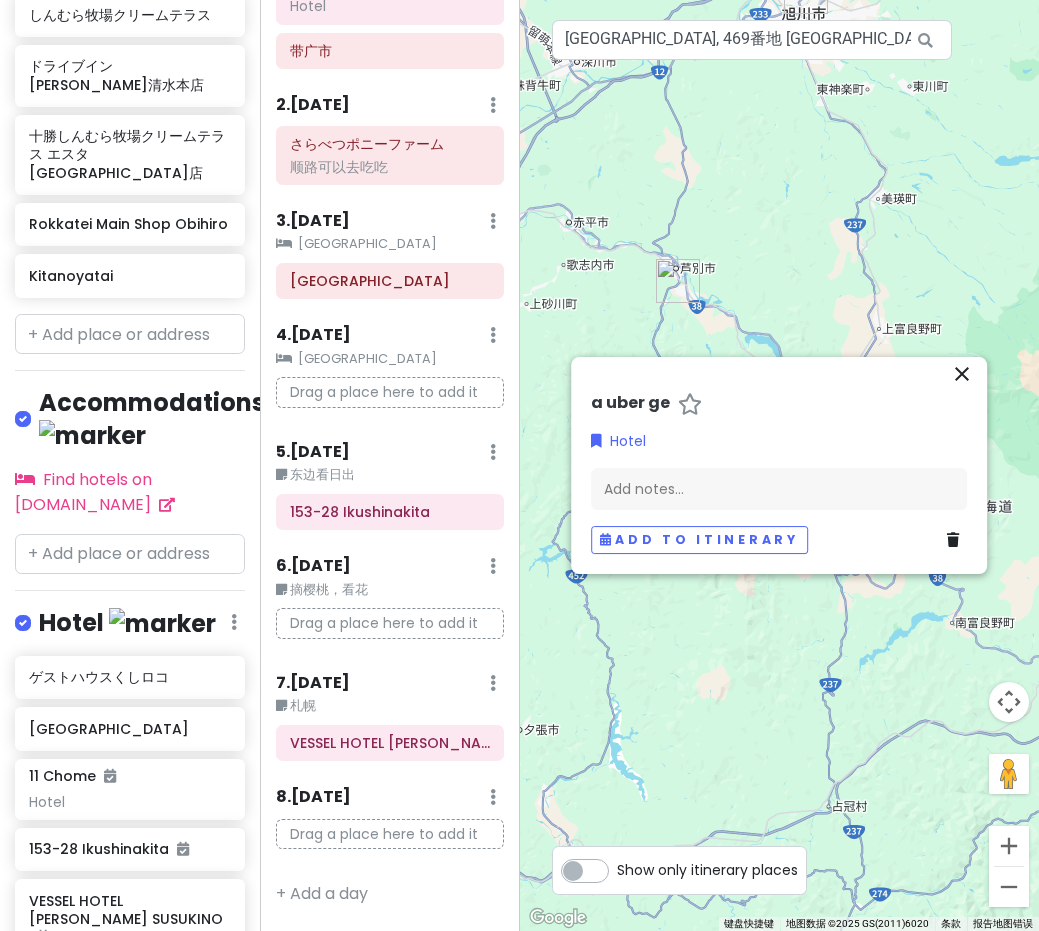 click at bounding box center [223, 987] 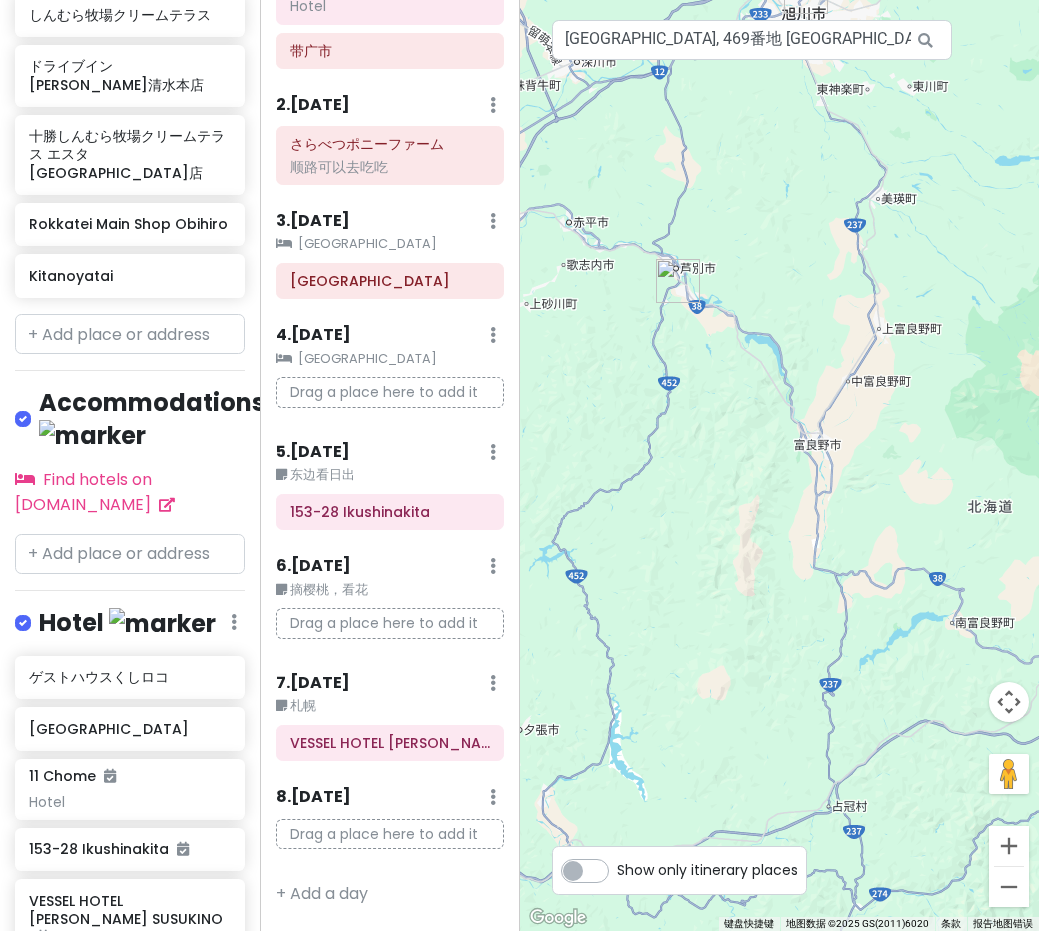 click on "Auberge Ninguruforet" at bounding box center [122, 1040] 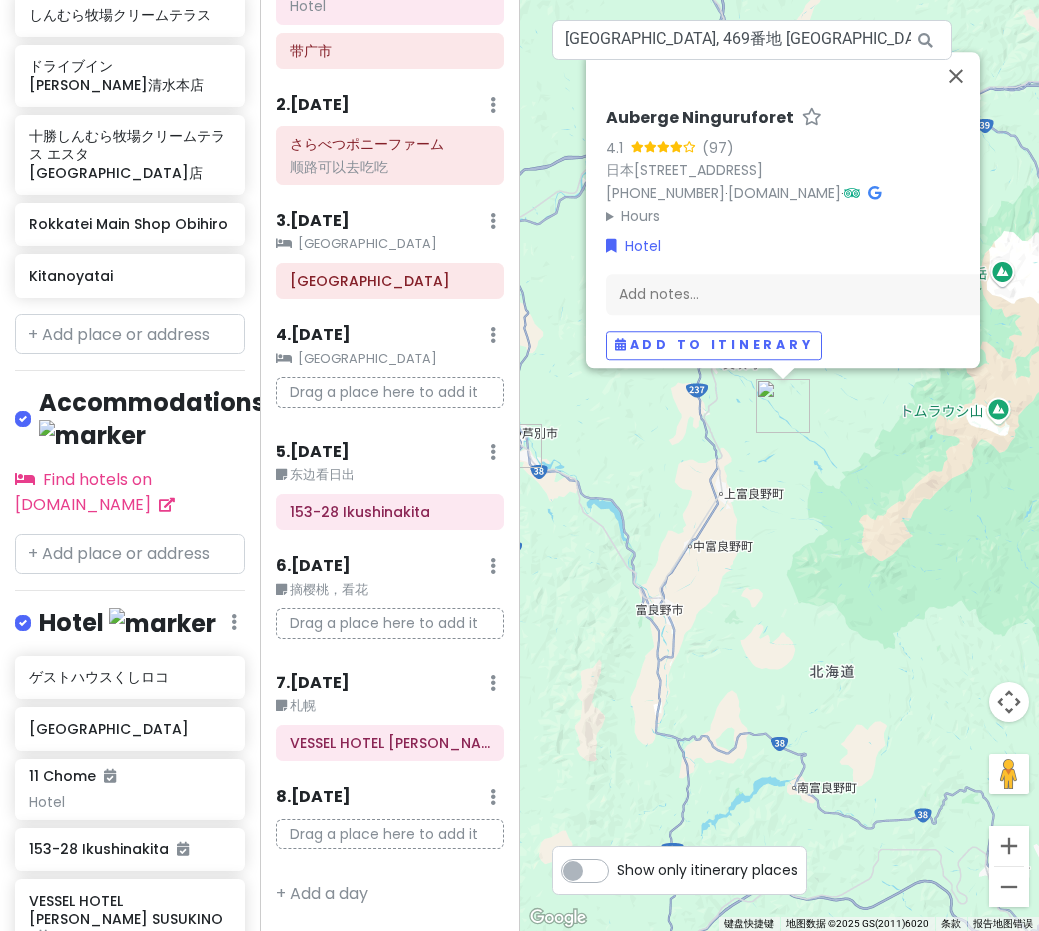 scroll, scrollTop: 1110, scrollLeft: 2, axis: both 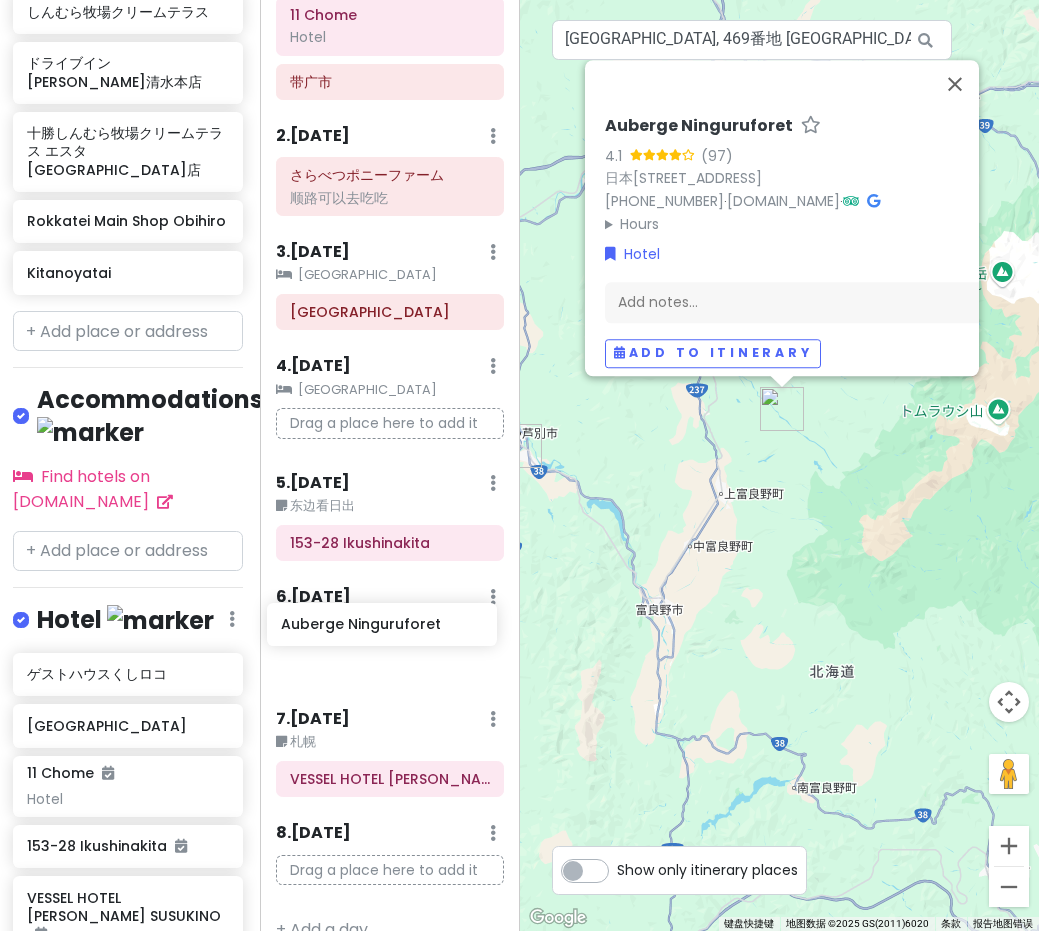 drag, startPoint x: 145, startPoint y: 849, endPoint x: 397, endPoint y: 641, distance: 326.75372 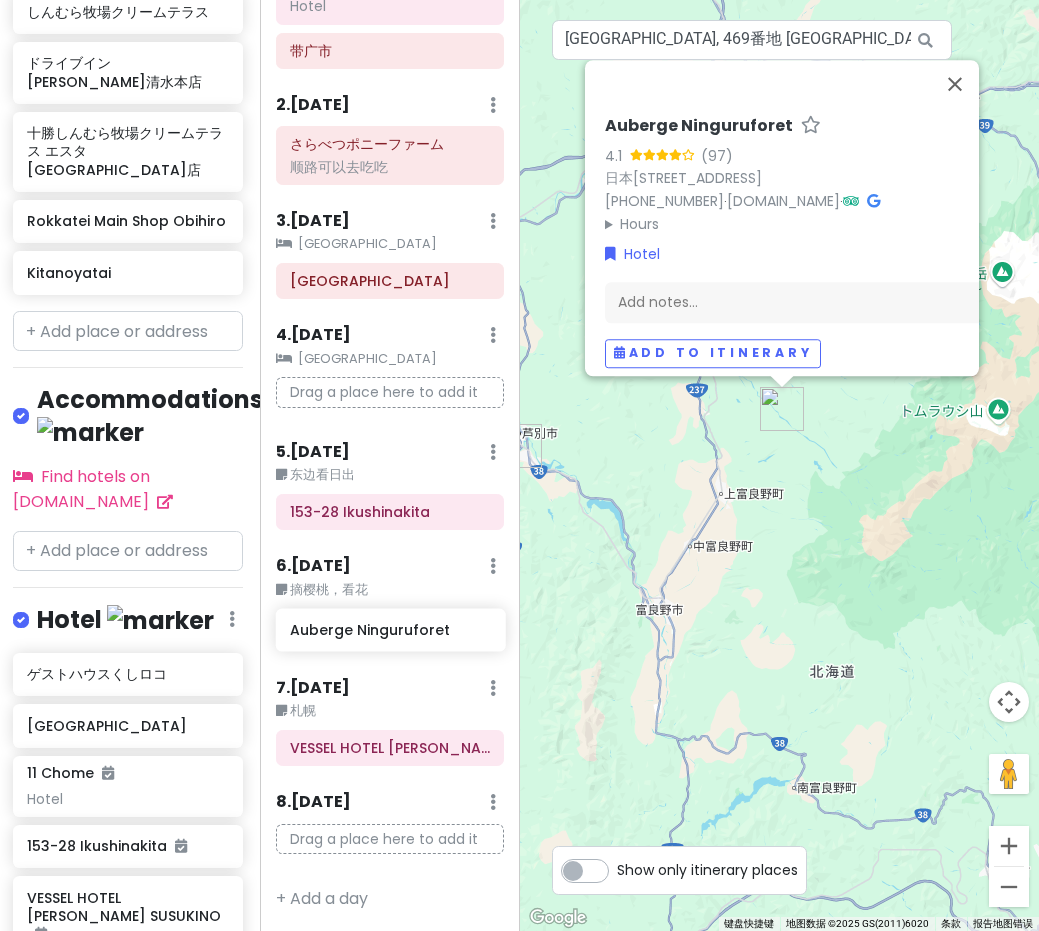 scroll, scrollTop: 164, scrollLeft: 0, axis: vertical 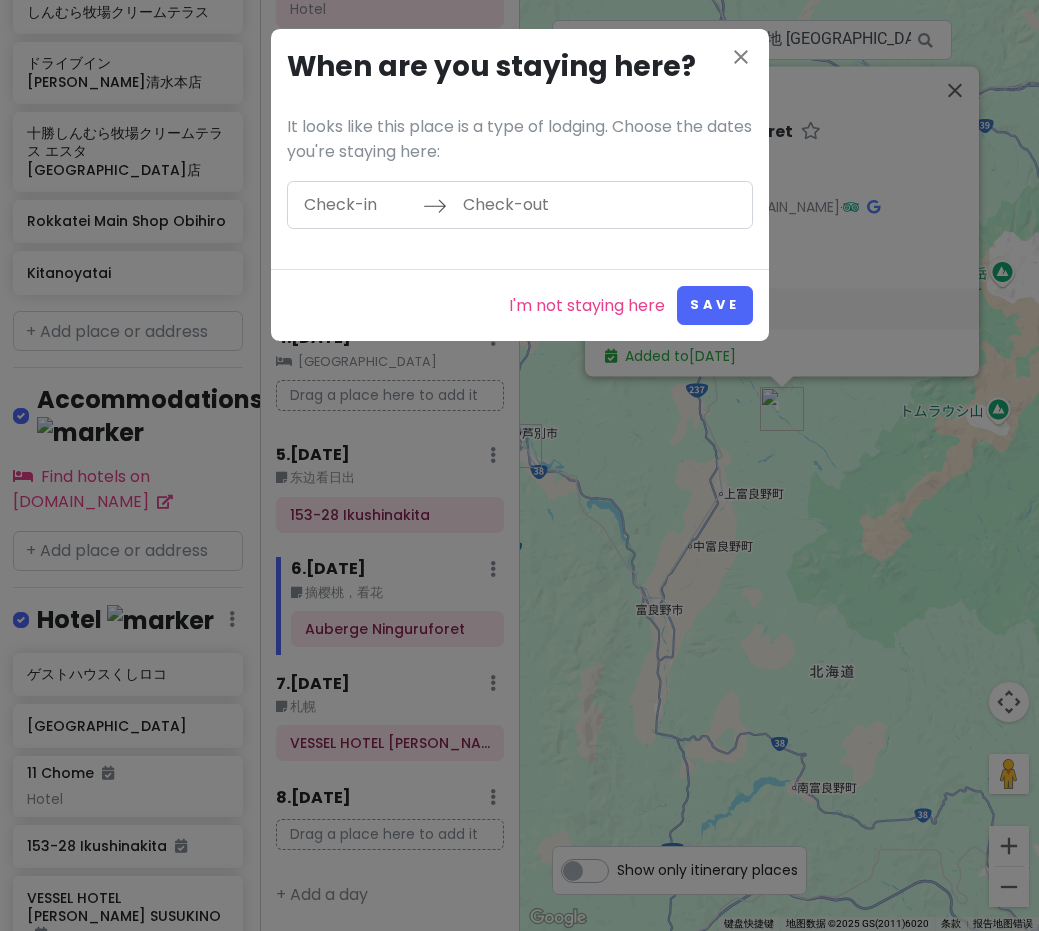 click at bounding box center [358, 205] 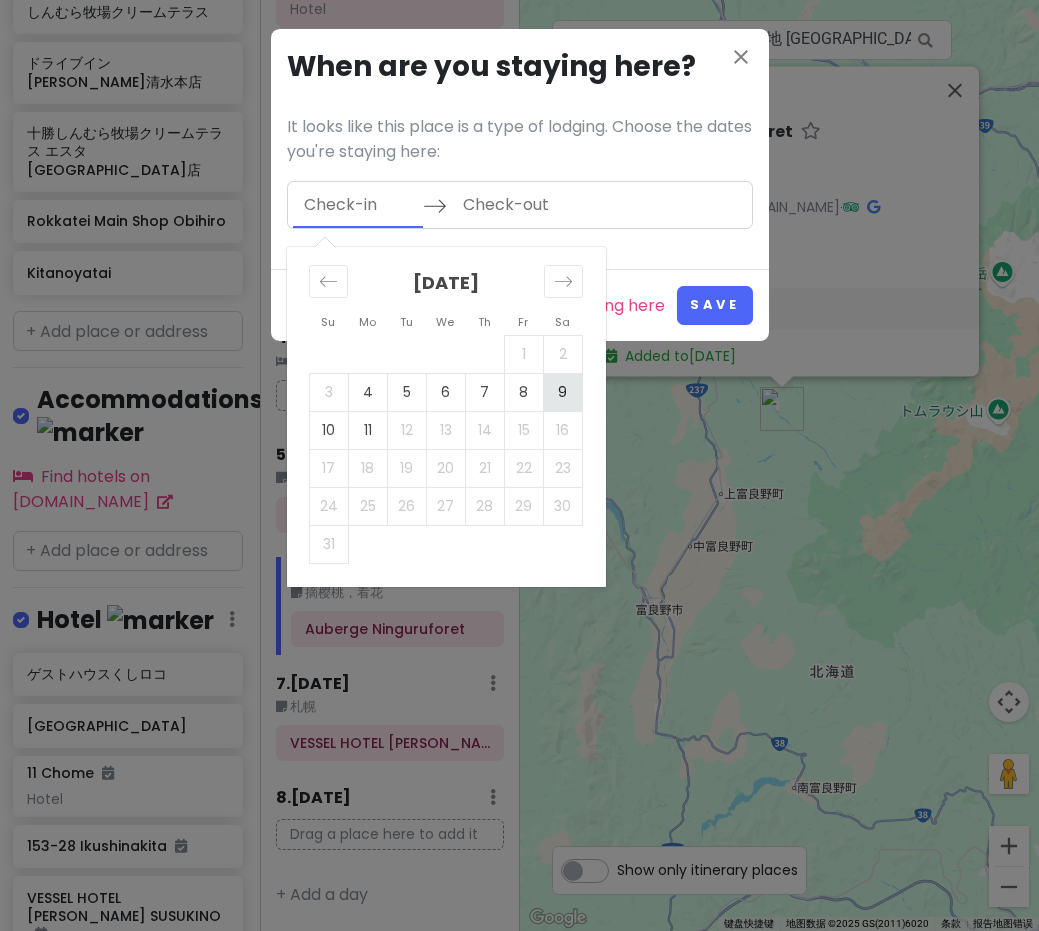 click on "9" at bounding box center [562, 392] 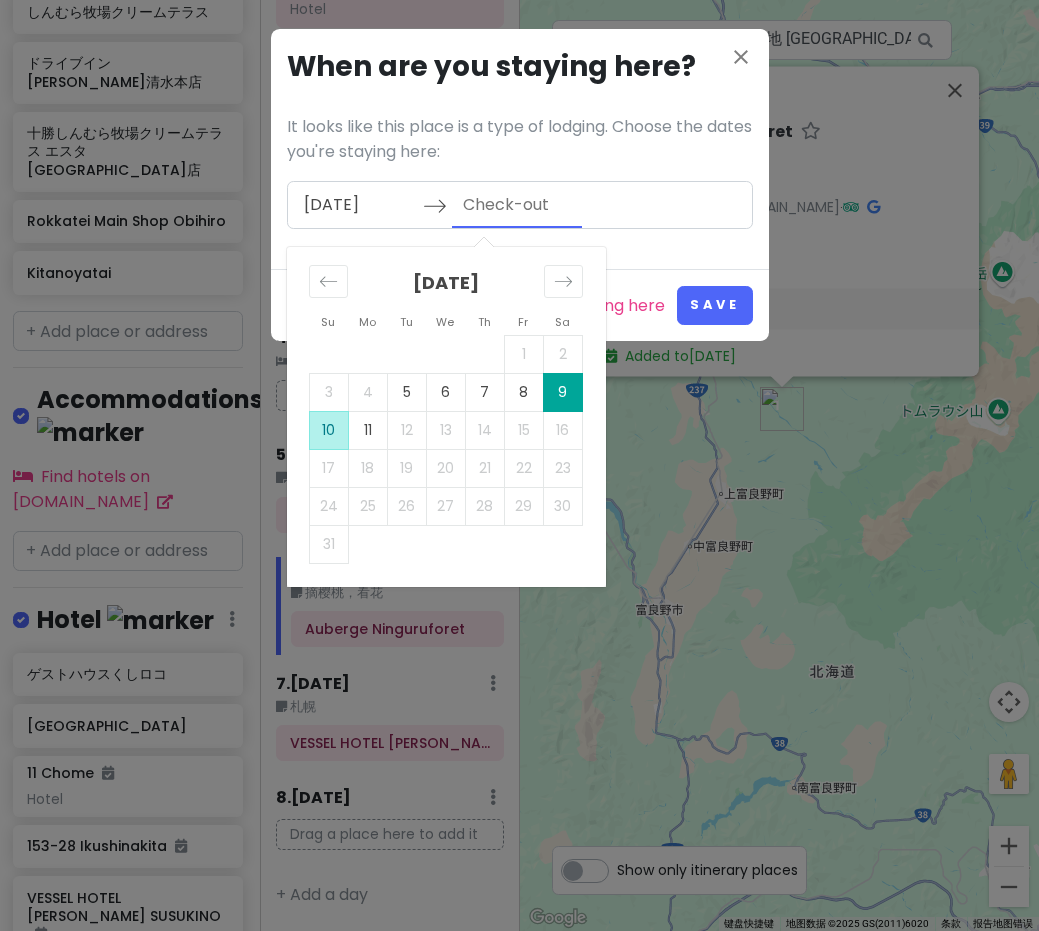 click on "10" at bounding box center [328, 430] 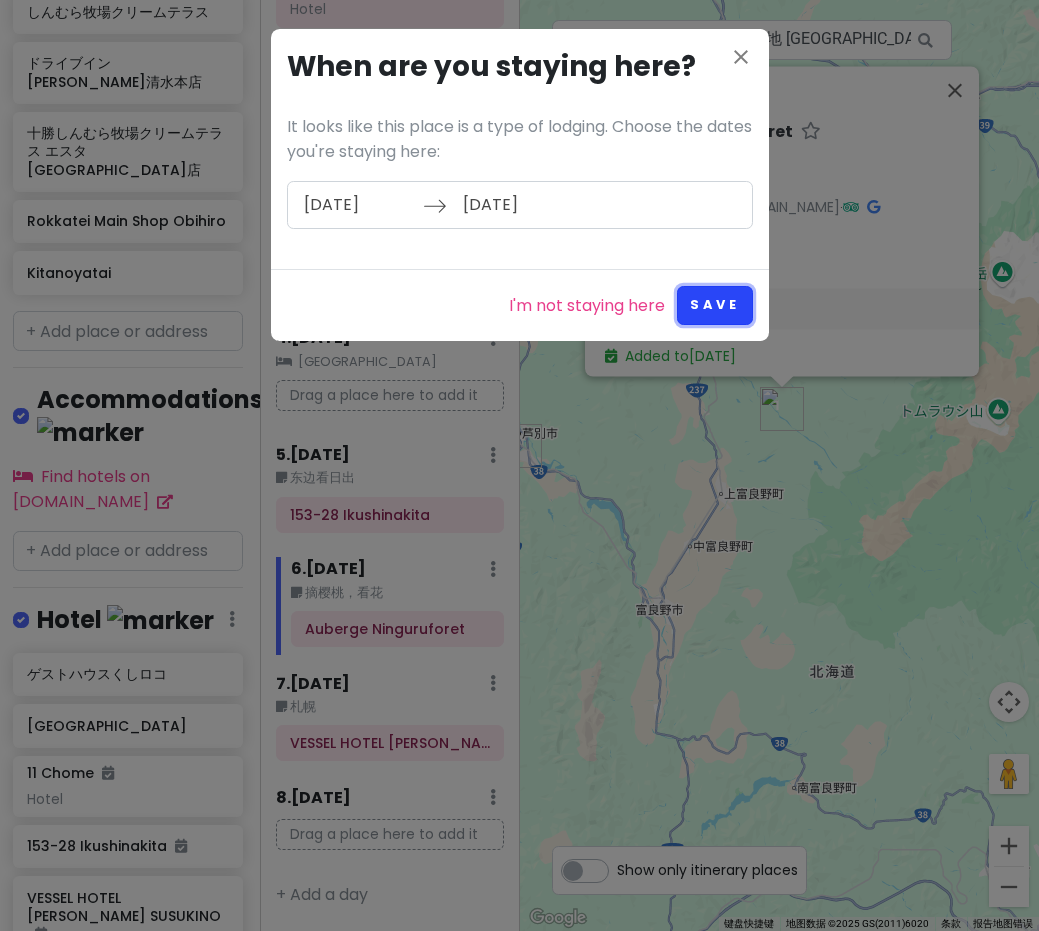 click on "Save" at bounding box center [714, 305] 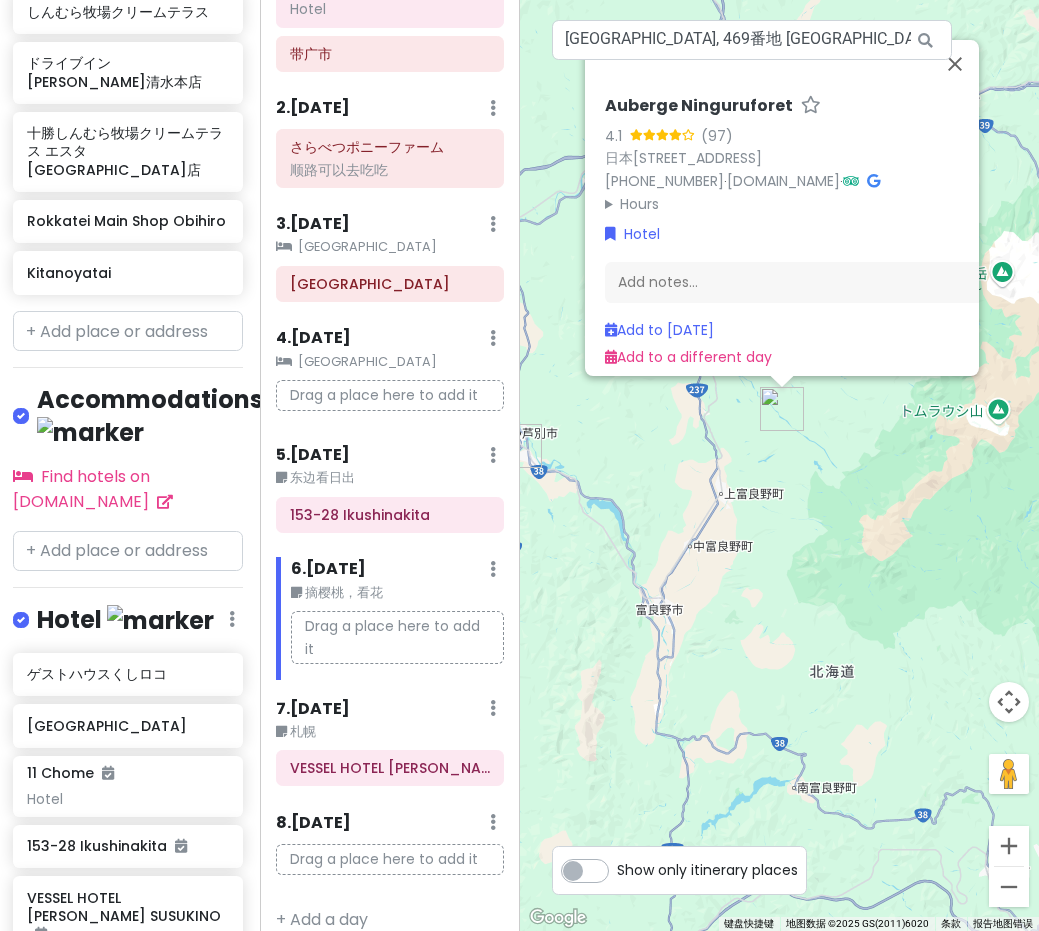 scroll, scrollTop: 167, scrollLeft: 0, axis: vertical 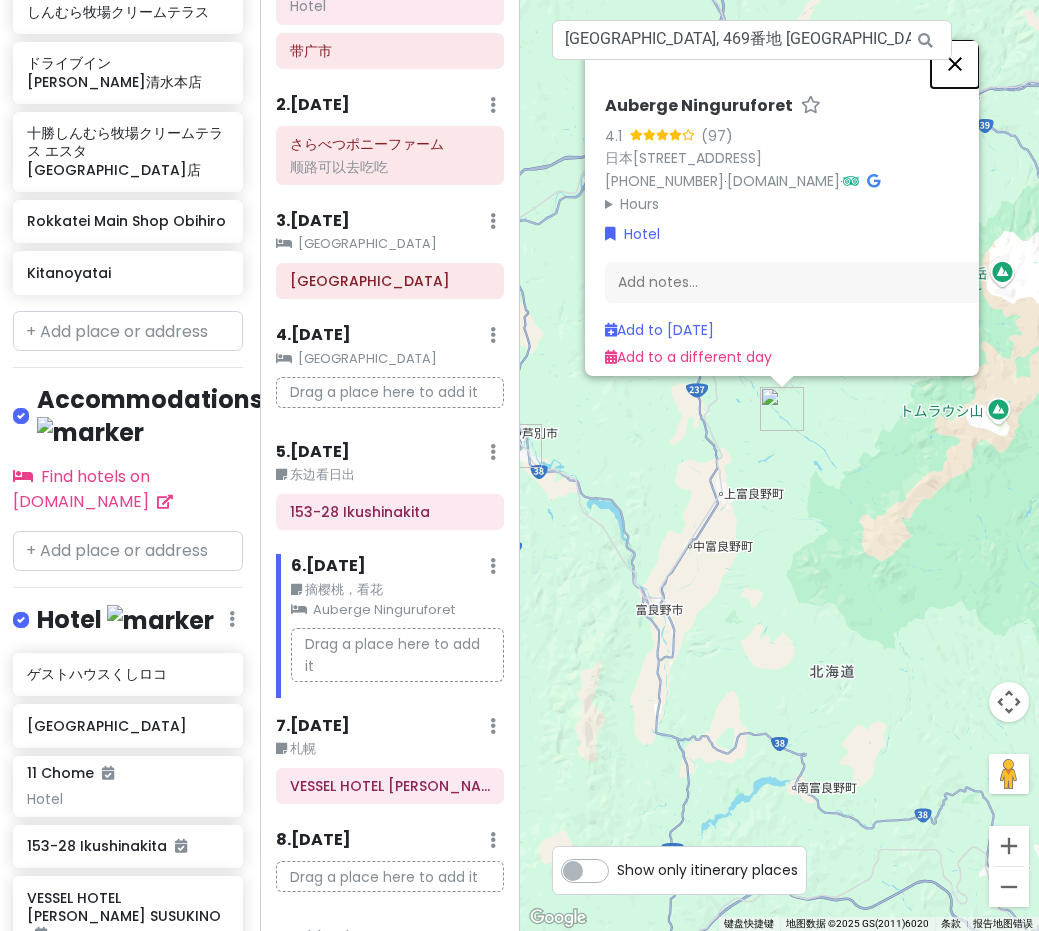 click at bounding box center [955, 64] 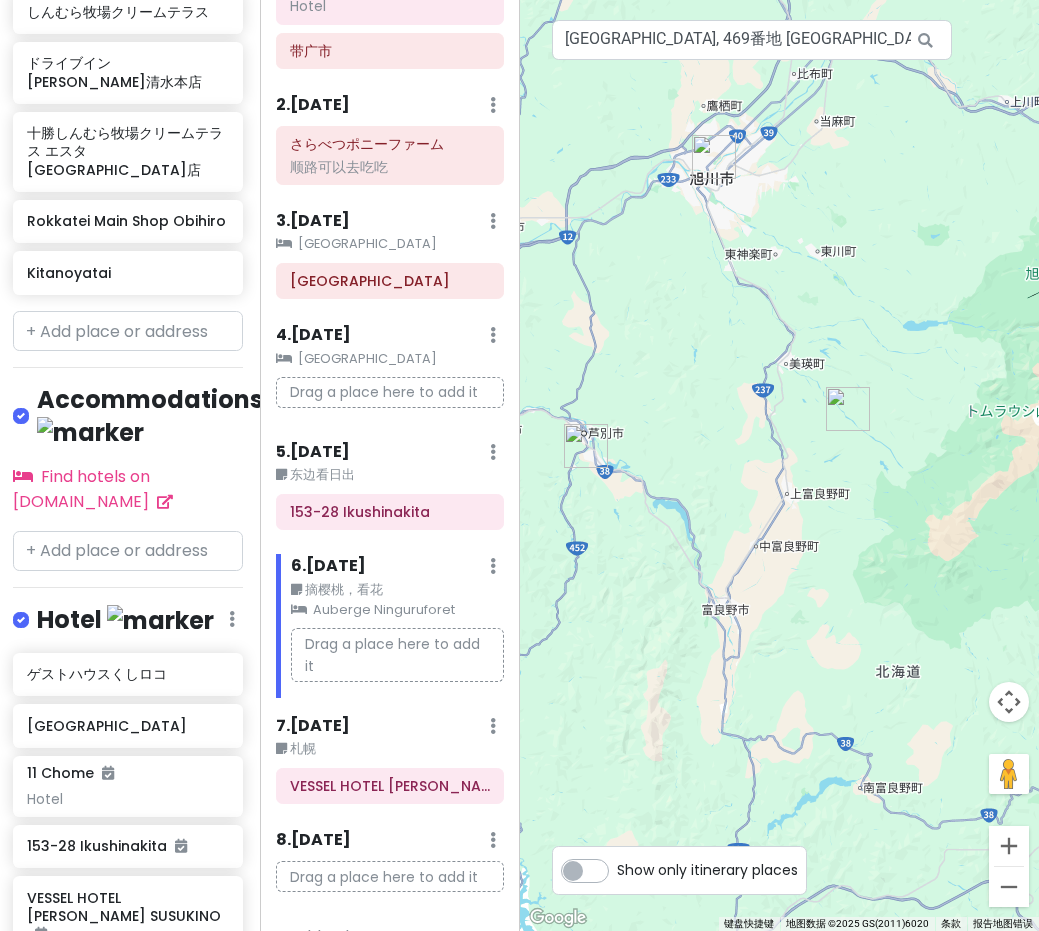 drag, startPoint x: 646, startPoint y: 420, endPoint x: 714, endPoint y: 420, distance: 68 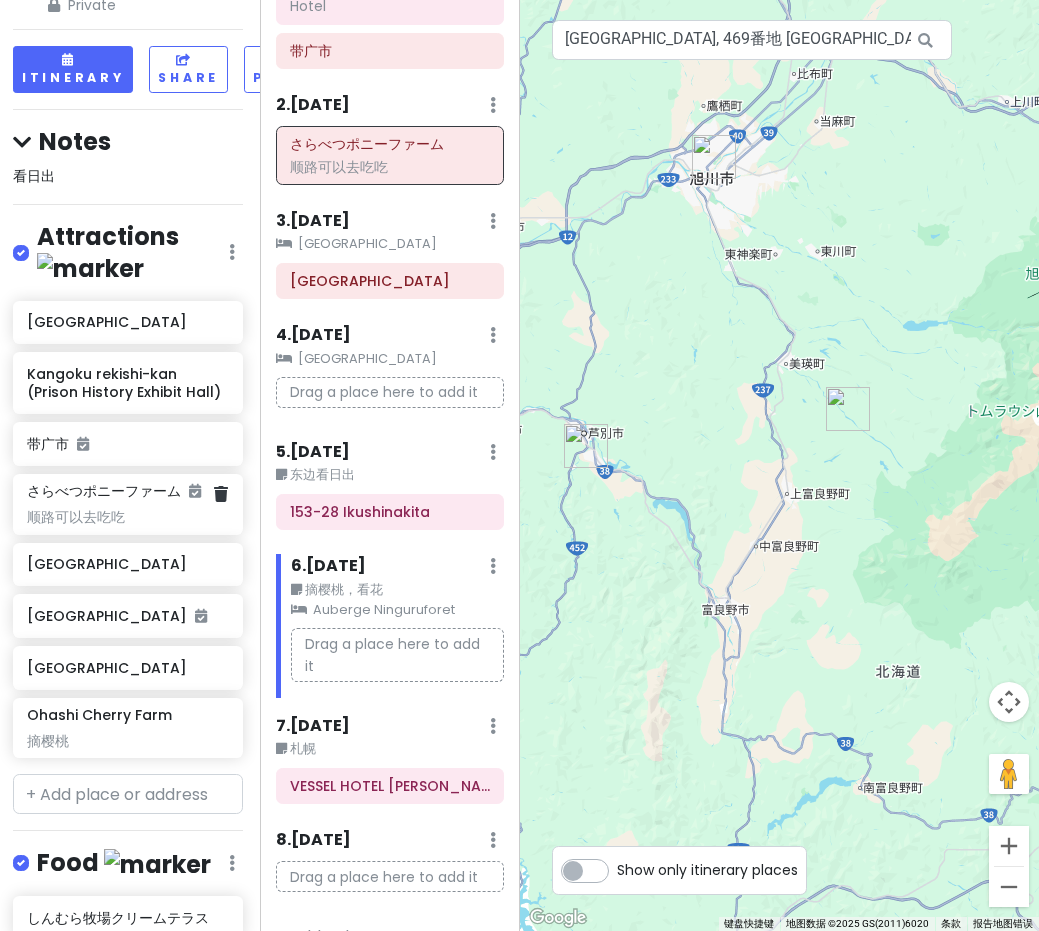 scroll, scrollTop: 179, scrollLeft: 2, axis: both 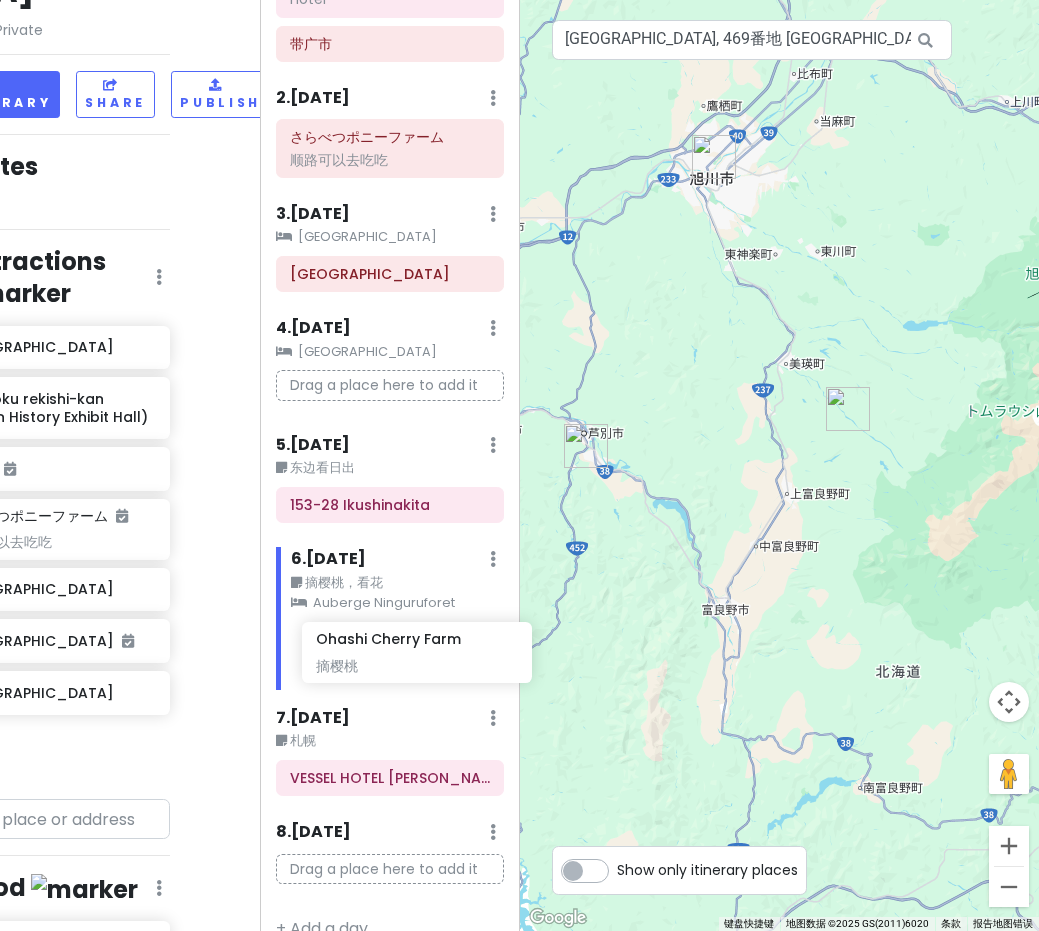 drag, startPoint x: 105, startPoint y: 655, endPoint x: 386, endPoint y: 668, distance: 281.30054 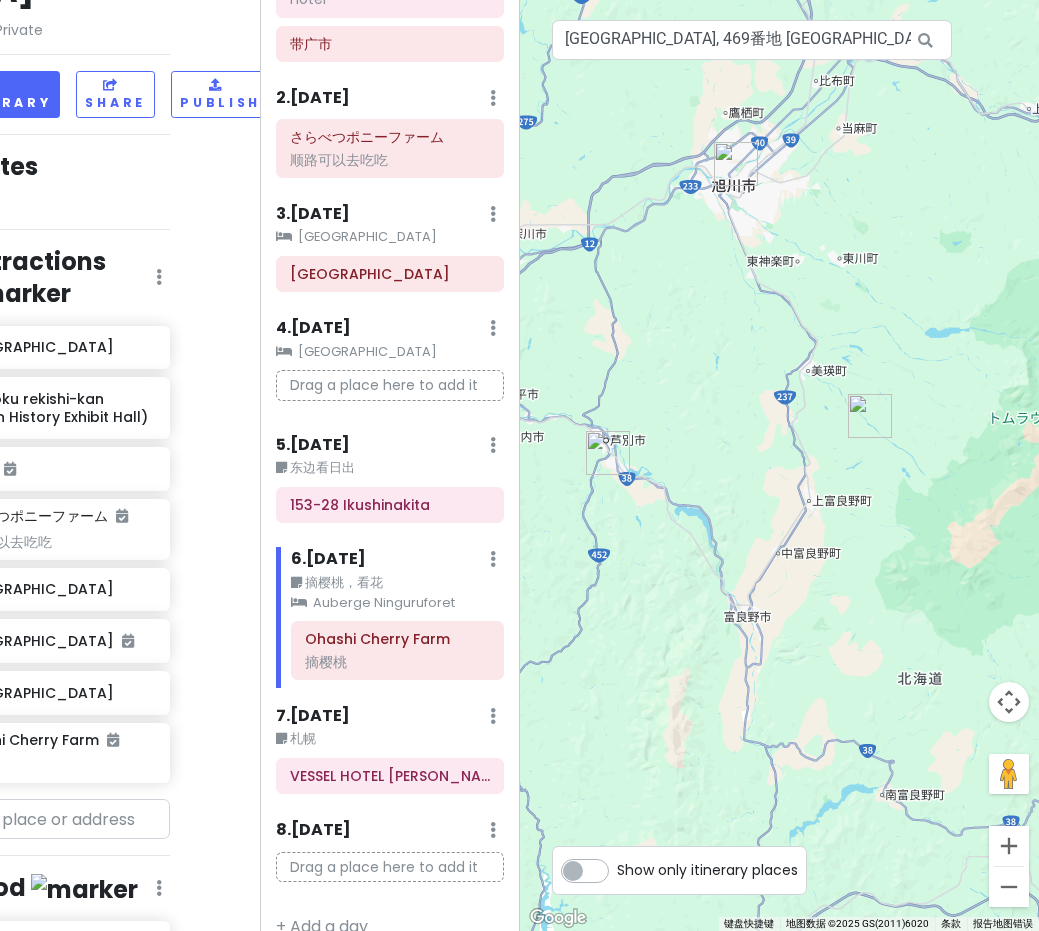 drag, startPoint x: 719, startPoint y: 491, endPoint x: 743, endPoint y: 498, distance: 25 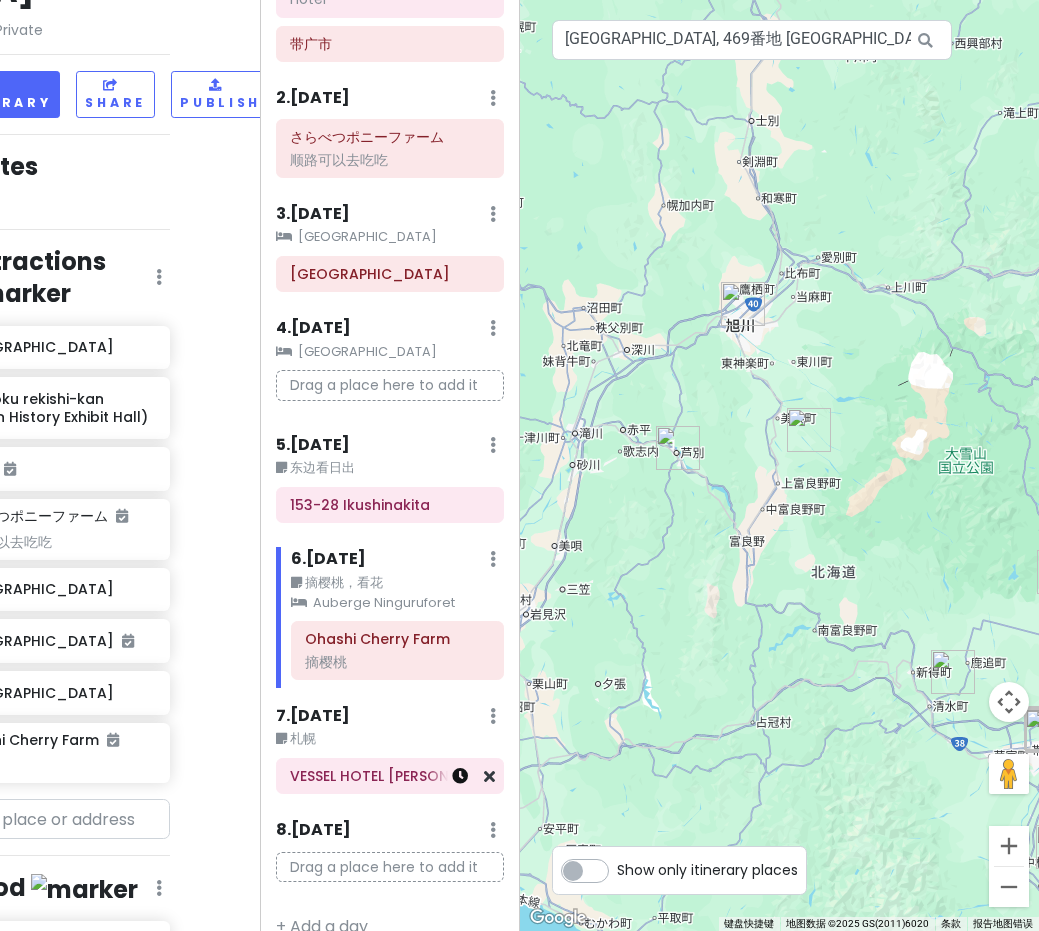scroll, scrollTop: 207, scrollLeft: 0, axis: vertical 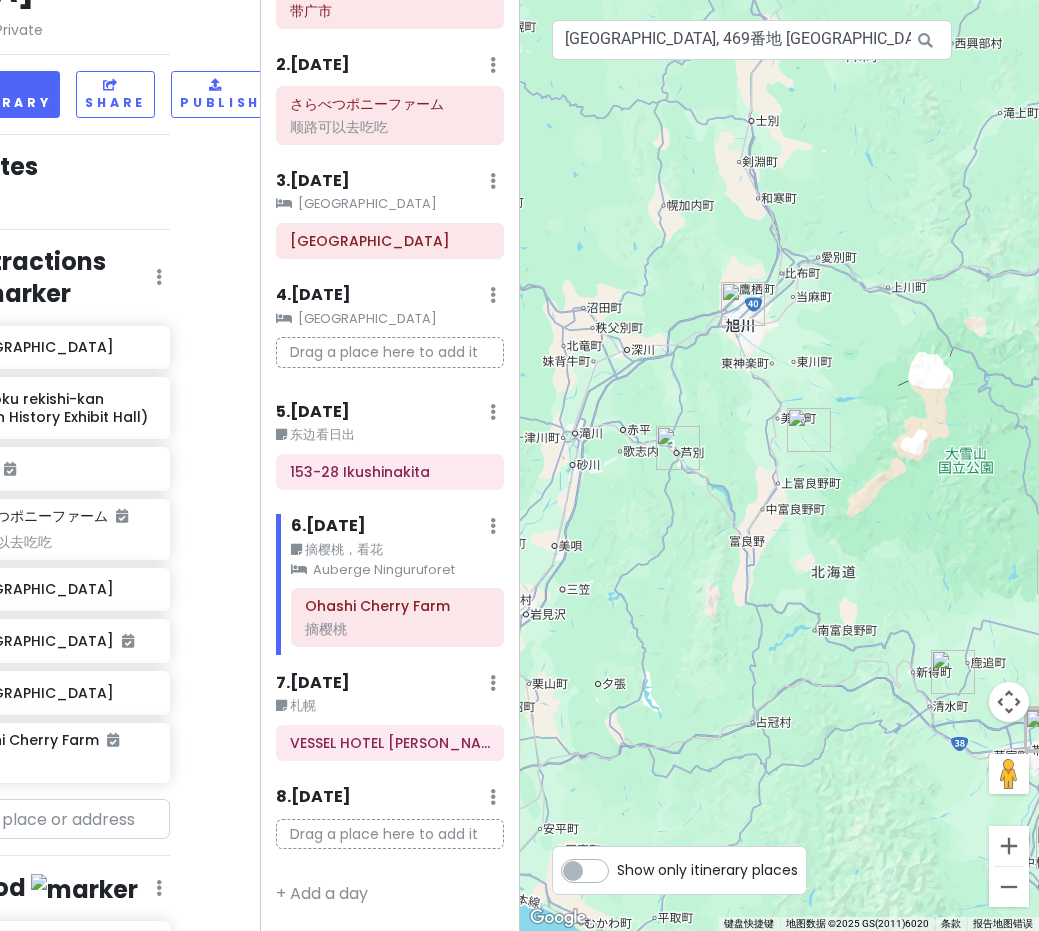 click on "Drag a place here to add it" at bounding box center (390, 834) 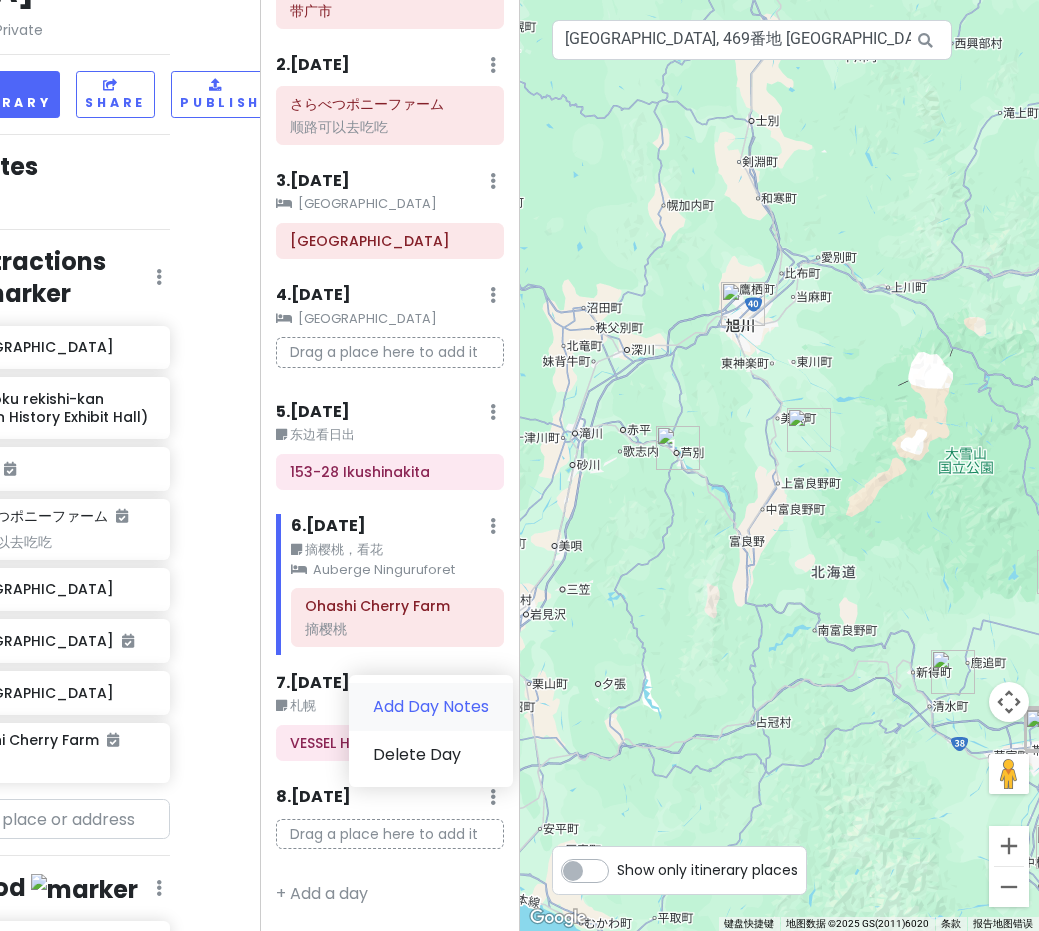 click on "Add Day Notes" at bounding box center [431, 707] 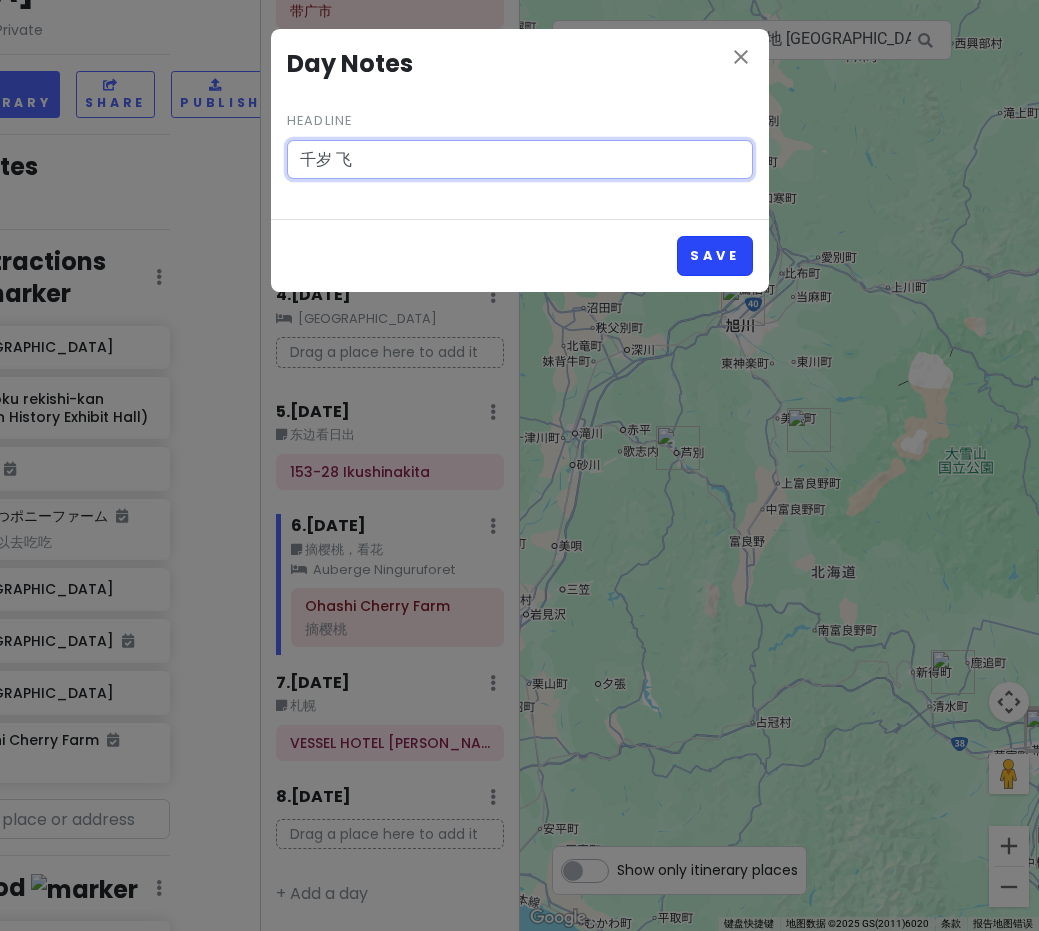 type on "千岁 飞" 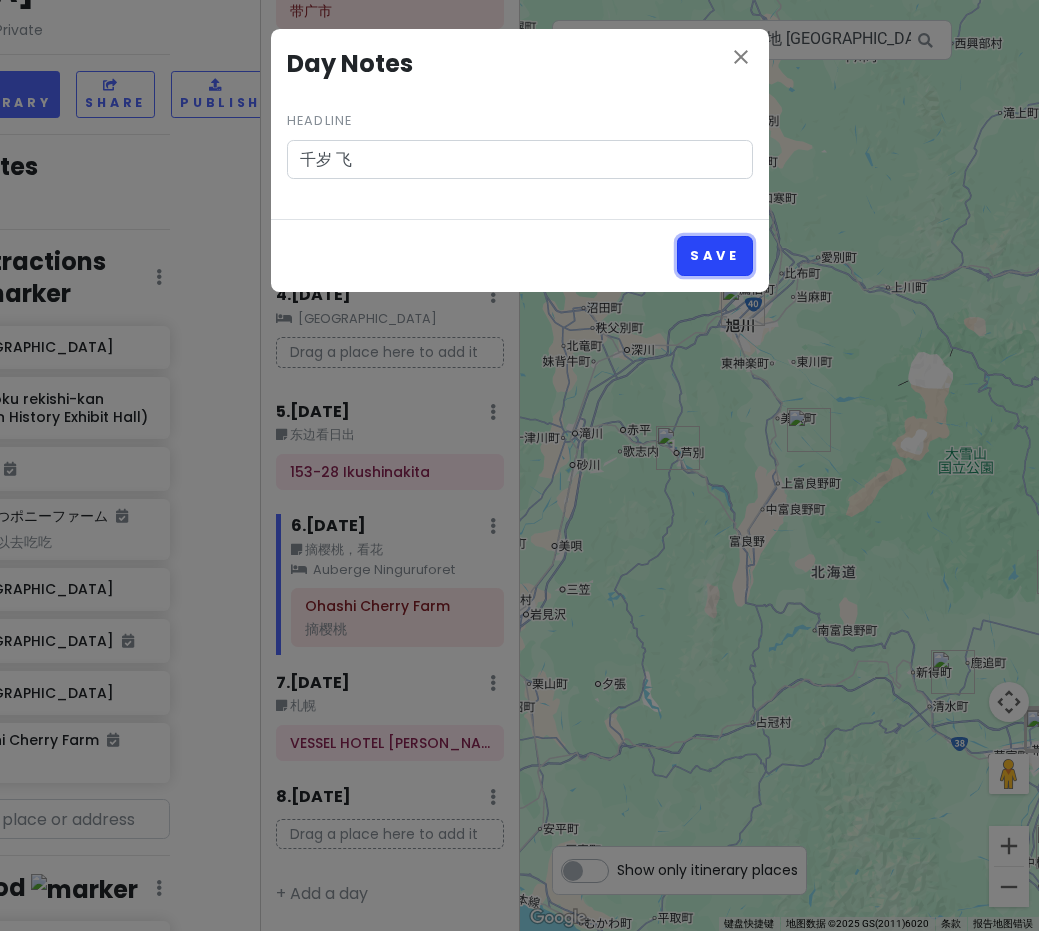 click on "Save" at bounding box center (714, 255) 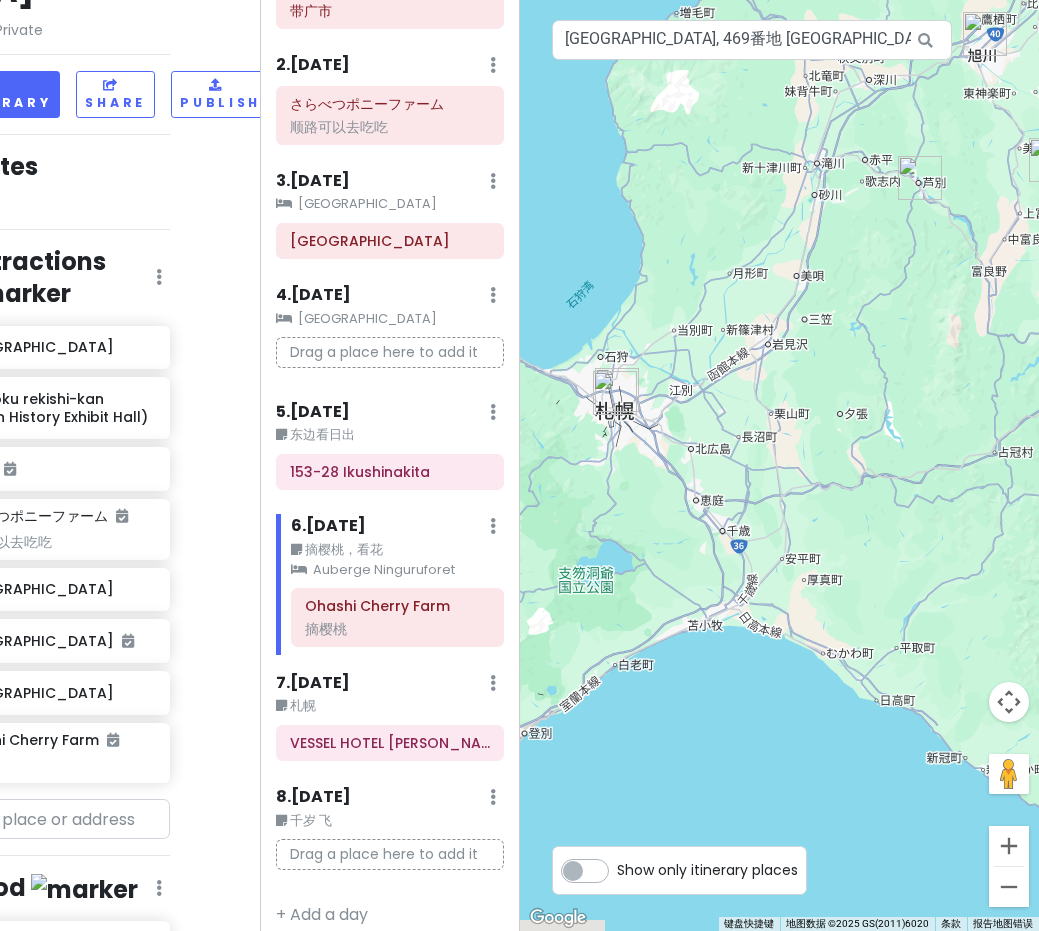 drag, startPoint x: 709, startPoint y: 496, endPoint x: 994, endPoint y: 219, distance: 397.43427 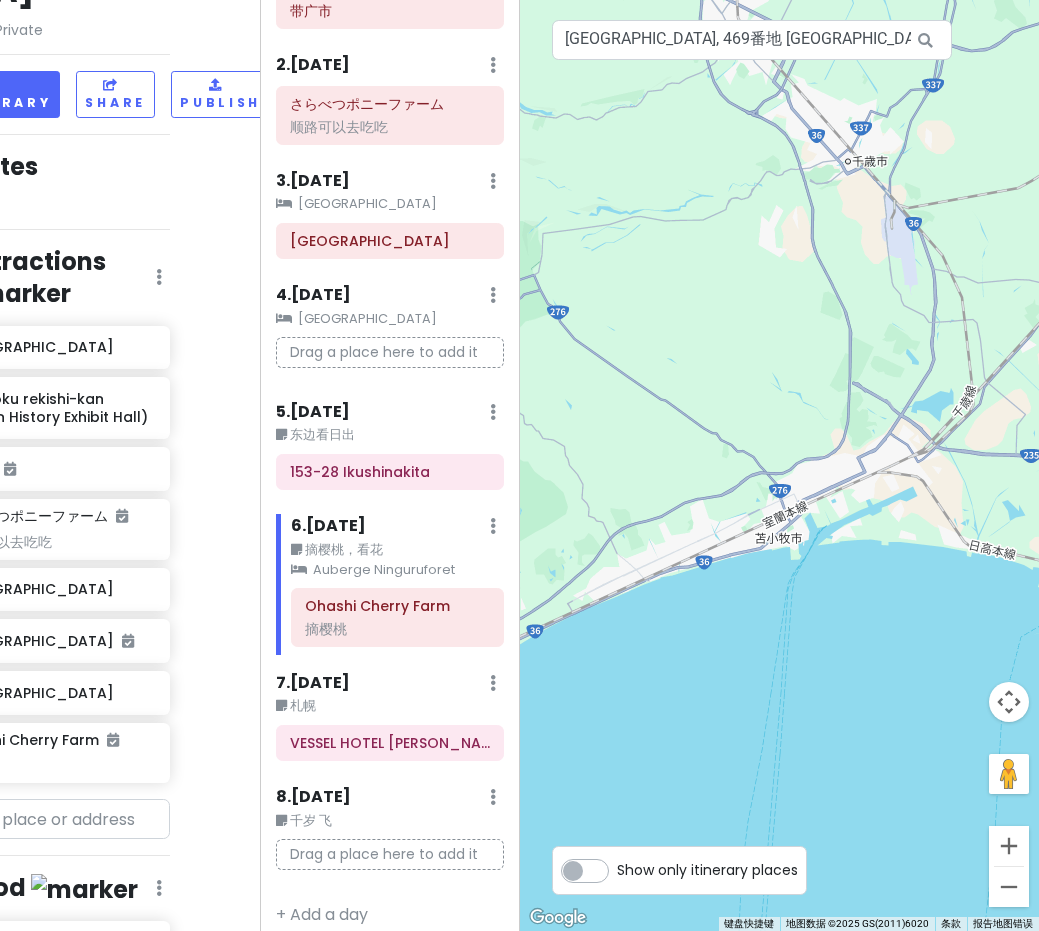 drag, startPoint x: 741, startPoint y: 428, endPoint x: 747, endPoint y: 454, distance: 26.683329 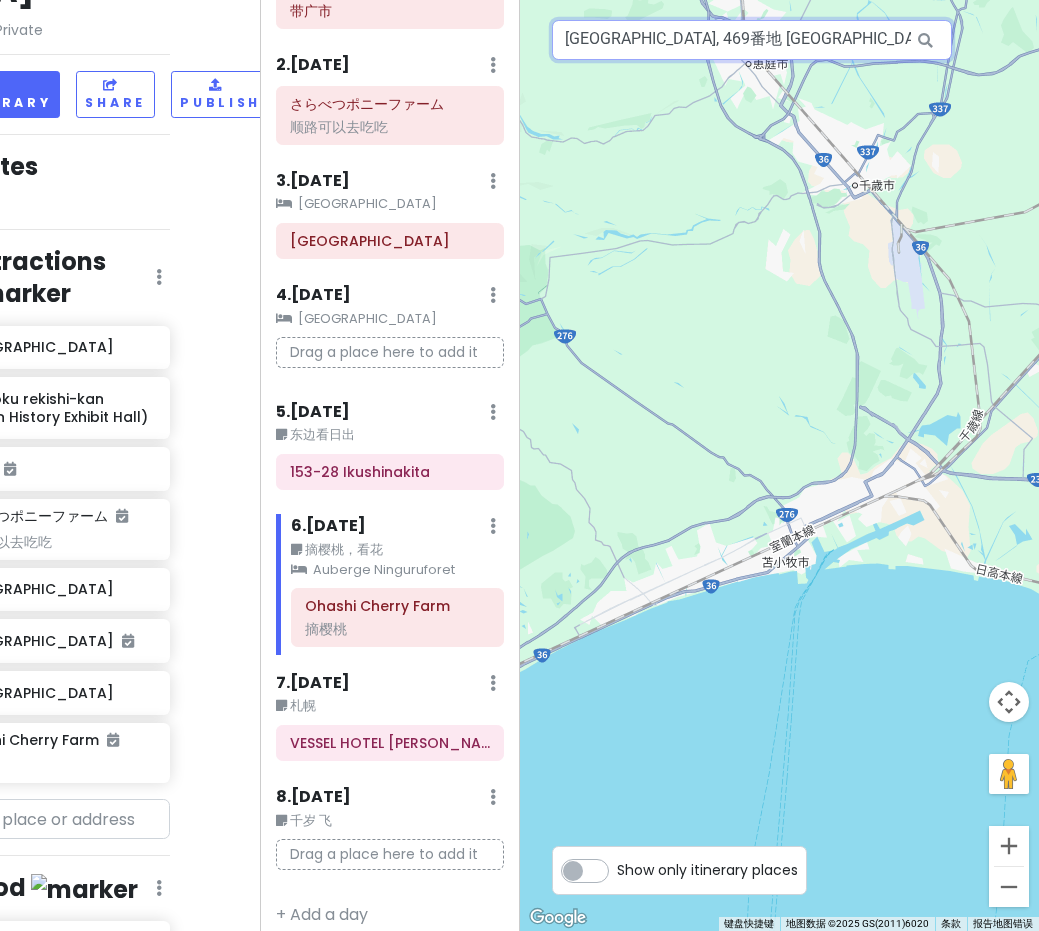 click on "[GEOGRAPHIC_DATA], 469番地 [GEOGRAPHIC_DATA], [GEOGRAPHIC_DATA][GEOGRAPHIC_DATA]" at bounding box center (752, 40) 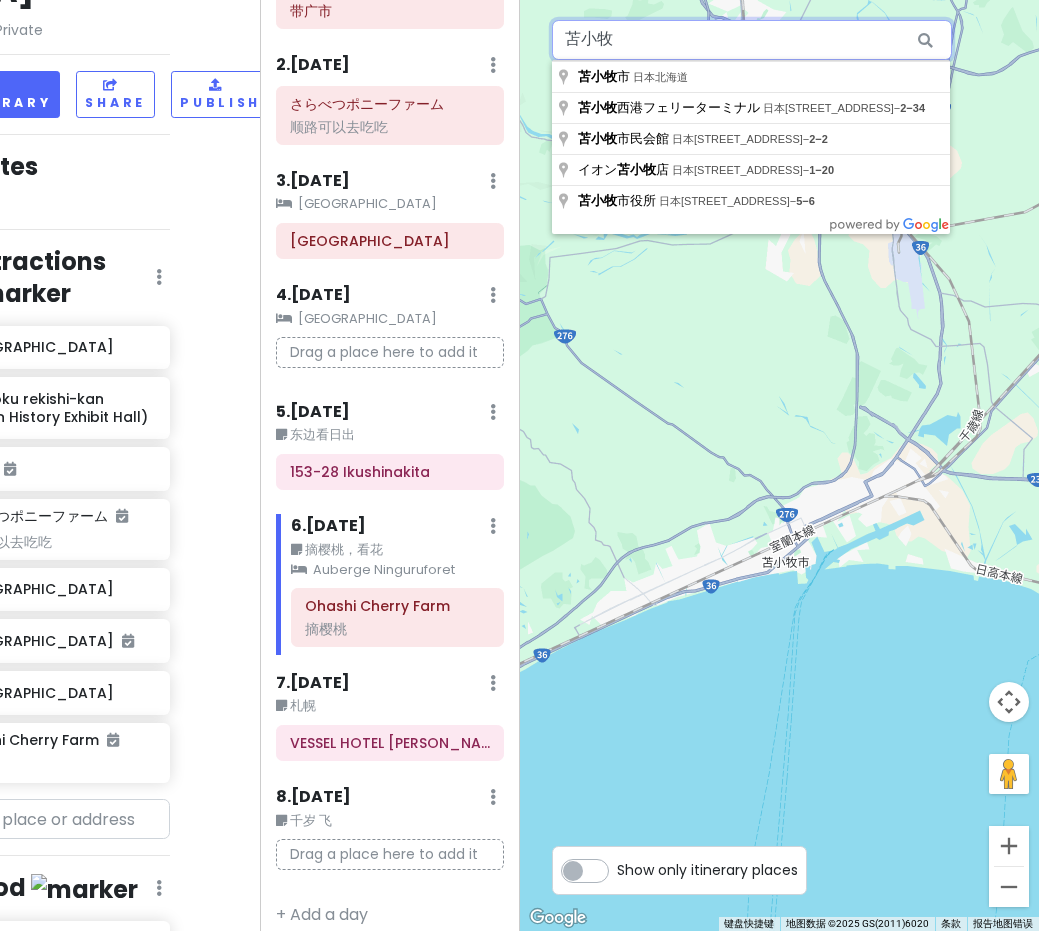 click on "苫小牧" at bounding box center [752, 40] 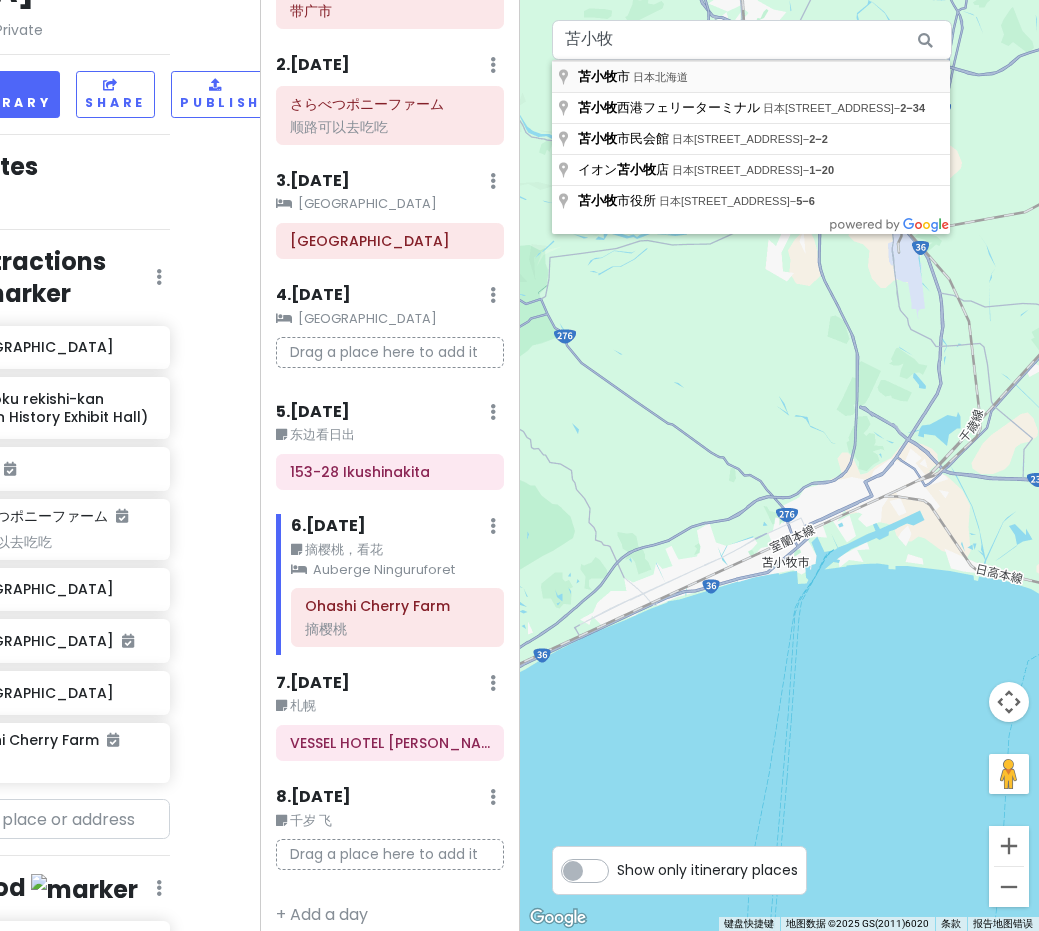 type on "日本北海道 [GEOGRAPHIC_DATA]" 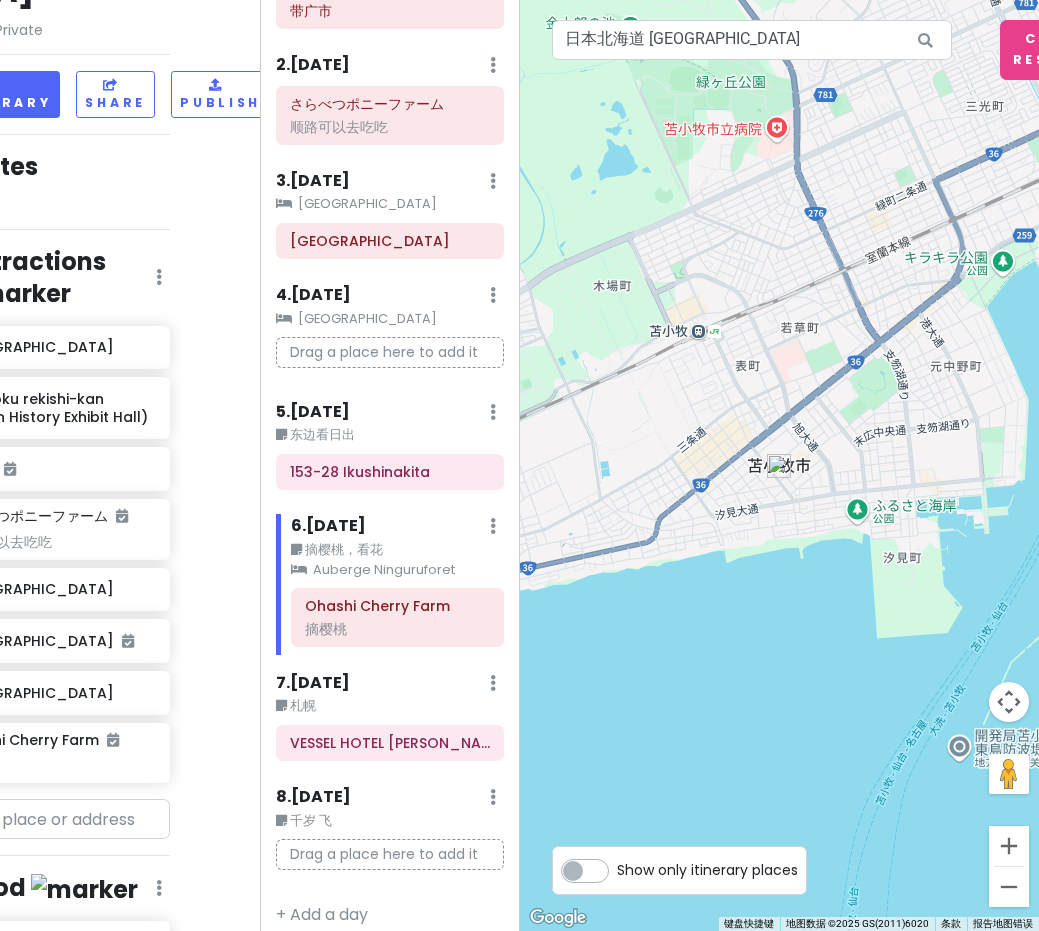 click at bounding box center [779, 466] 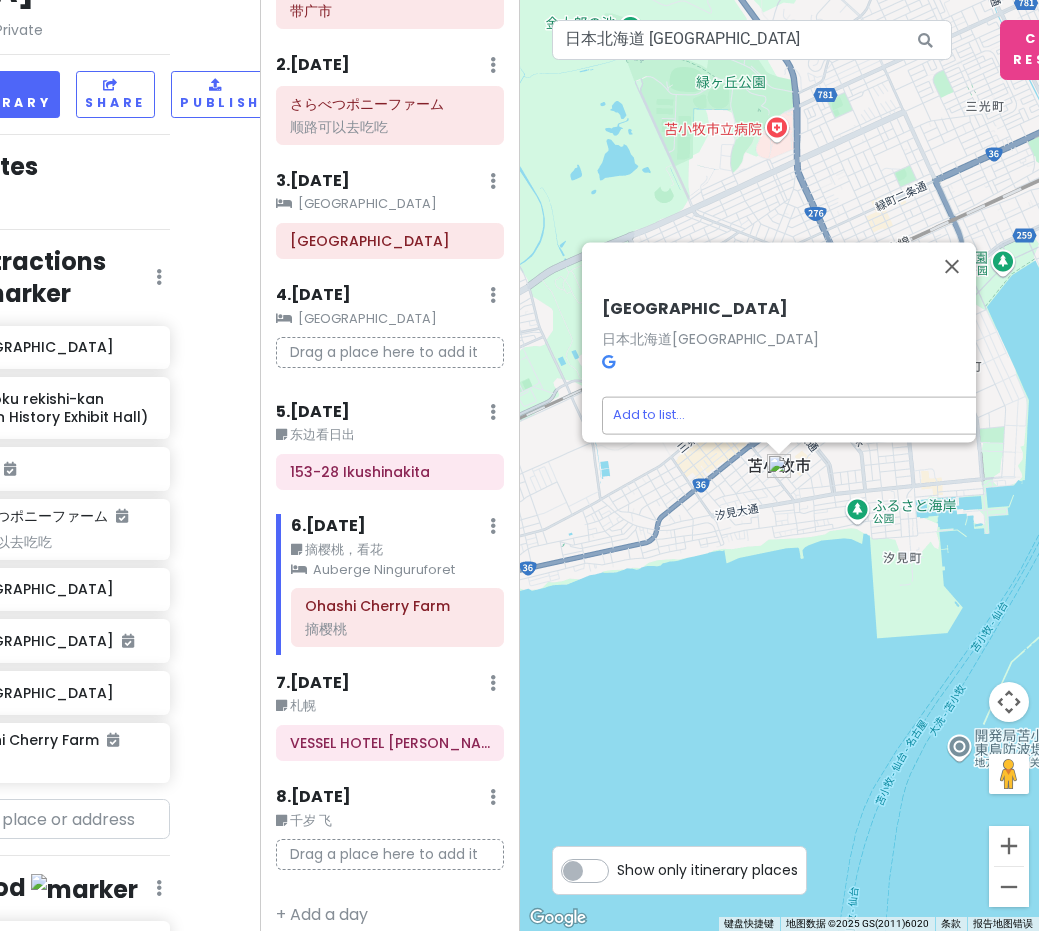 click on "Road on [GEOGRAPHIC_DATA] Private Change Dates Make a Copy Delete Trip Go Pro ⚡️ Give Feedback 💡 Support Scout ☕️ Itinerary Share Publish Notes 看日出 Attractions   Edit Reorder Delete List 阿寒湖 Kangoku rekishi-kan (Prison History Exhibit Hall) 带广市 さらべつポニーファーム 顺路可以去吃吃 [GEOGRAPHIC_DATA] [GEOGRAPHIC_DATA] [GEOGRAPHIC_DATA] [GEOGRAPHIC_DATA] 摘樱桃 Food   Edit Reorder Delete List しんむら牧場クリームテラス ドライブインいとう とかち清水本店 十勝しんむら牧場クリームテラス エスタ[GEOGRAPHIC_DATA]店 Rokkatei Main Shop Obihiro Kitanoyatai Accommodations   Edit Reorder Delete List Find hotels on [DOMAIN_NAME] Hotel   Edit Reorder Delete List ゲストハウスくしロコ [GEOGRAPHIC_DATA] 11 [GEOGRAPHIC_DATA] 153-28 [GEOGRAPHIC_DATA] VESSEL HOTEL [PERSON_NAME] SUSUKINO Auberge Ninguruforet + Add a section Itinerary × 1 .  [DATE] Edit Day Notes Delete Day   Click to add day notes 11 [GEOGRAPHIC_DATA] [GEOGRAPHIC_DATA] 2 .  [DATE] Add Day Notes Delete Day 3 .  [DATE]" at bounding box center (519, 465) 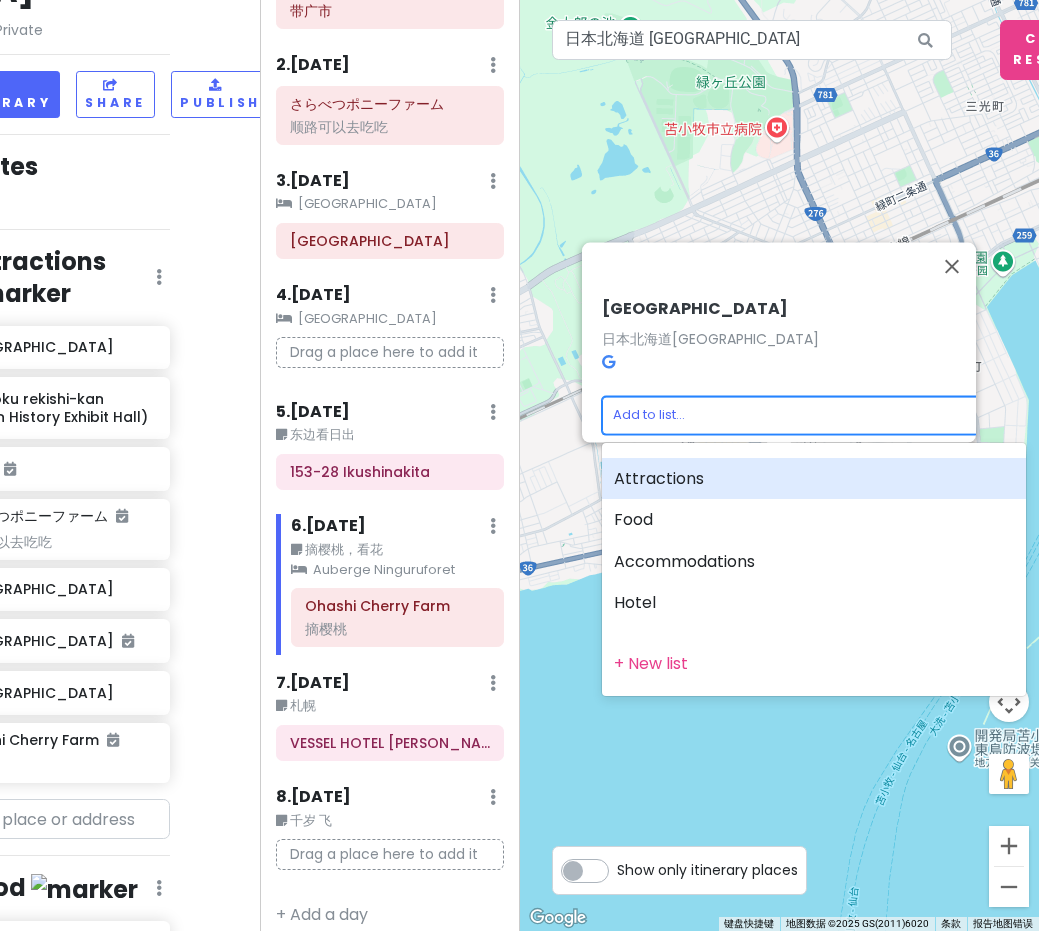 click on "Attractions" at bounding box center (814, 479) 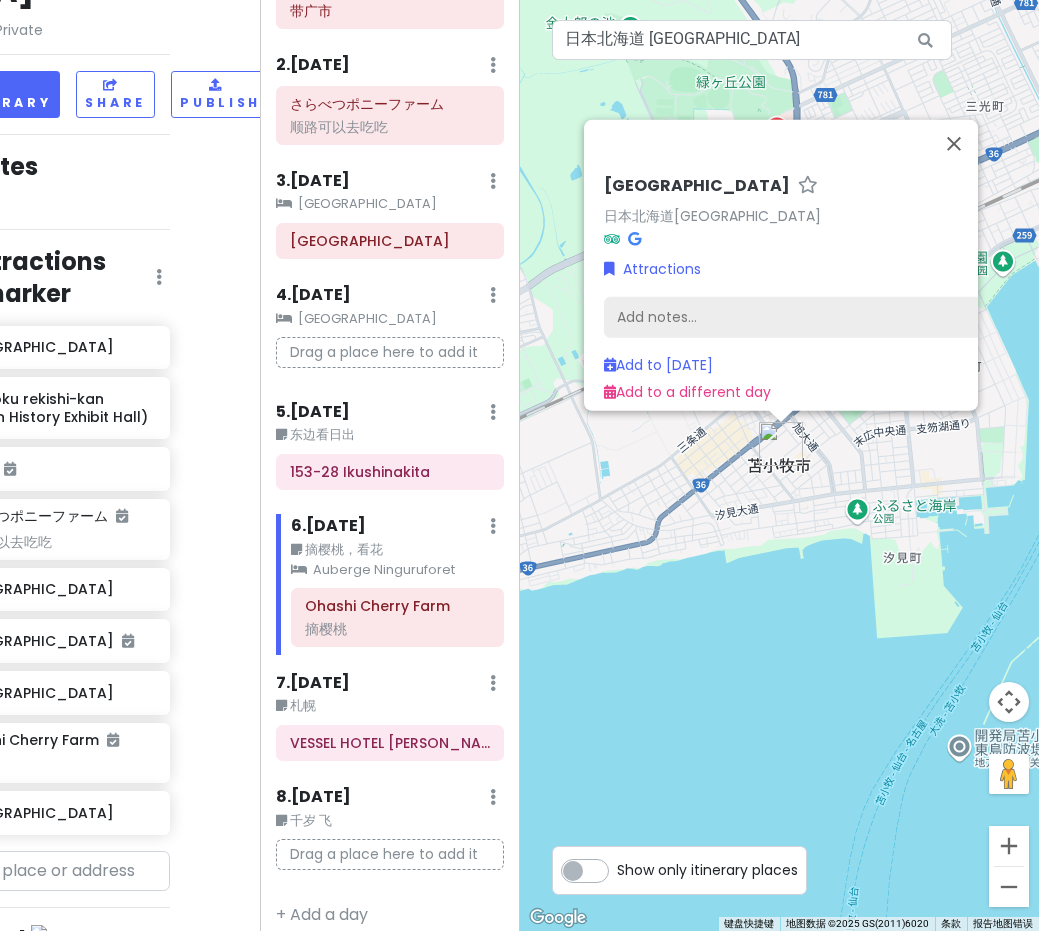 click on "Add notes..." at bounding box center (816, 317) 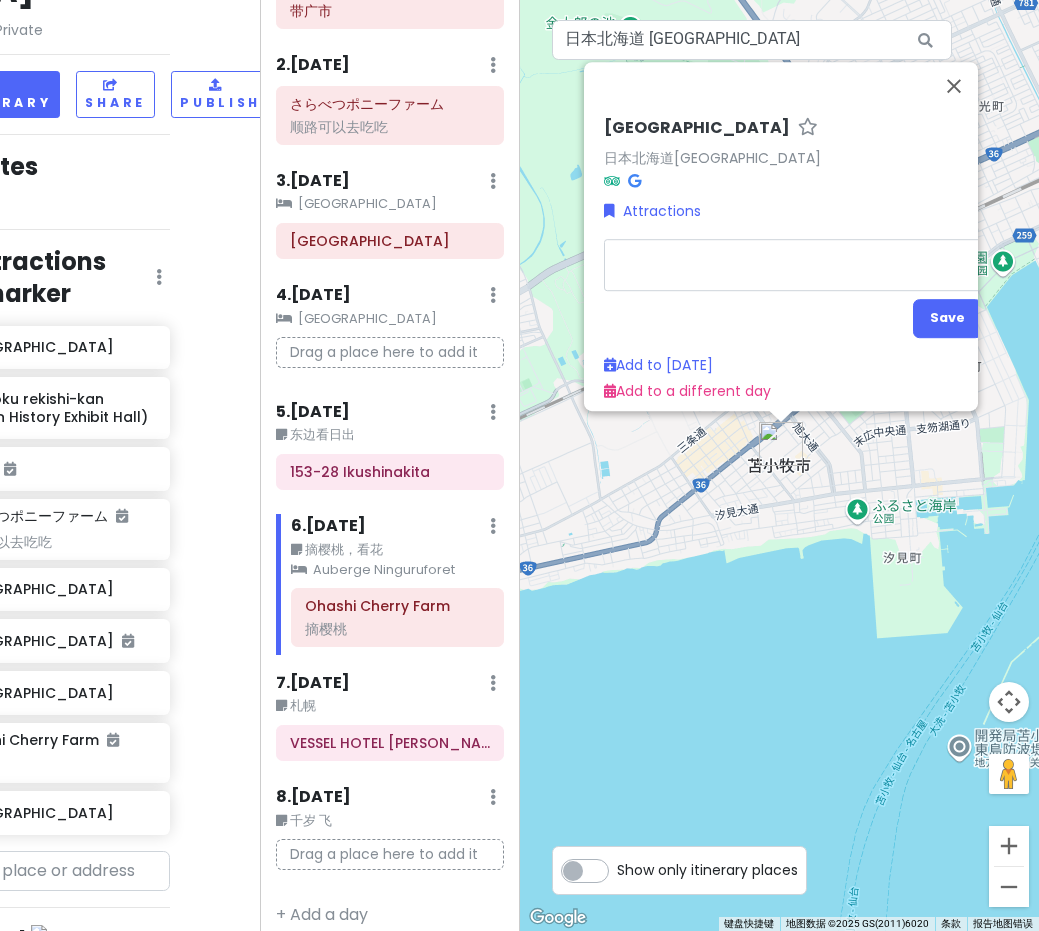 type on "x" 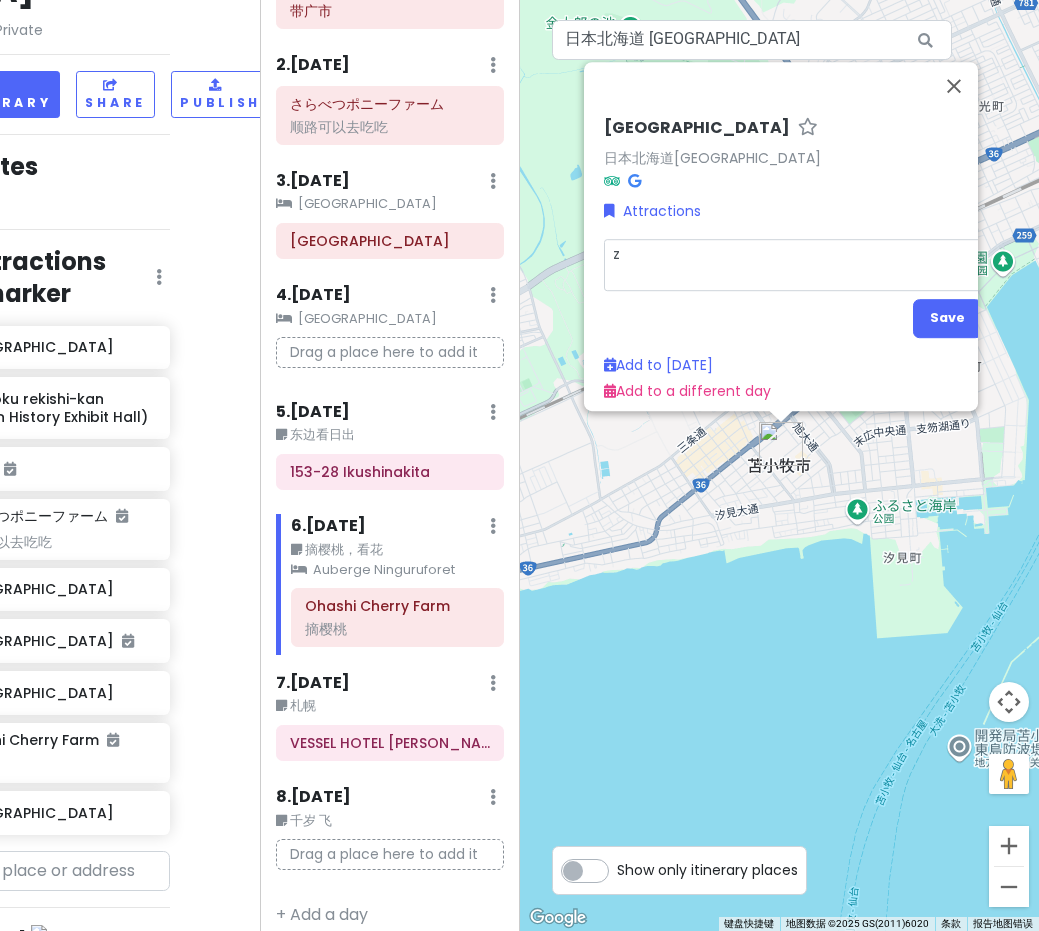 type on "x" 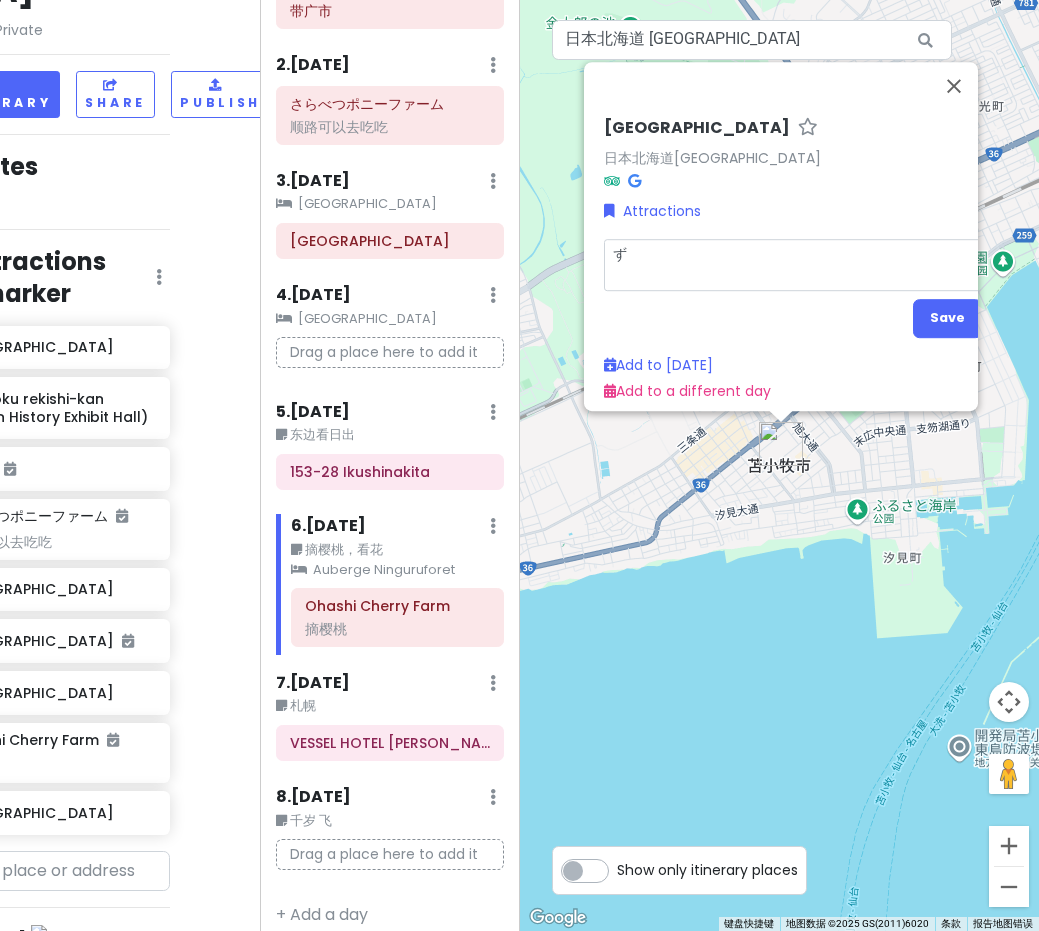 type on "x" 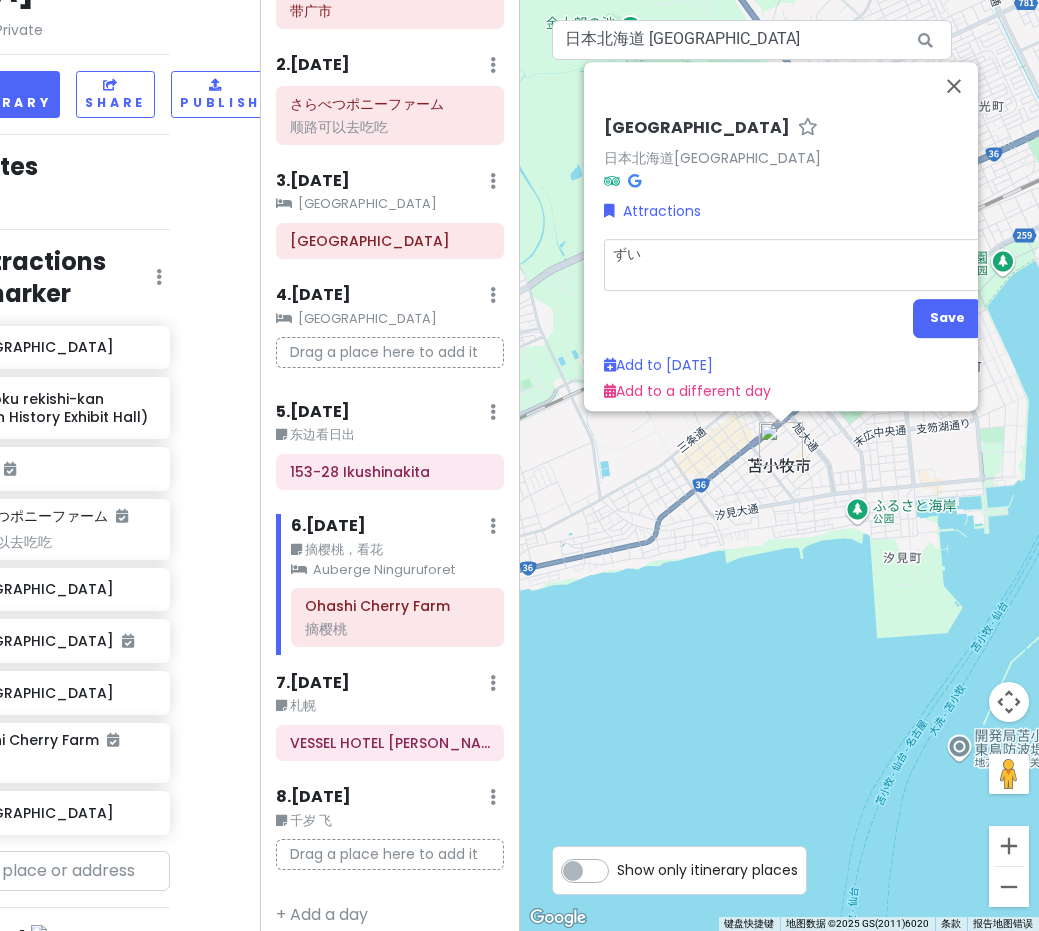 type on "x" 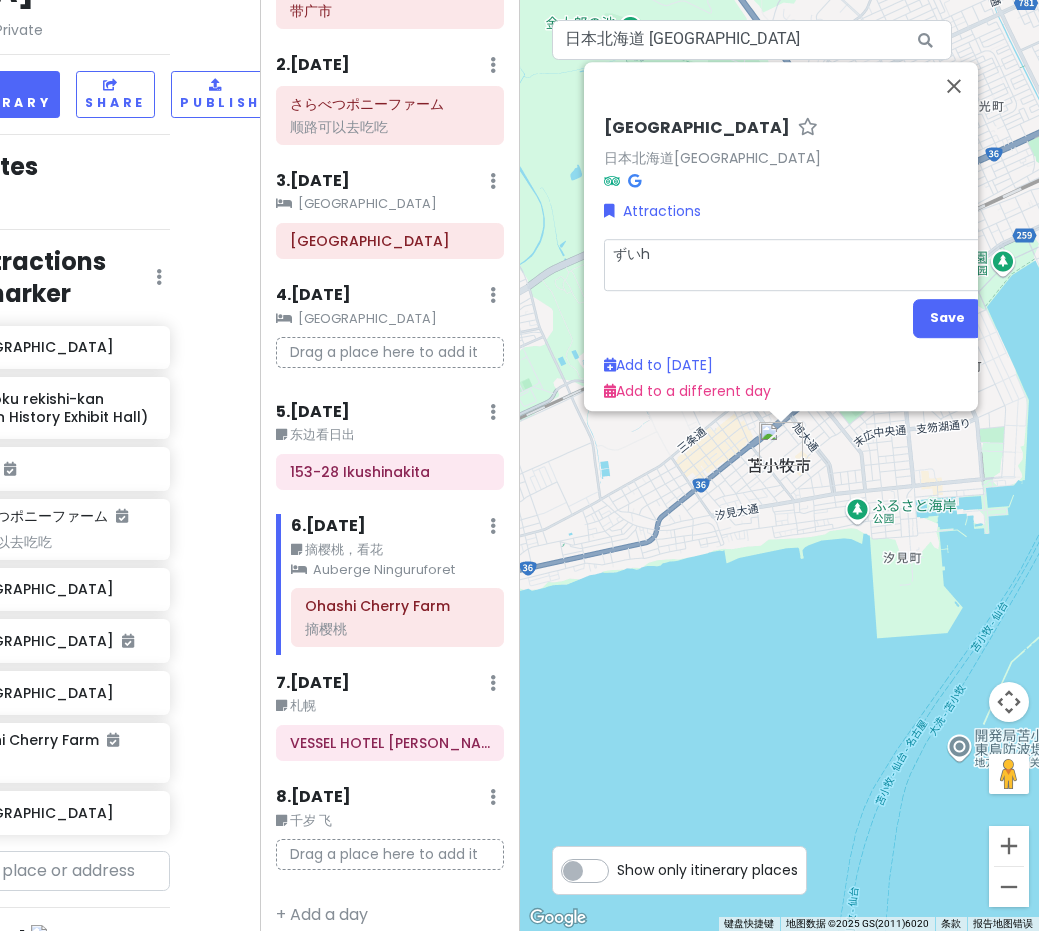 type on "x" 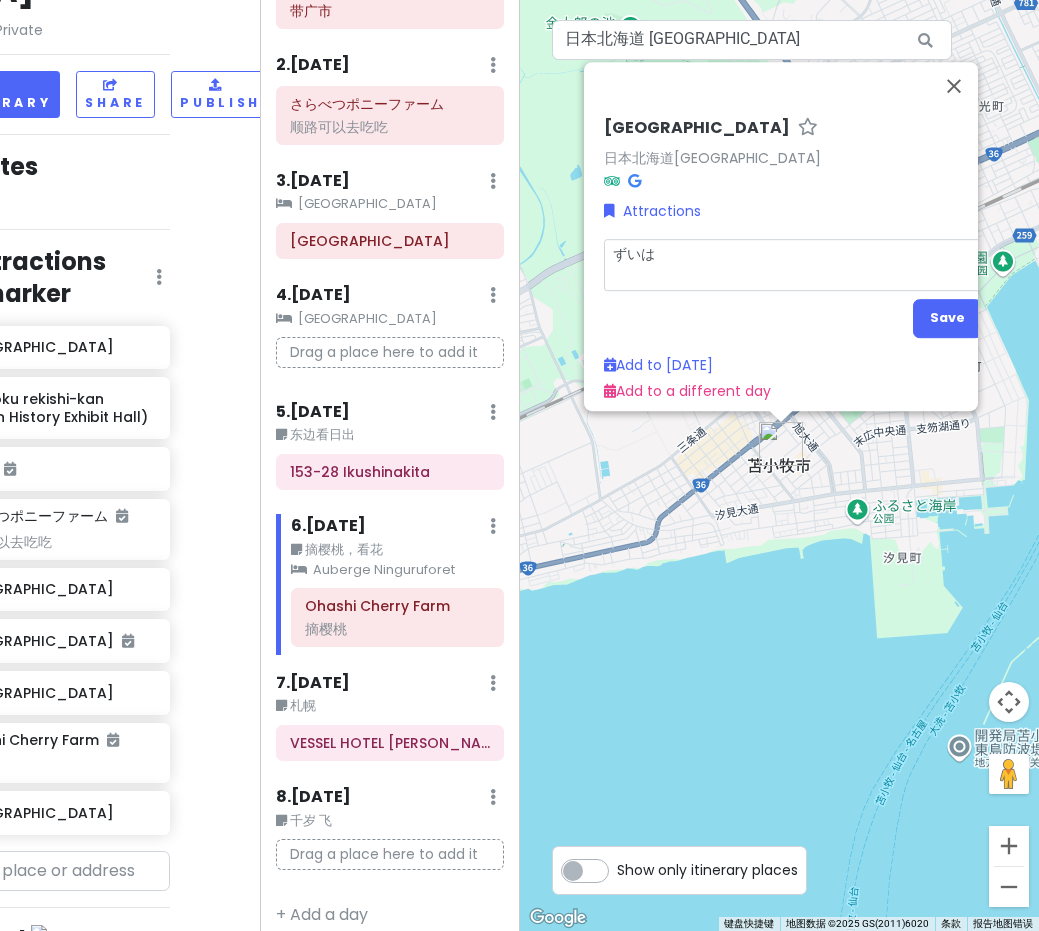 type on "x" 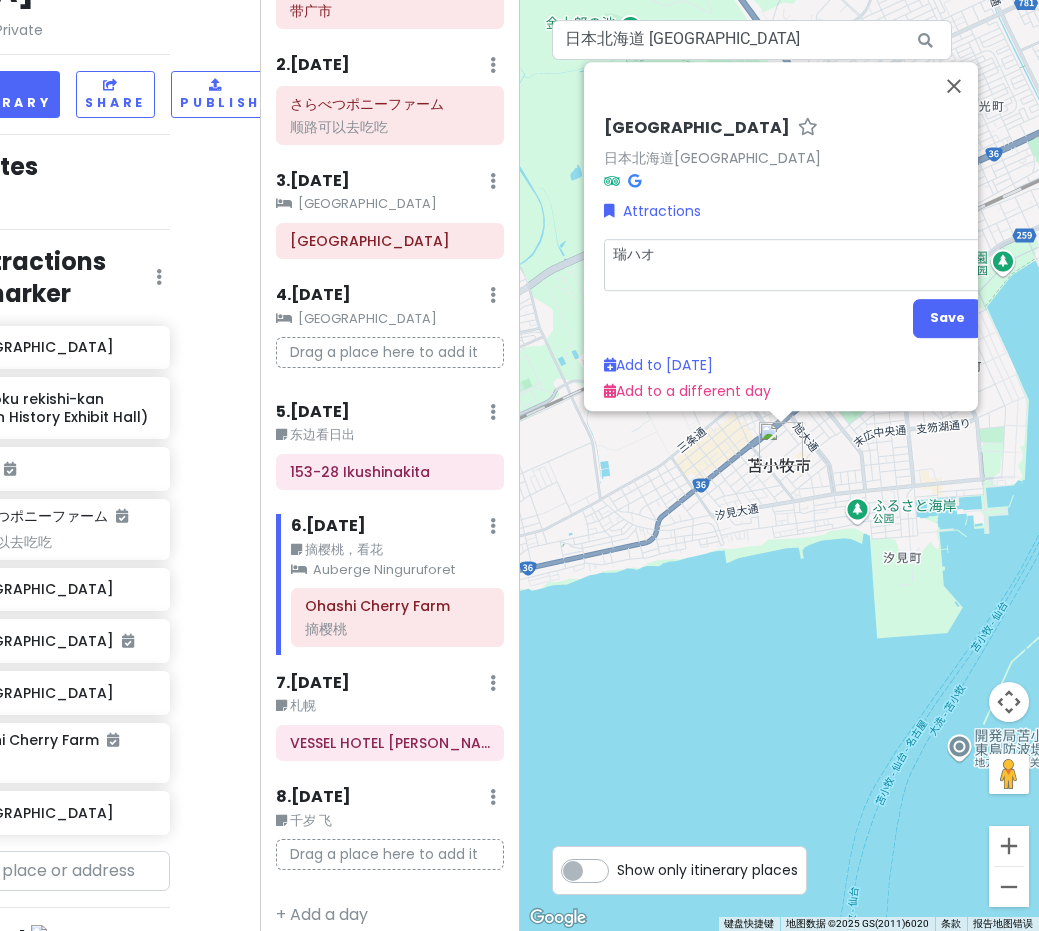 type on "x" 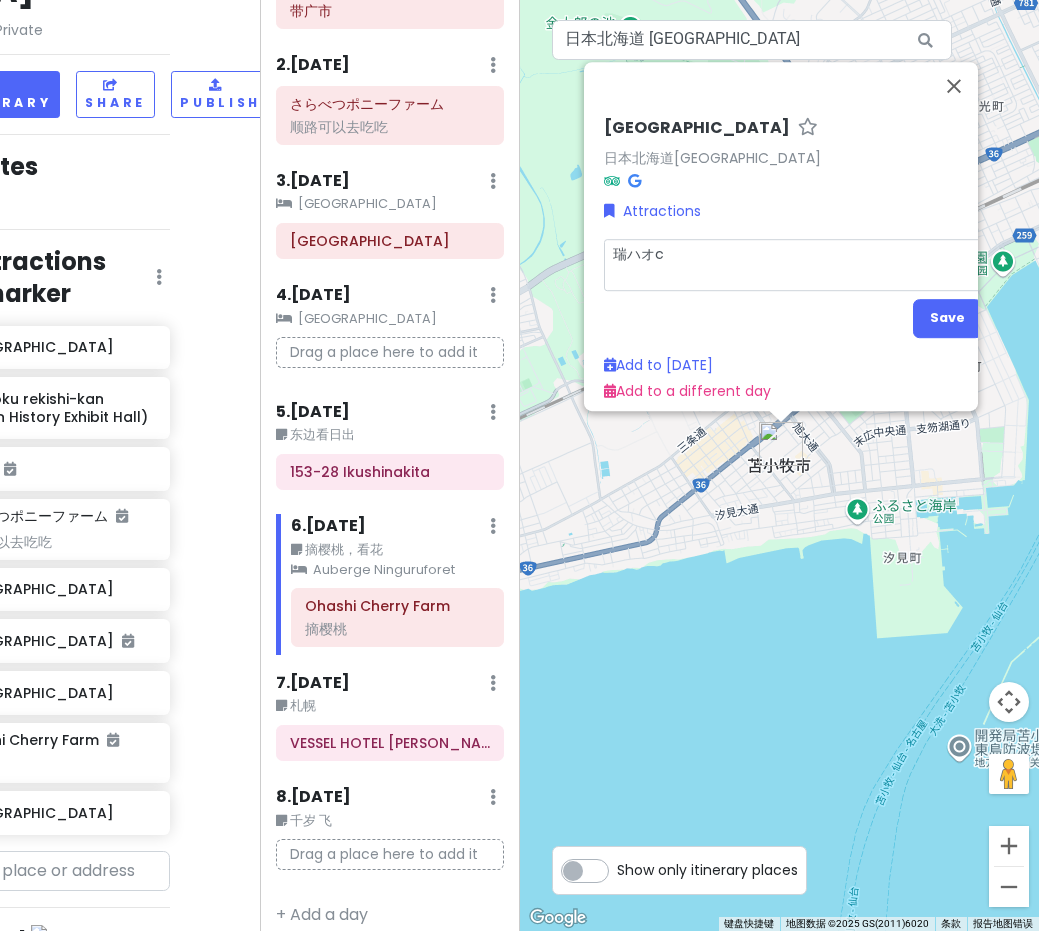 type on "瑞ハオch" 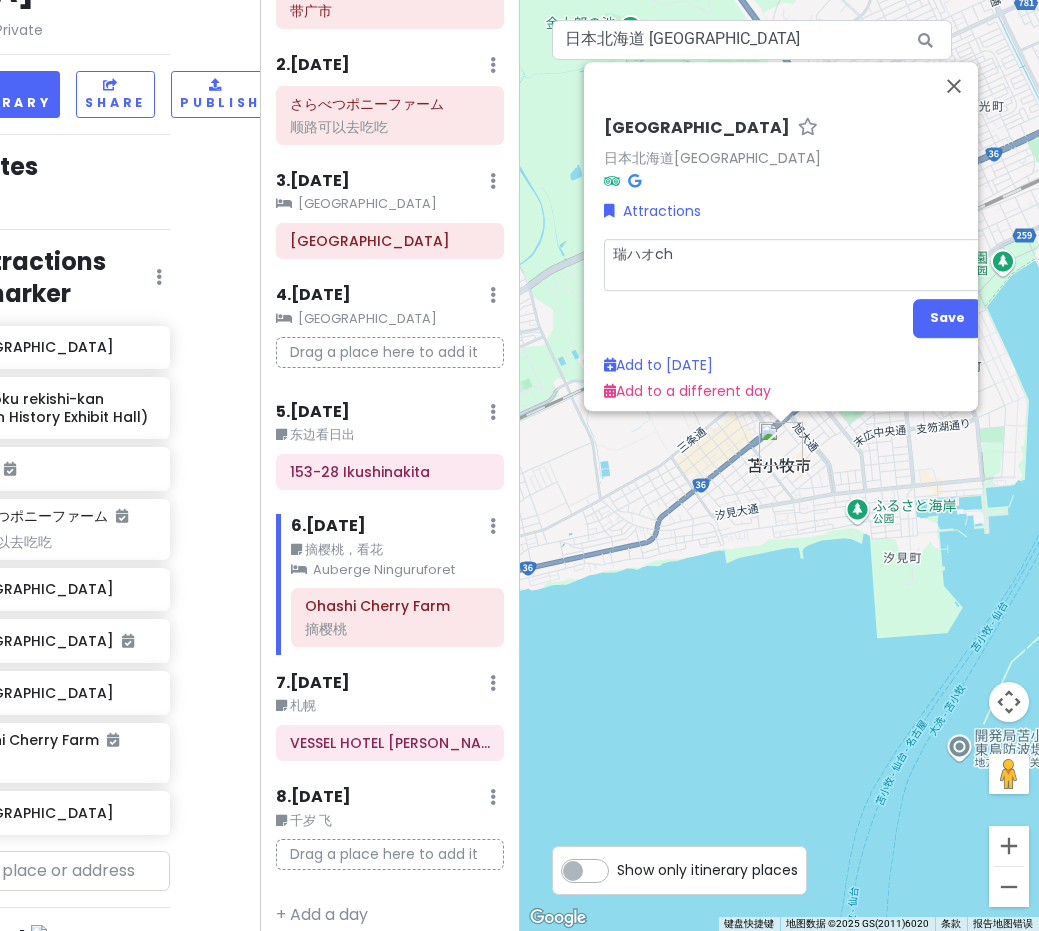 type on "x" 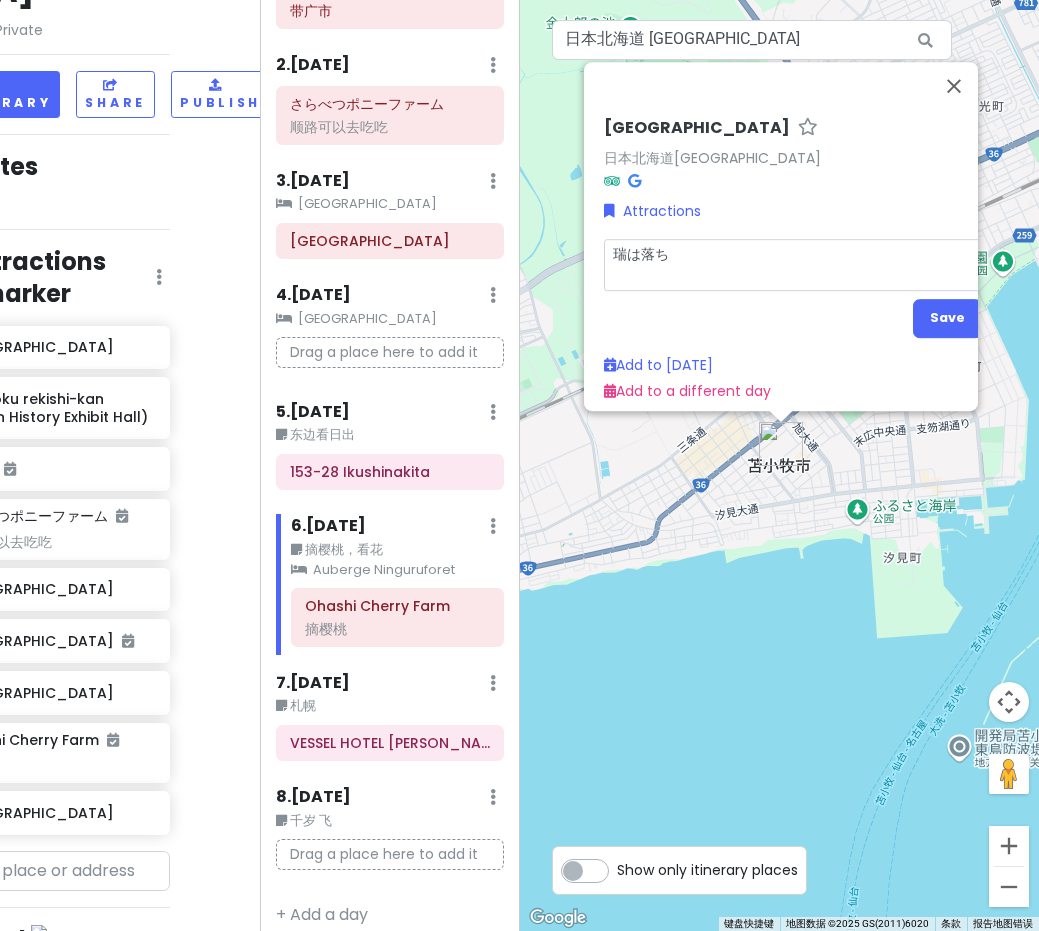 type on "x" 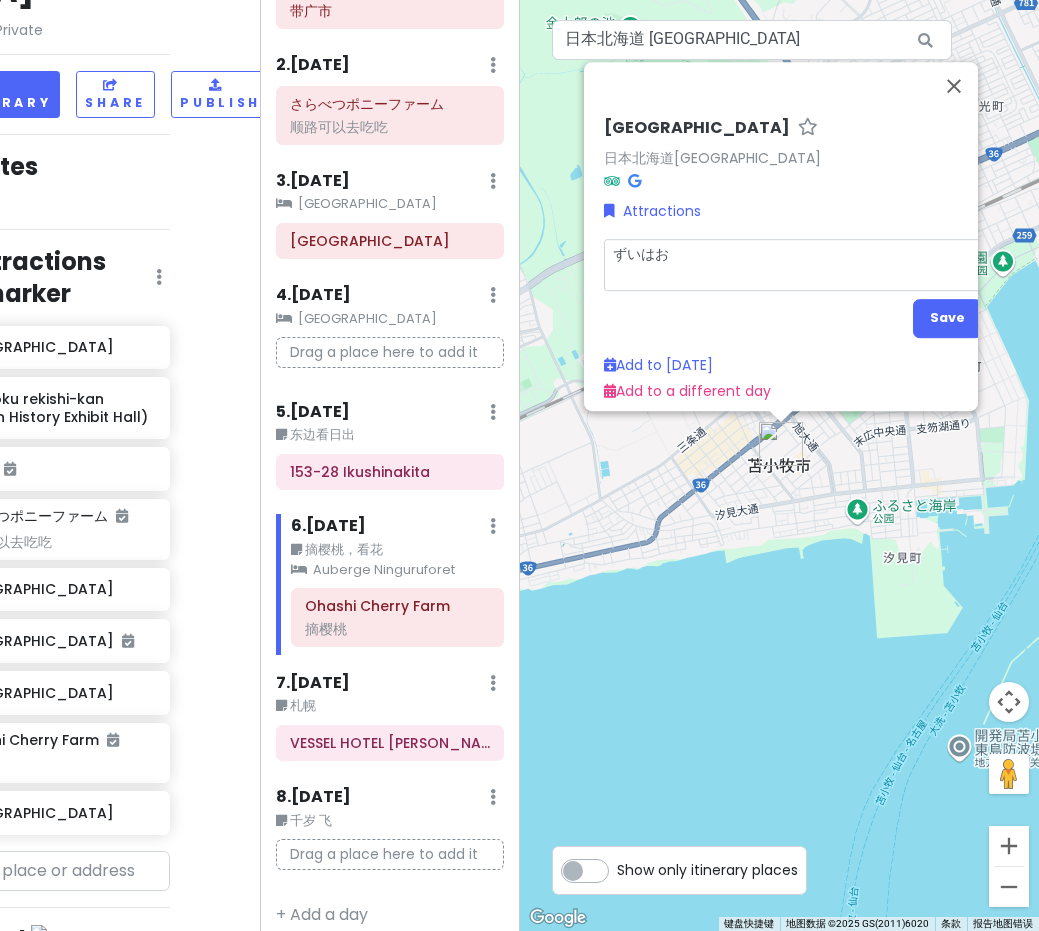 type on "x" 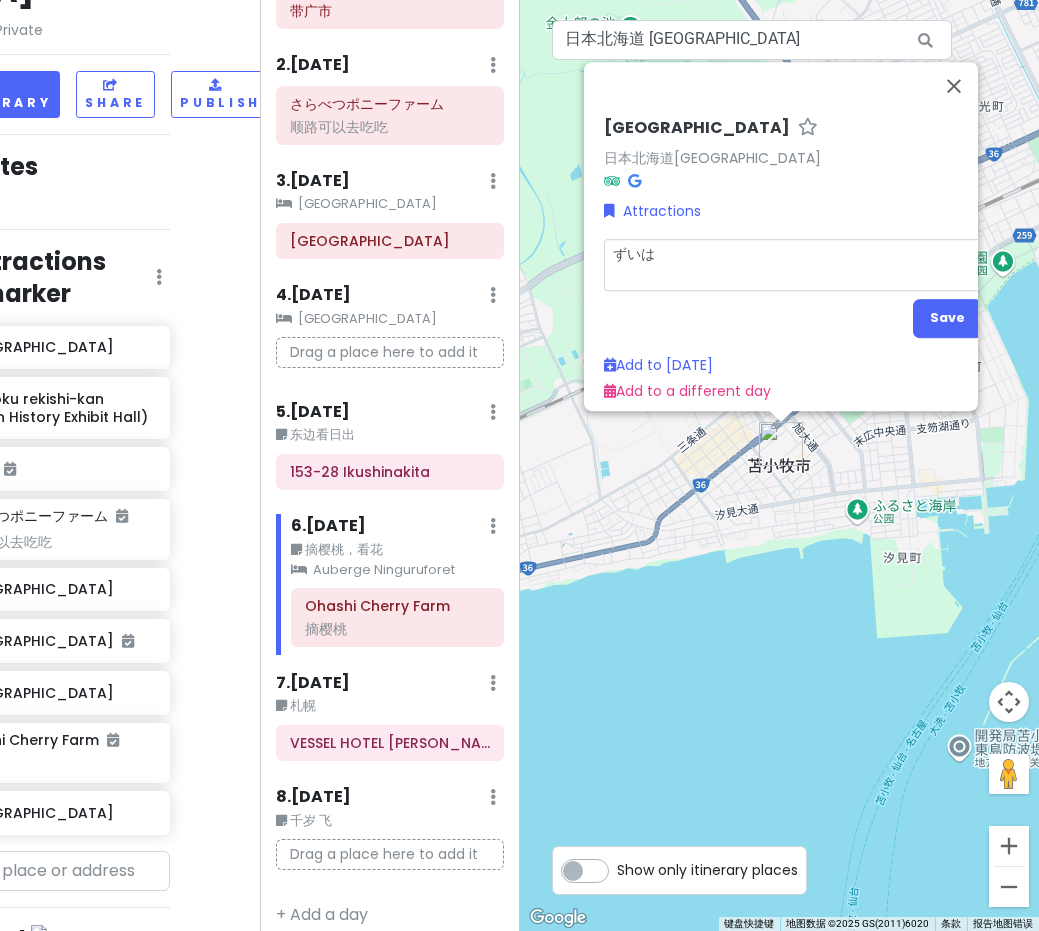 type on "x" 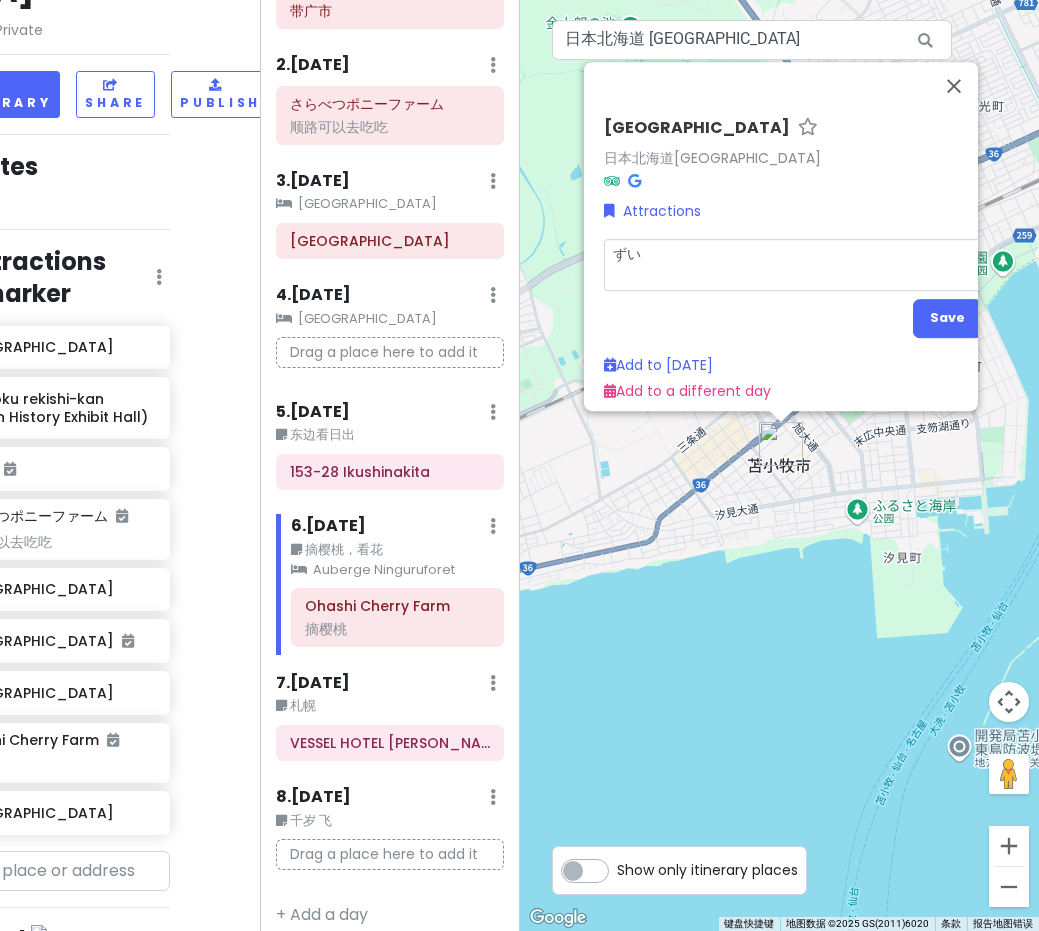 type on "x" 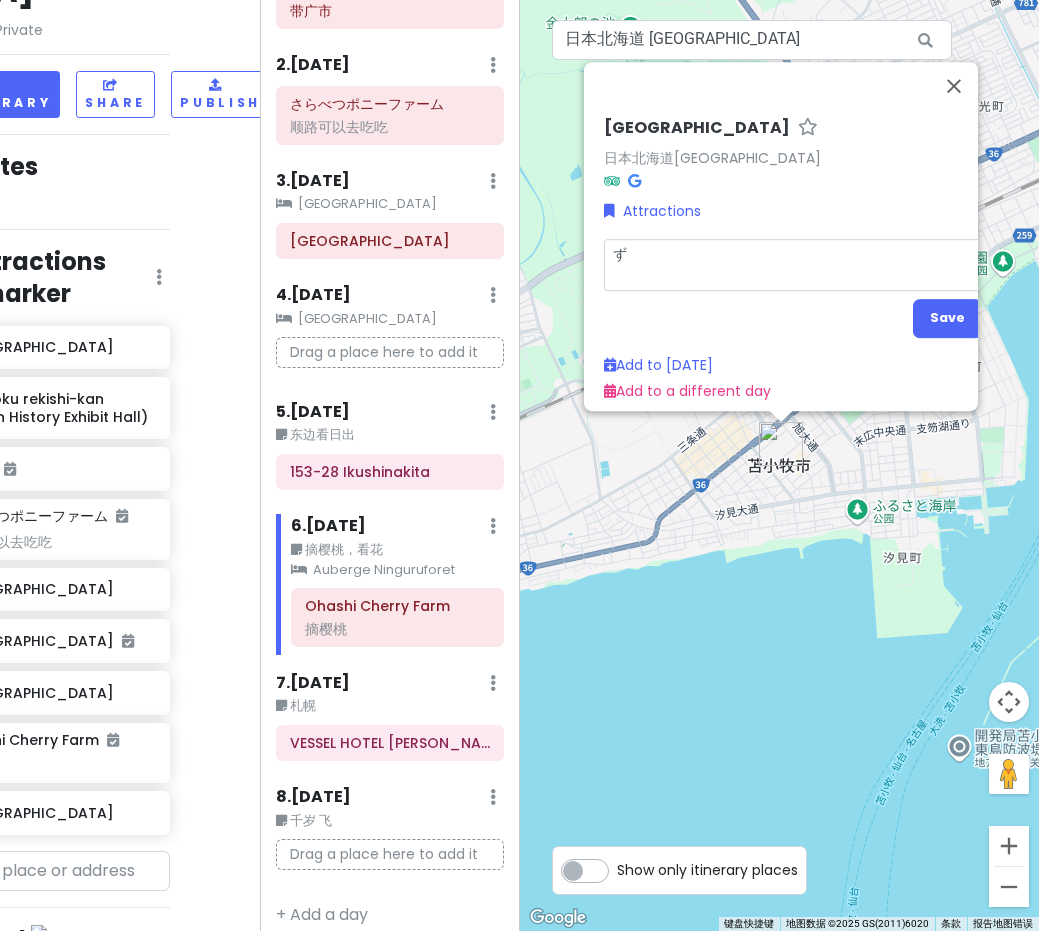 type 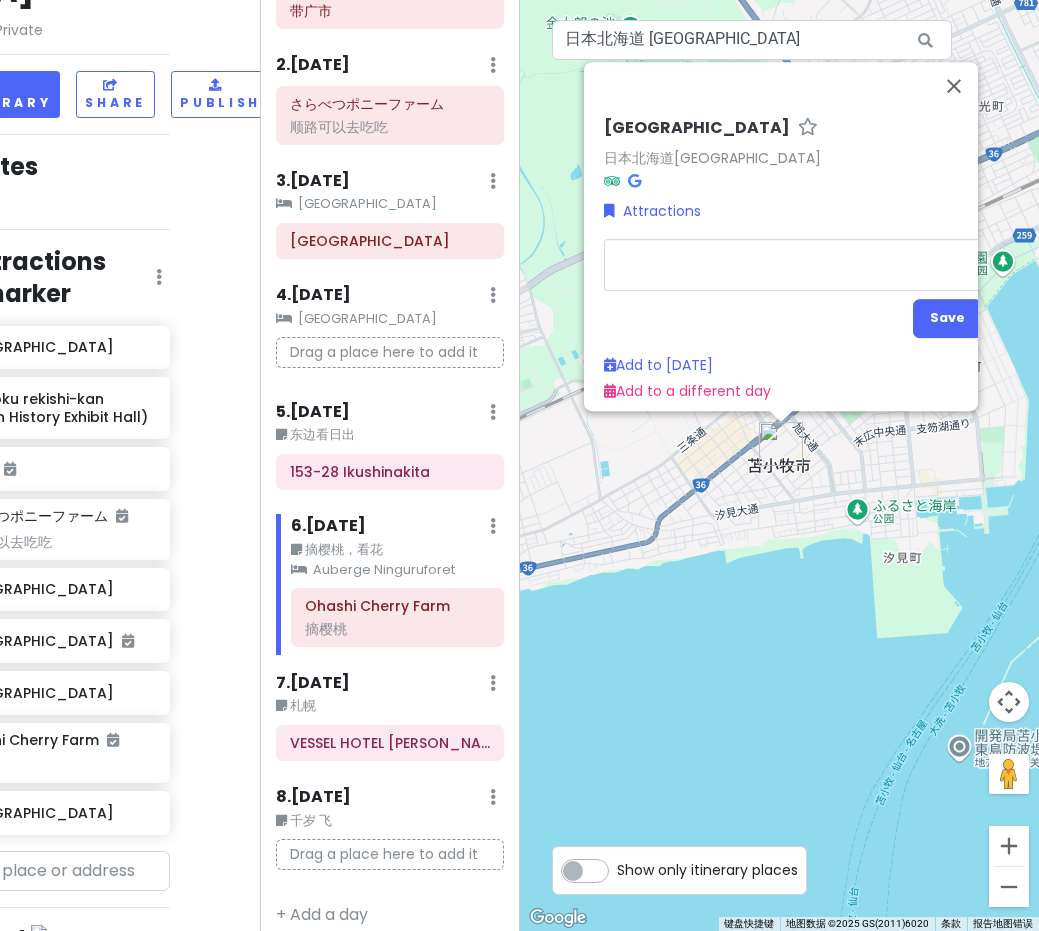type on "x" 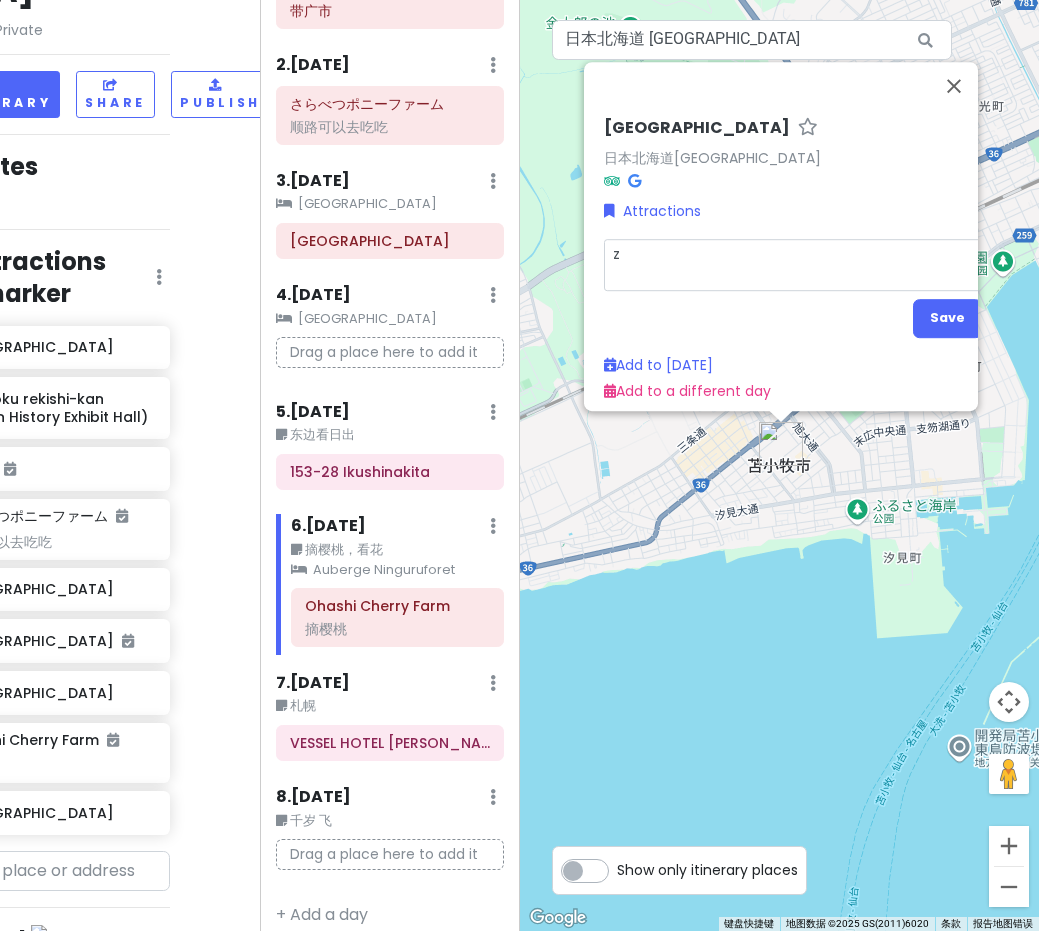 type on "x" 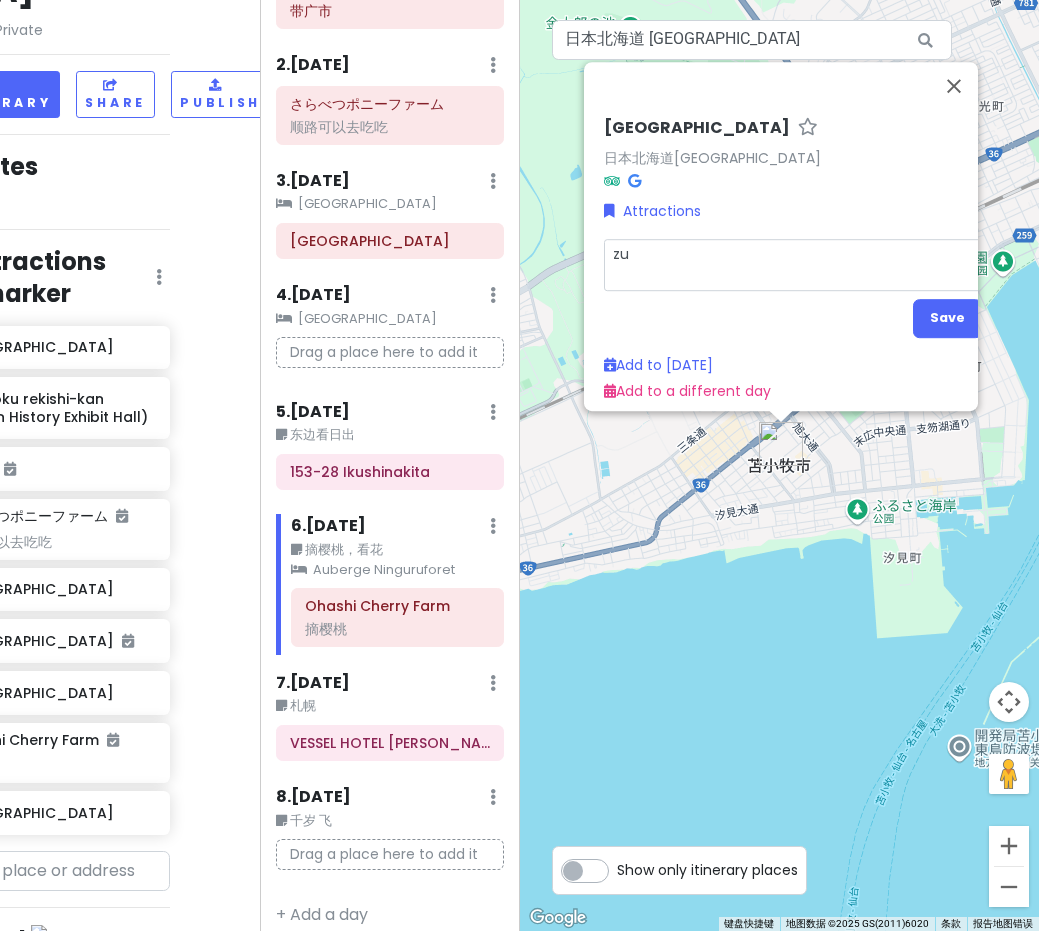 type on "x" 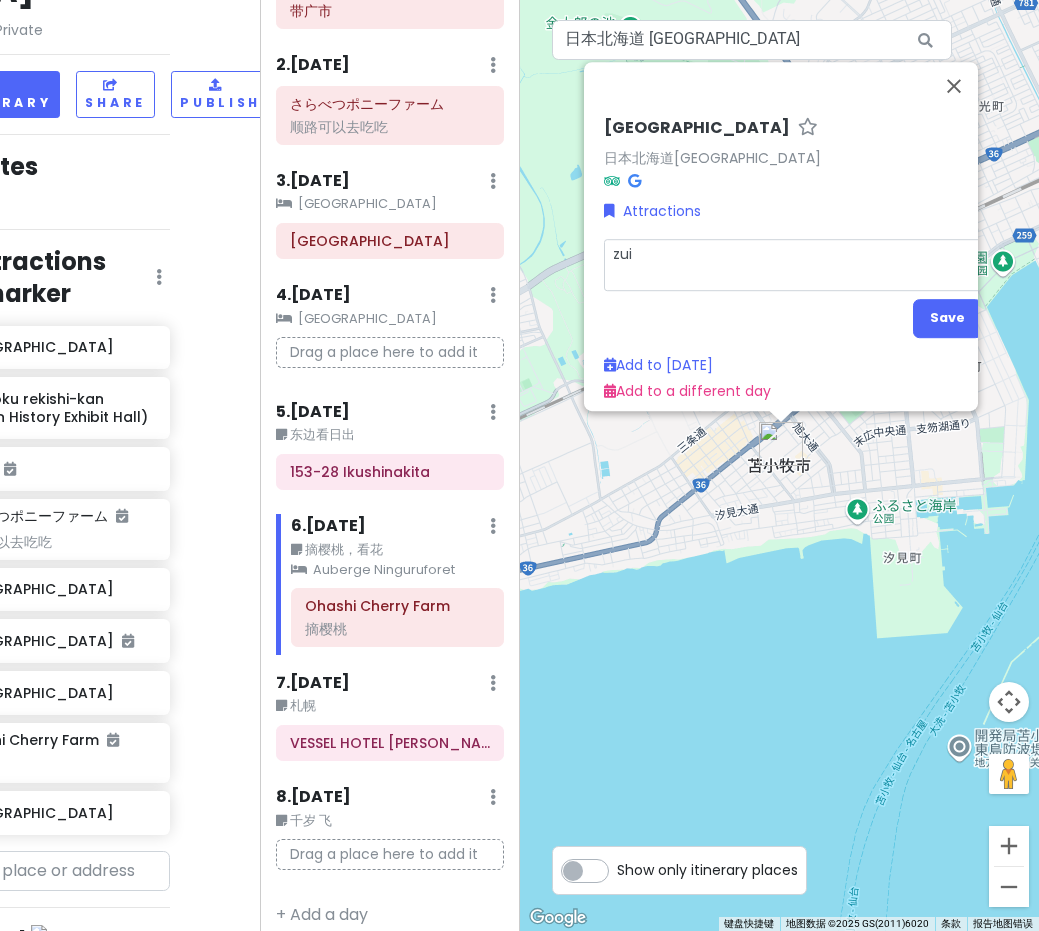 type on "x" 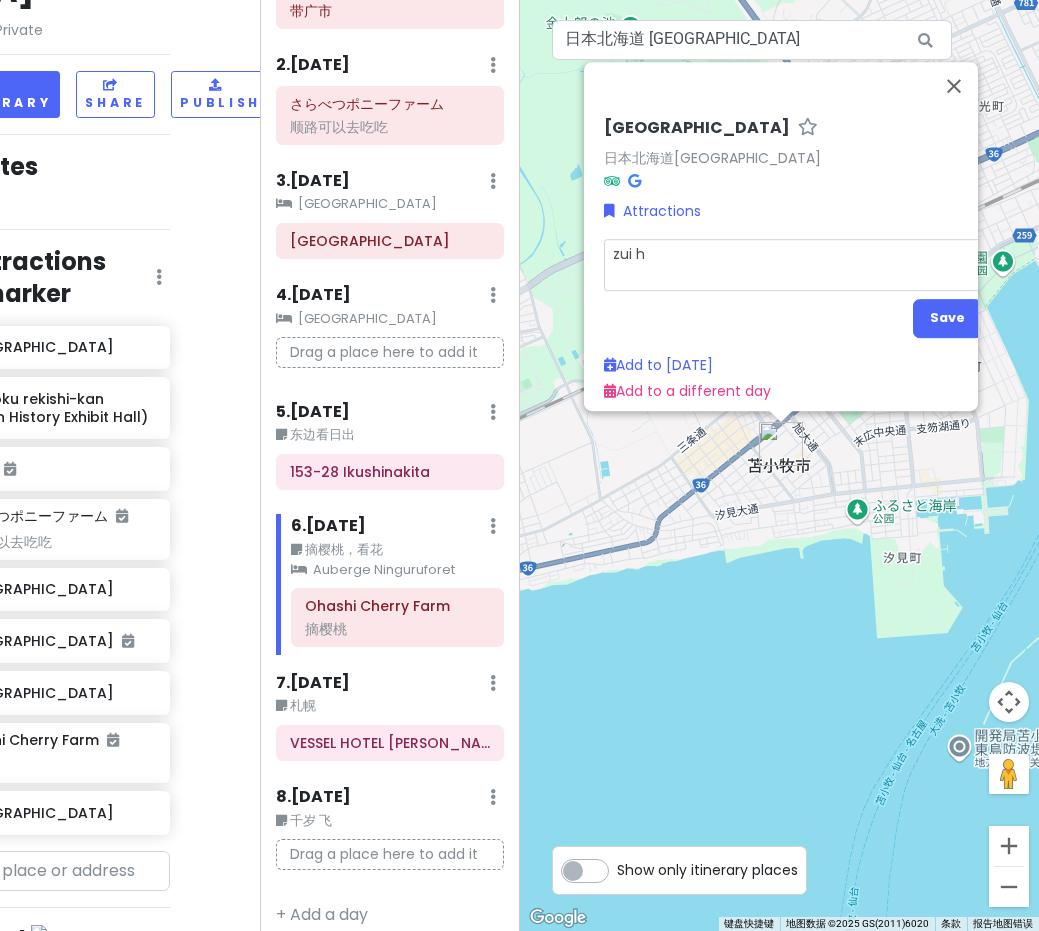 type on "x" 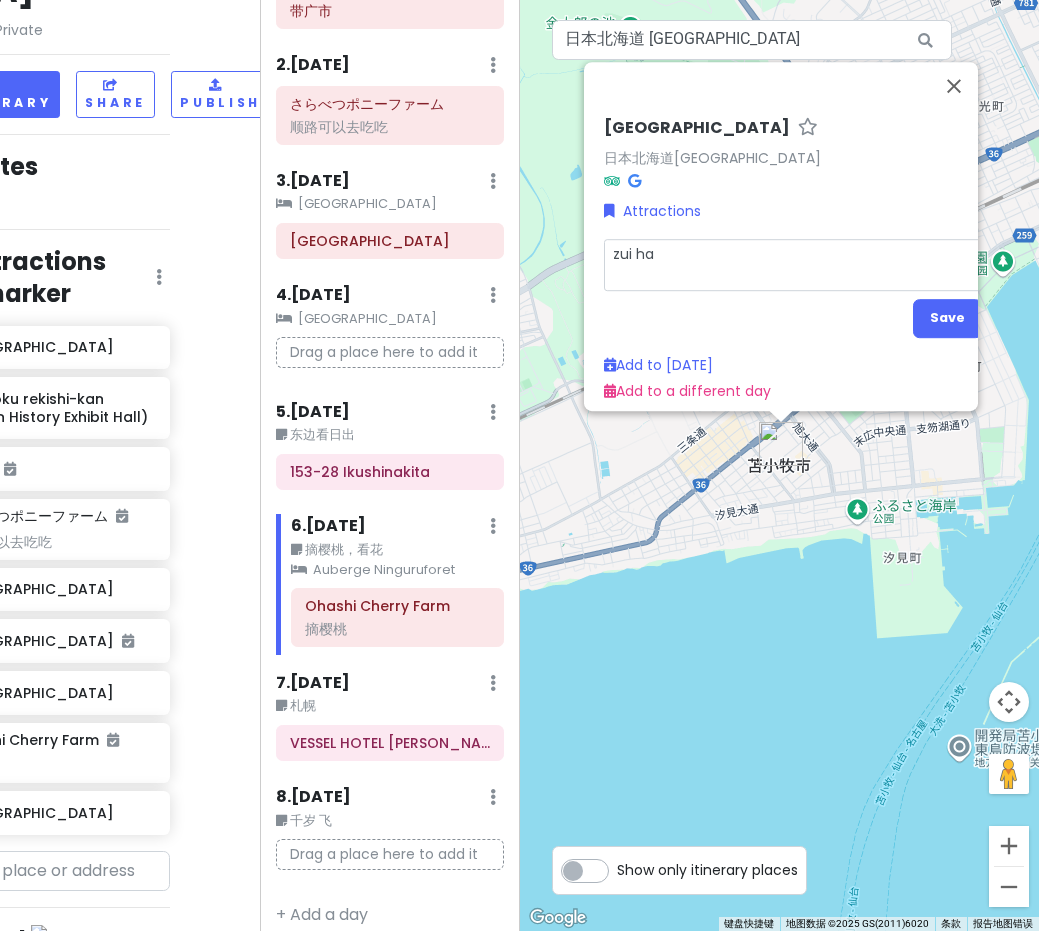 type on "x" 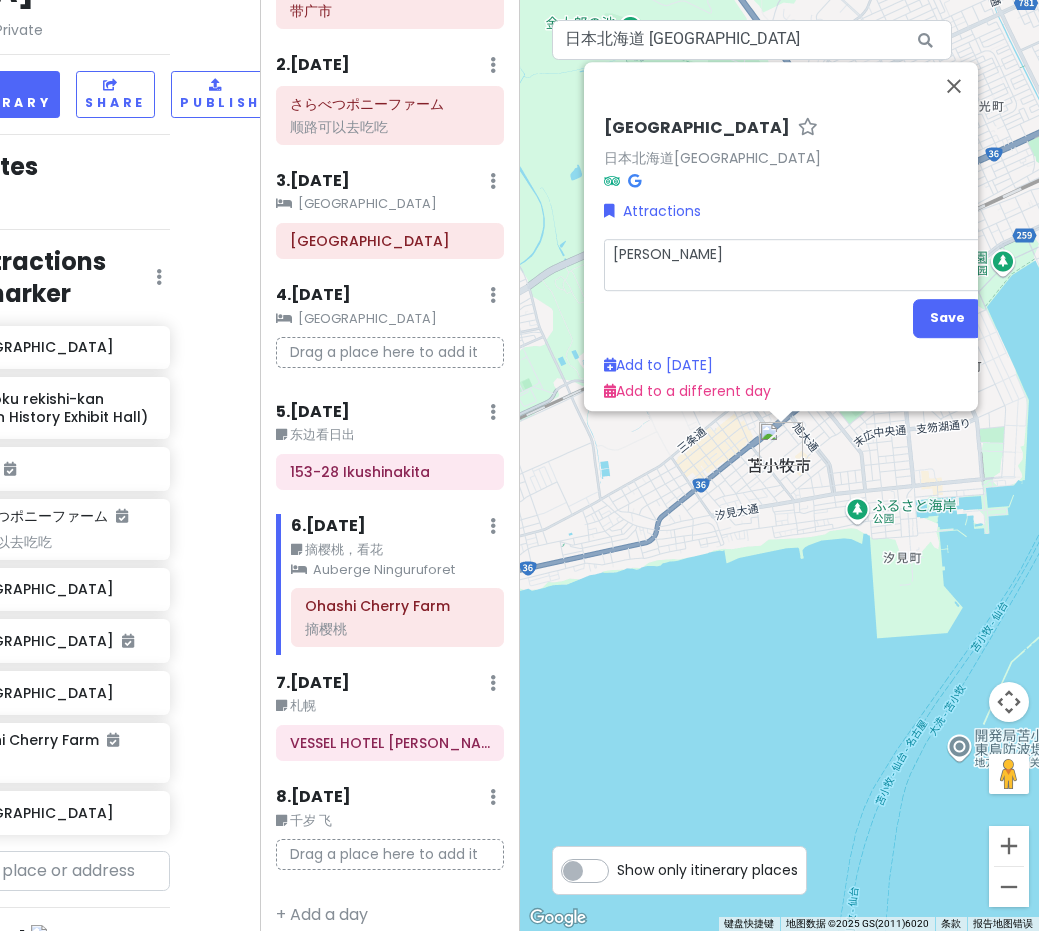 type on "x" 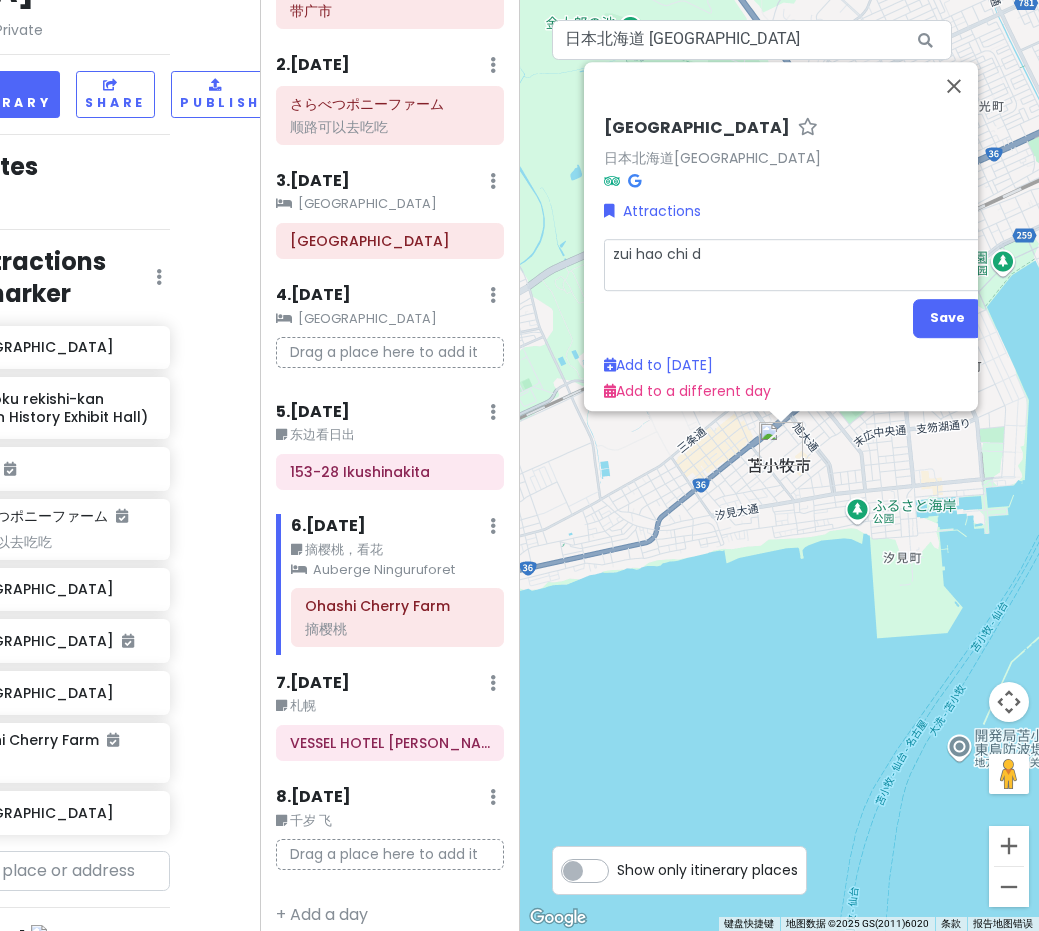 type on "x" 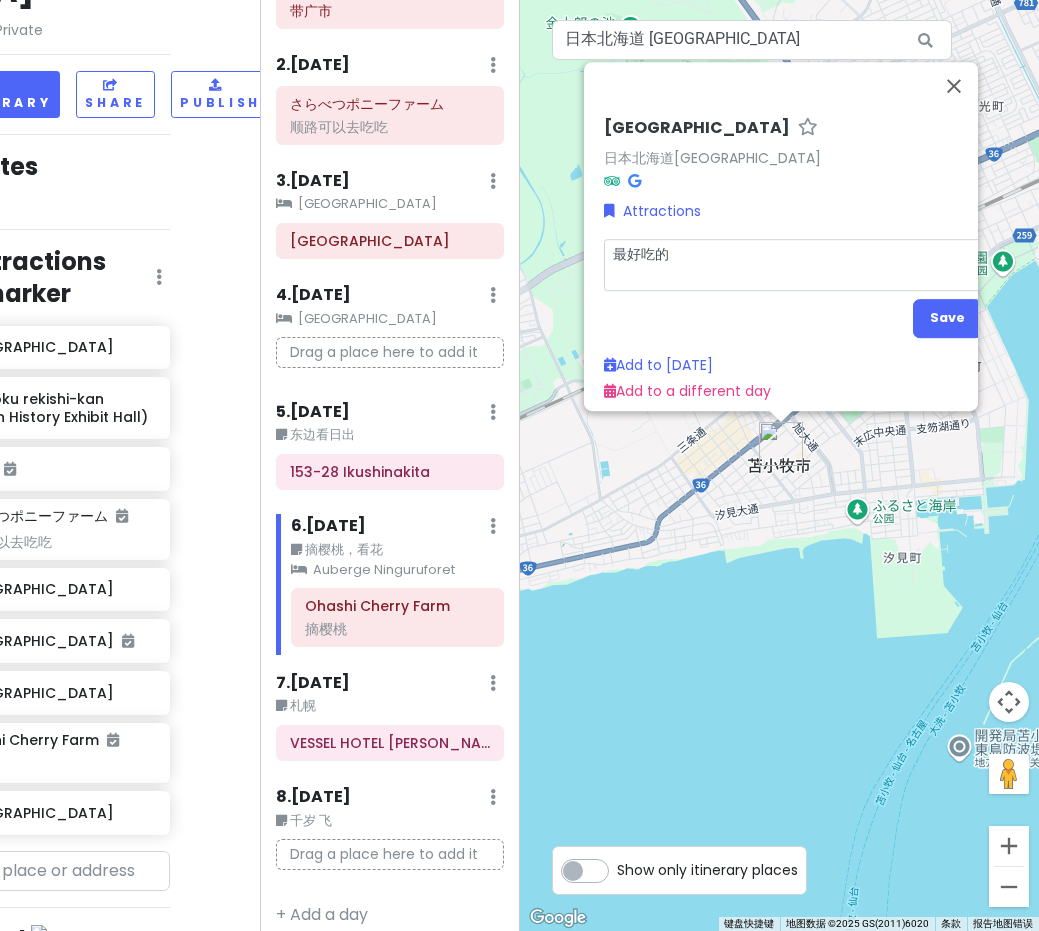 type on "x" 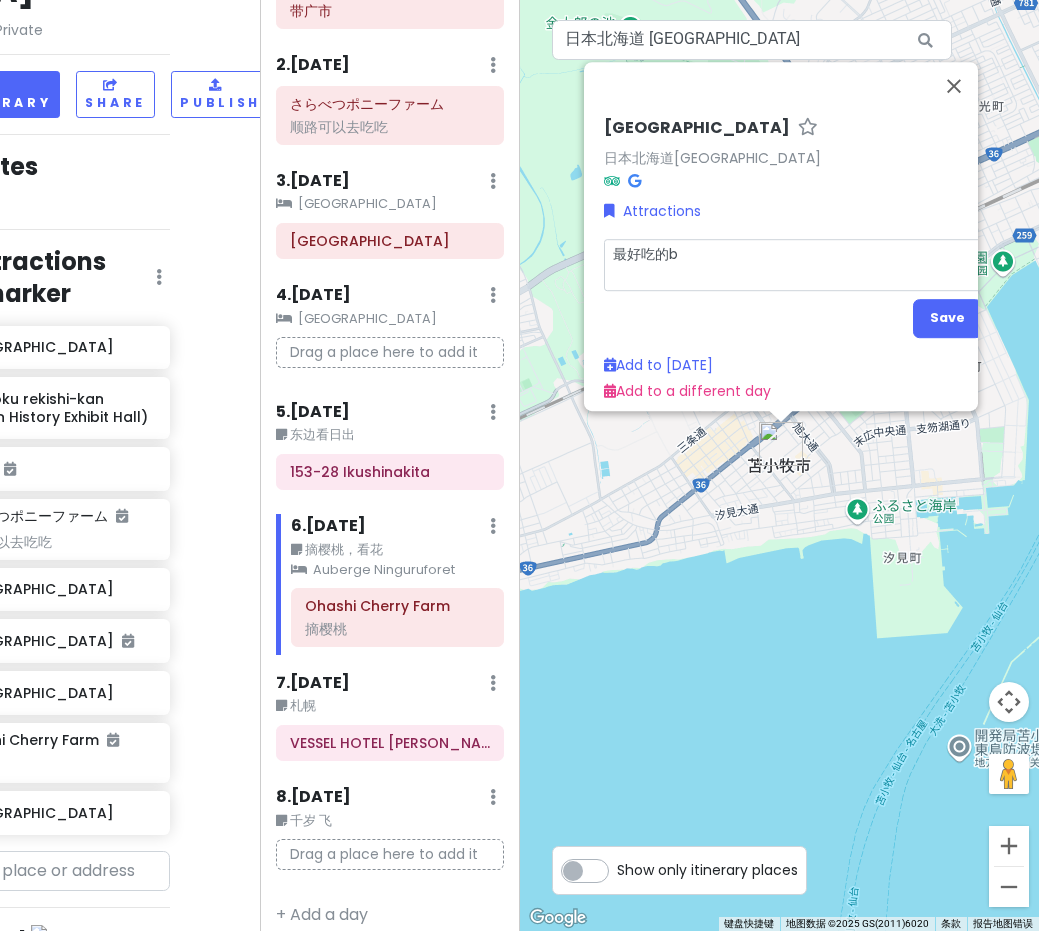 type on "x" 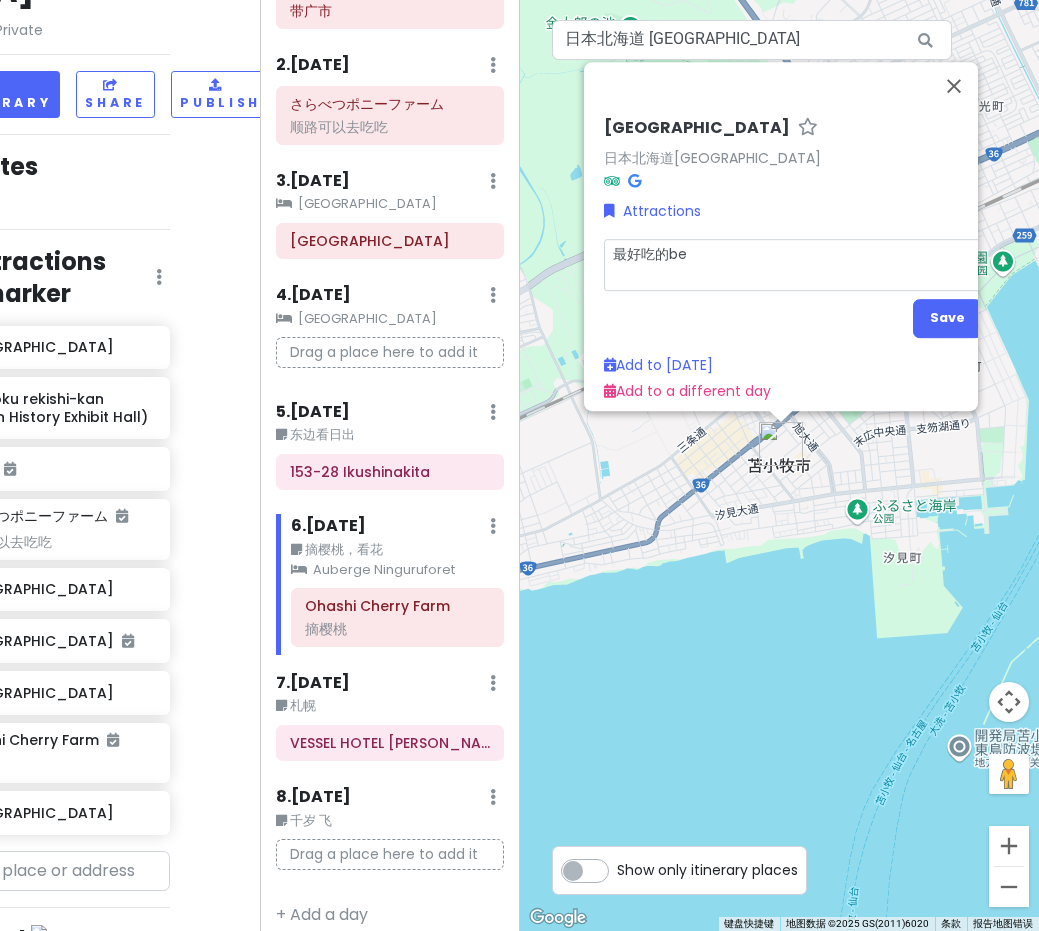 type on "x" 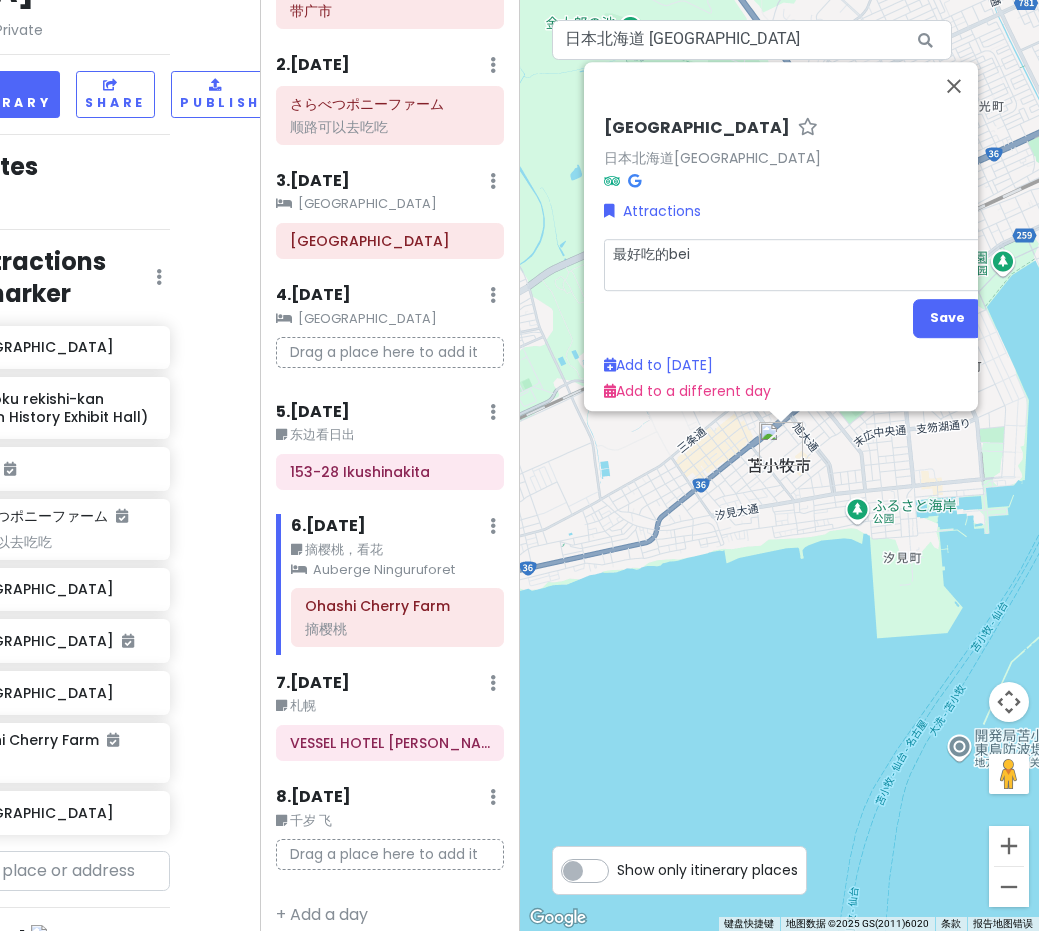 type on "x" 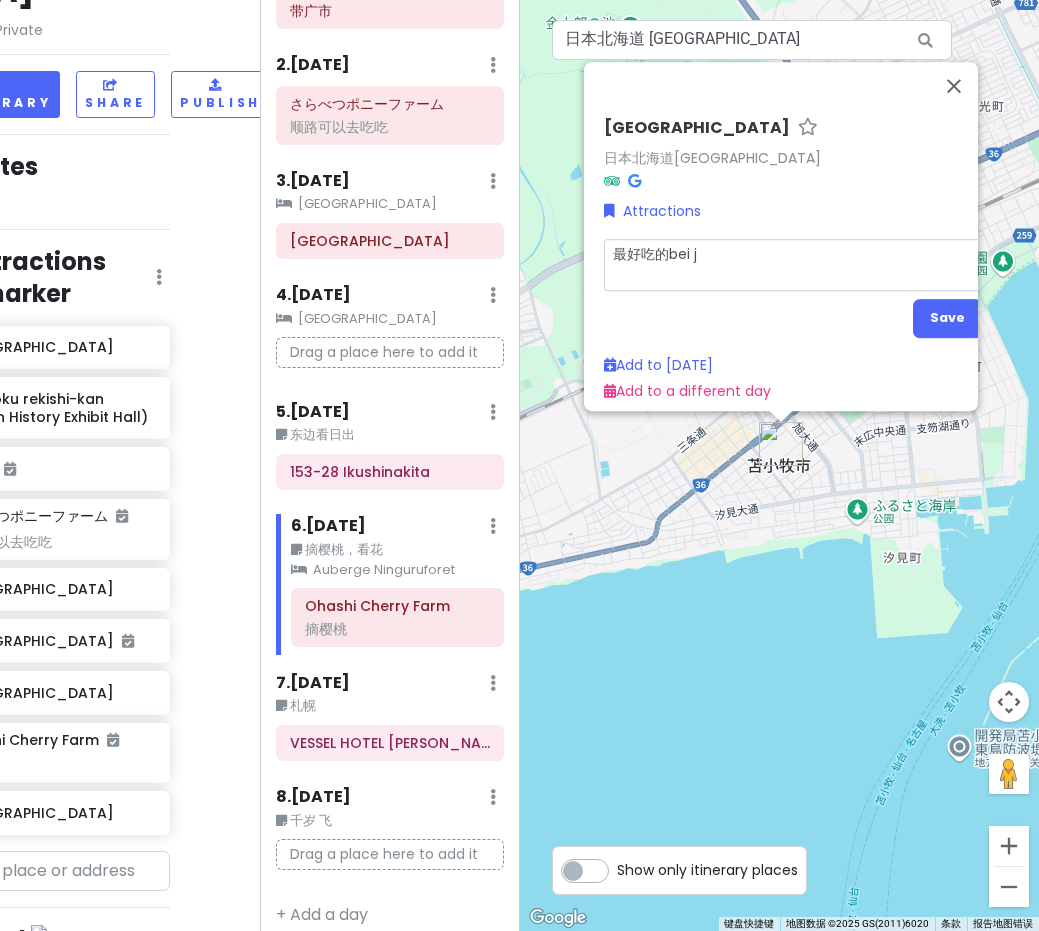 type on "x" 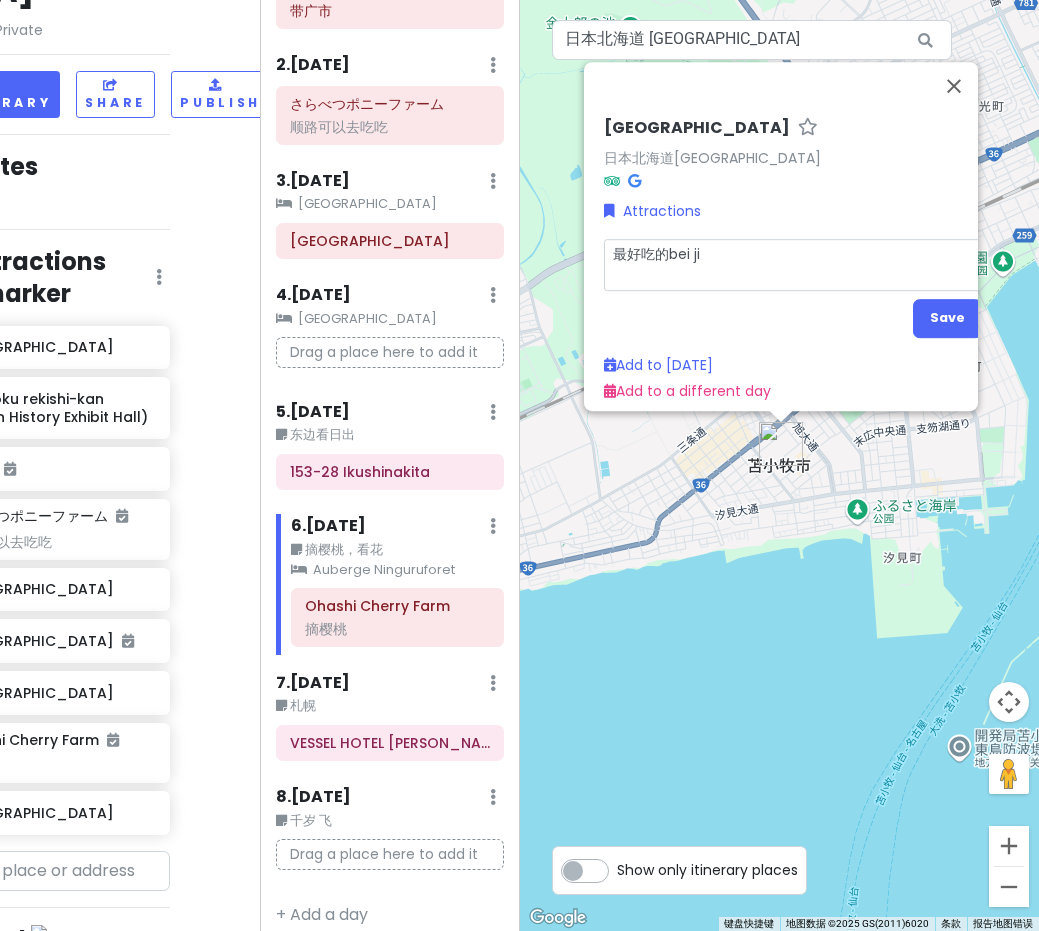 type on "x" 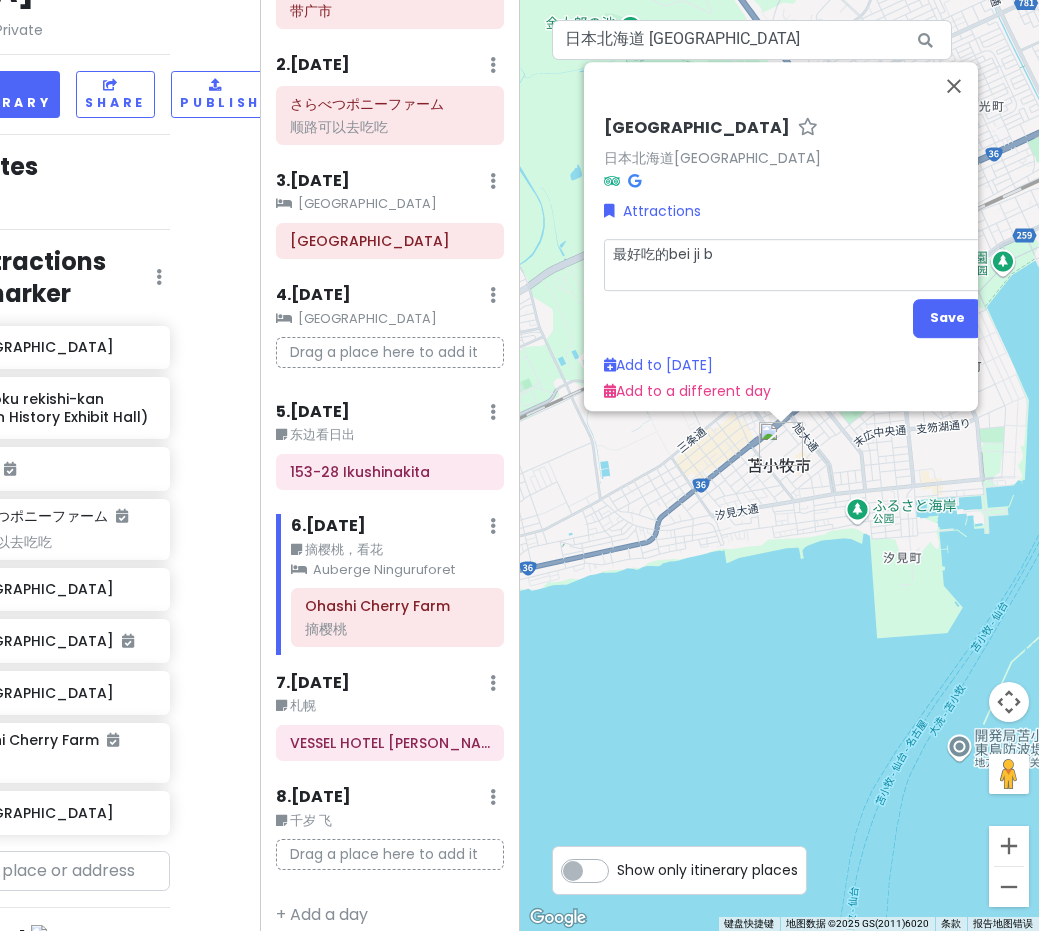 type on "x" 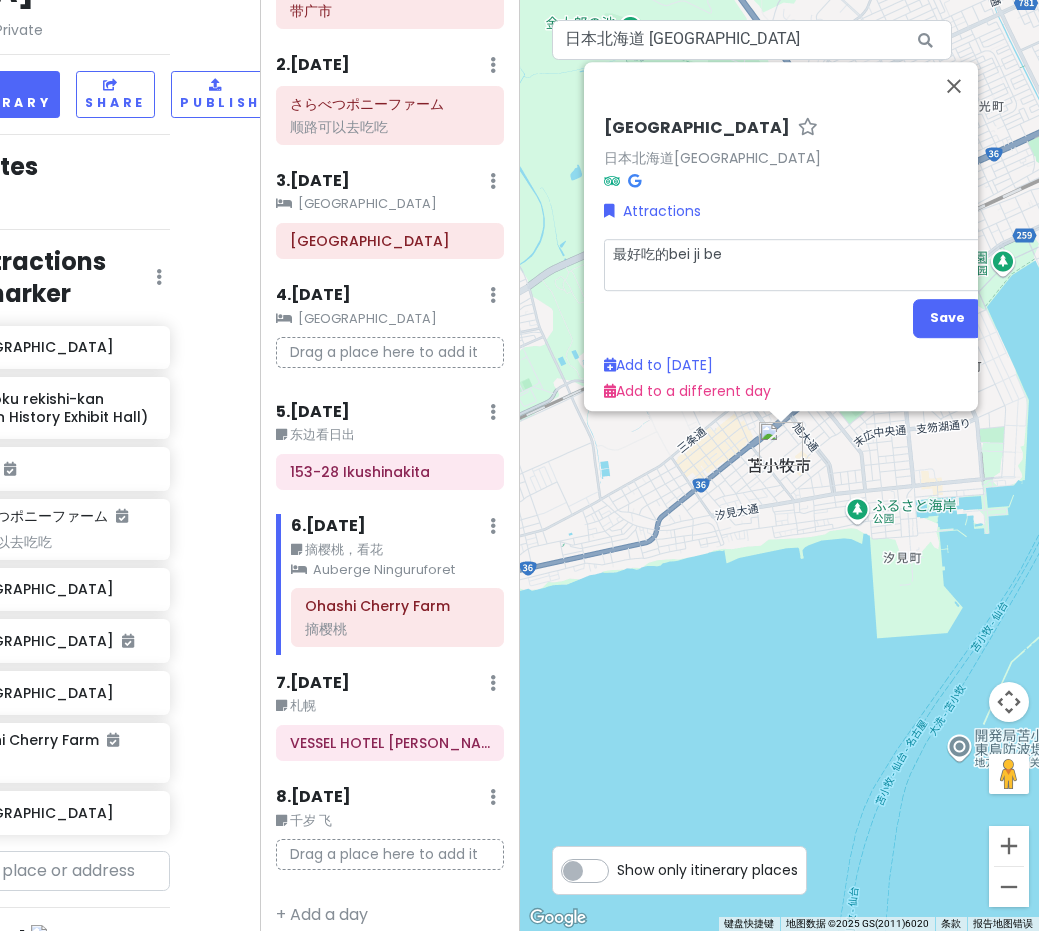 type on "x" 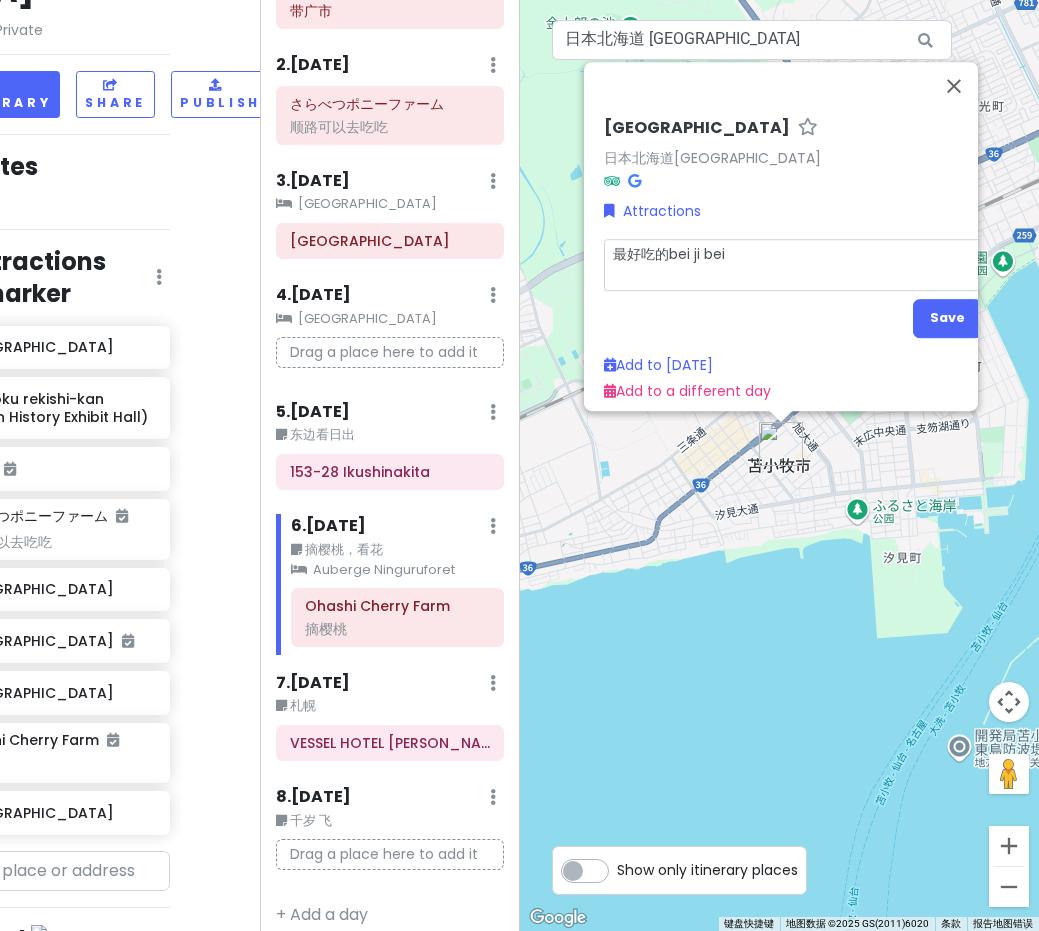 type on "x" 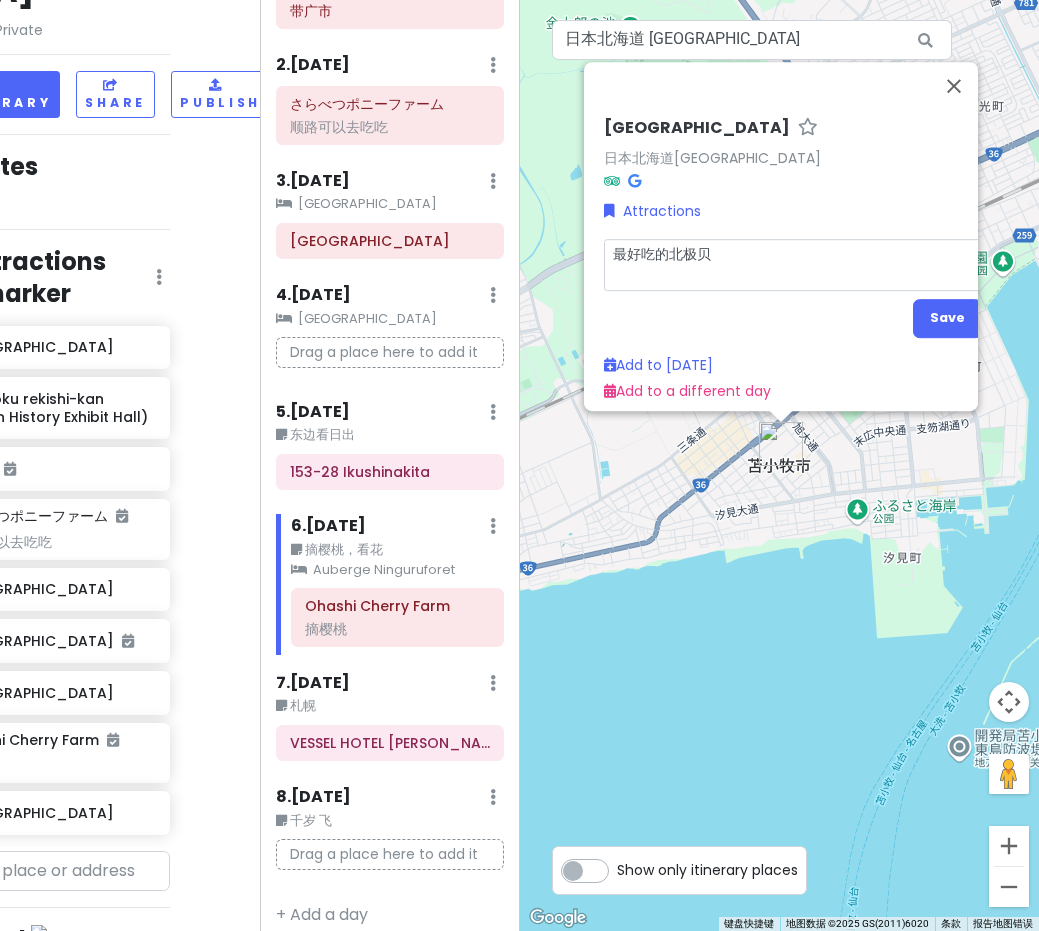 type on "x" 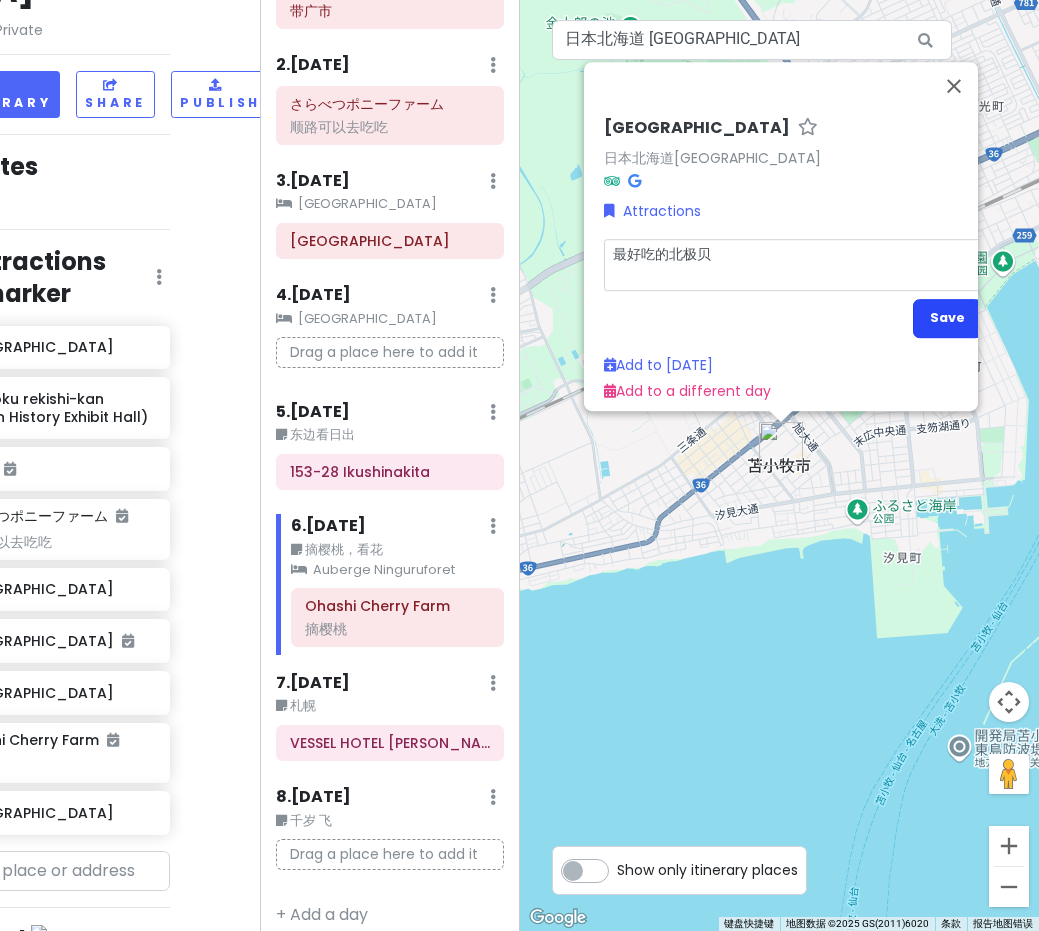 type on "最好吃的北极贝" 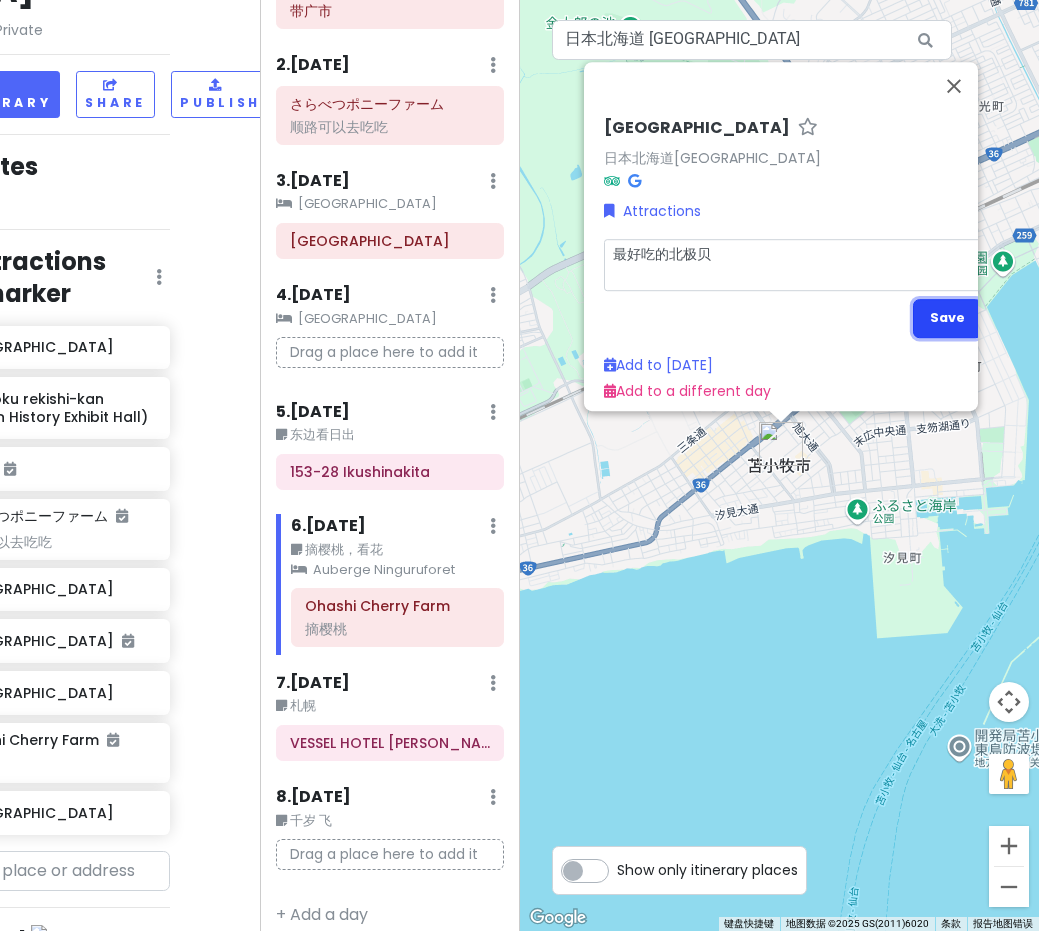 click on "Save" at bounding box center (947, 317) 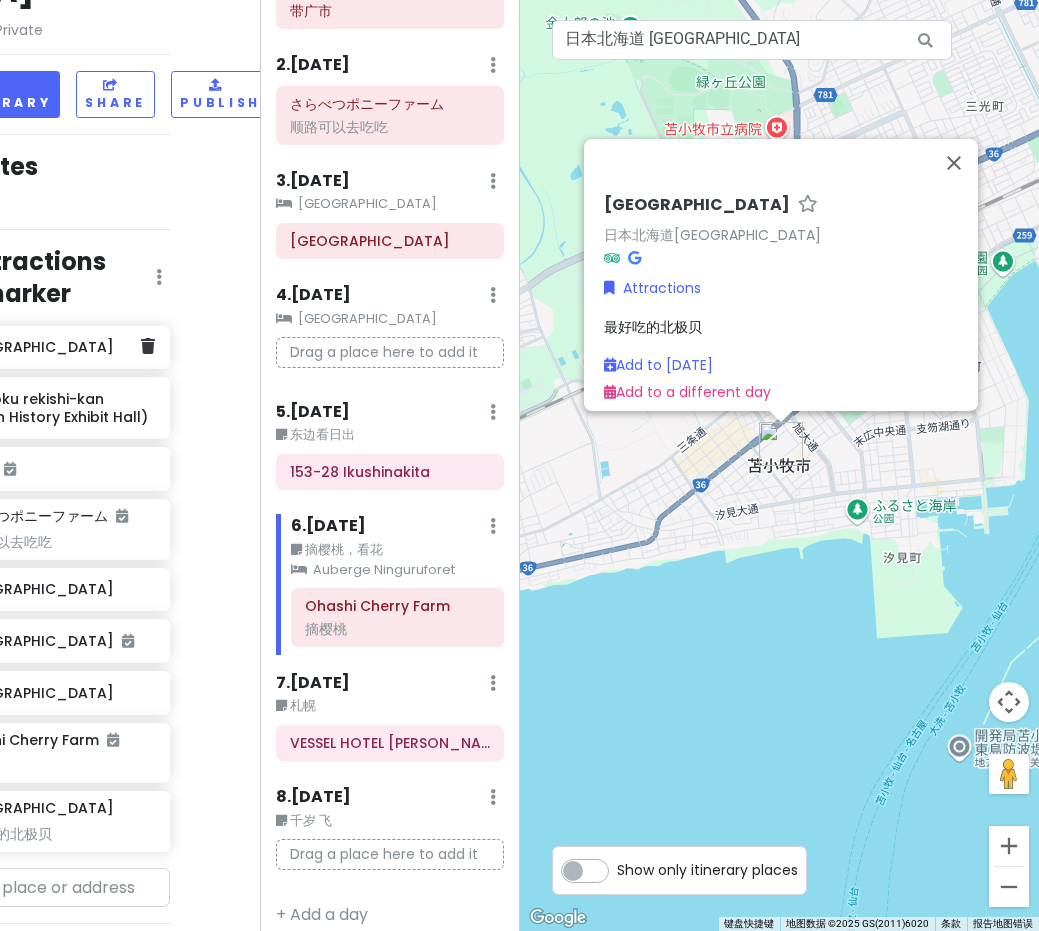 scroll, scrollTop: 179, scrollLeft: 0, axis: vertical 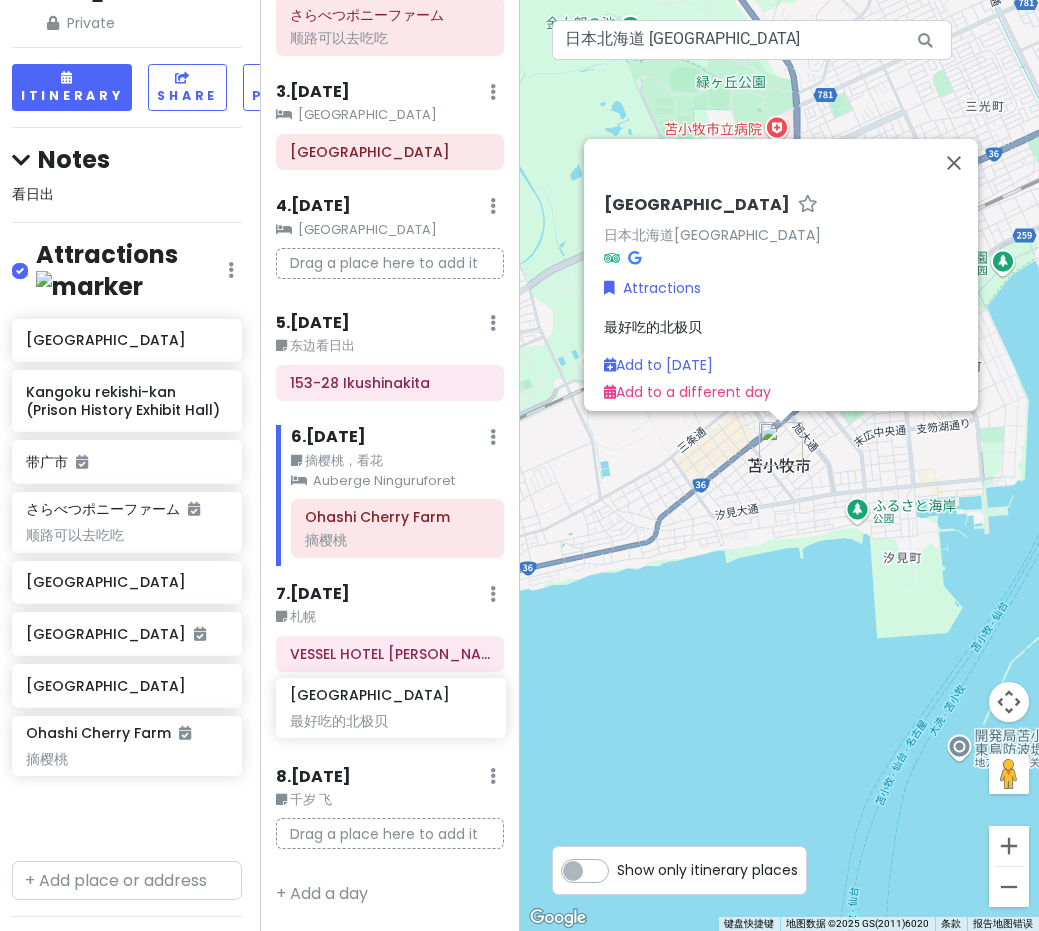 drag, startPoint x: 100, startPoint y: 713, endPoint x: 359, endPoint y: 712, distance: 259.00192 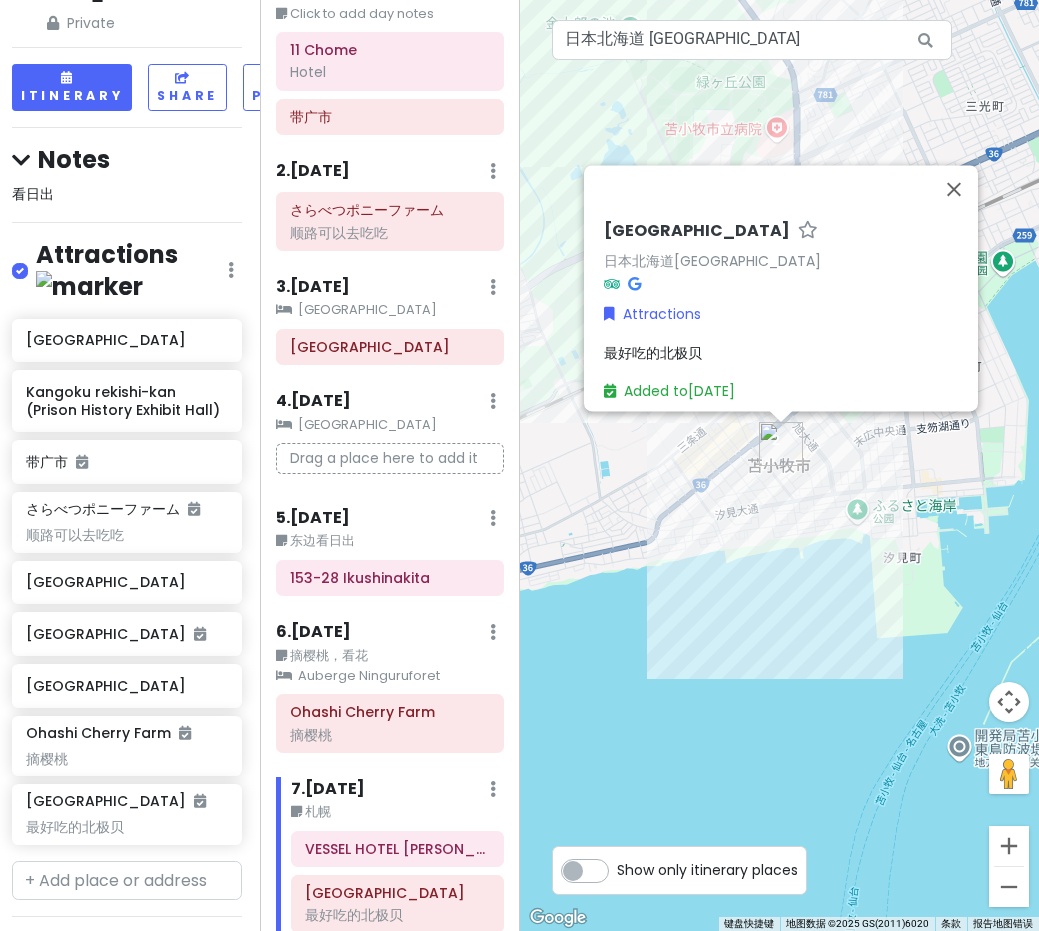 scroll, scrollTop: 99, scrollLeft: 0, axis: vertical 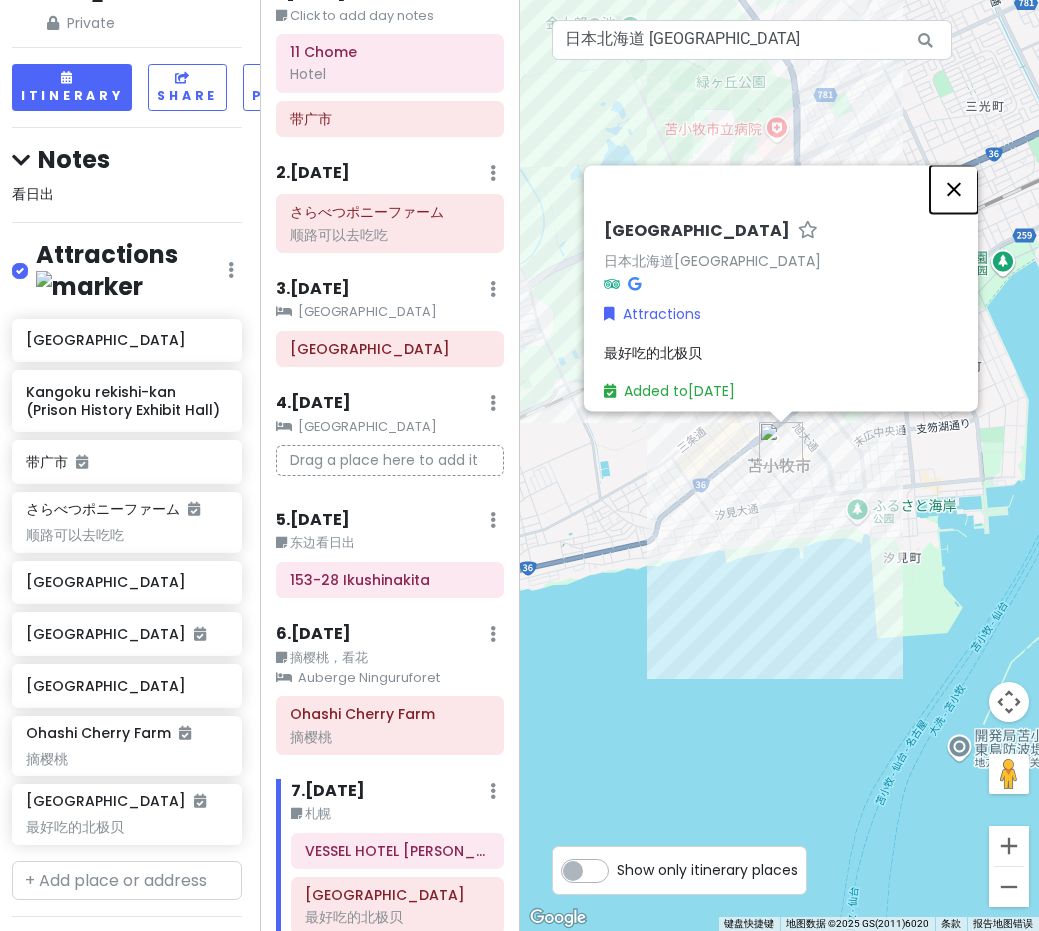 click at bounding box center [954, 189] 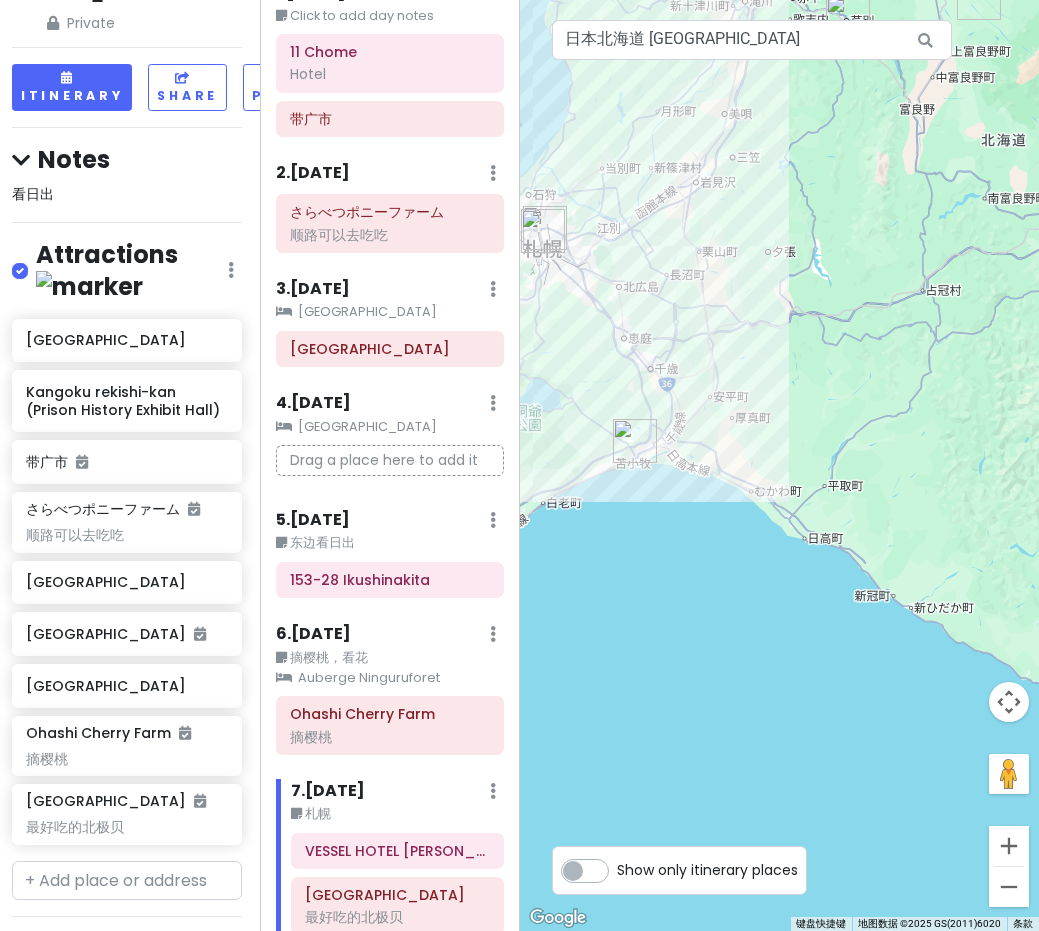 drag, startPoint x: 800, startPoint y: 299, endPoint x: 569, endPoint y: 545, distance: 337.45667 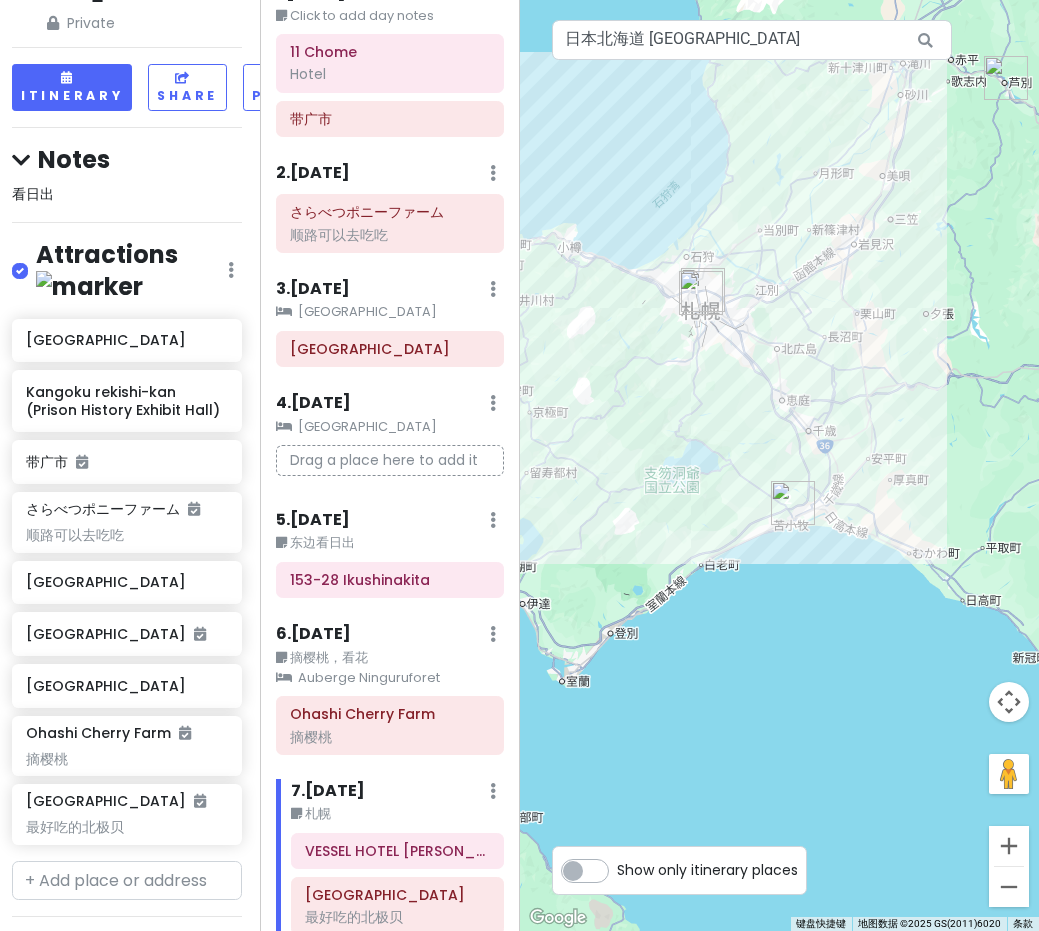 drag, startPoint x: 729, startPoint y: 389, endPoint x: 925, endPoint y: 414, distance: 197.58795 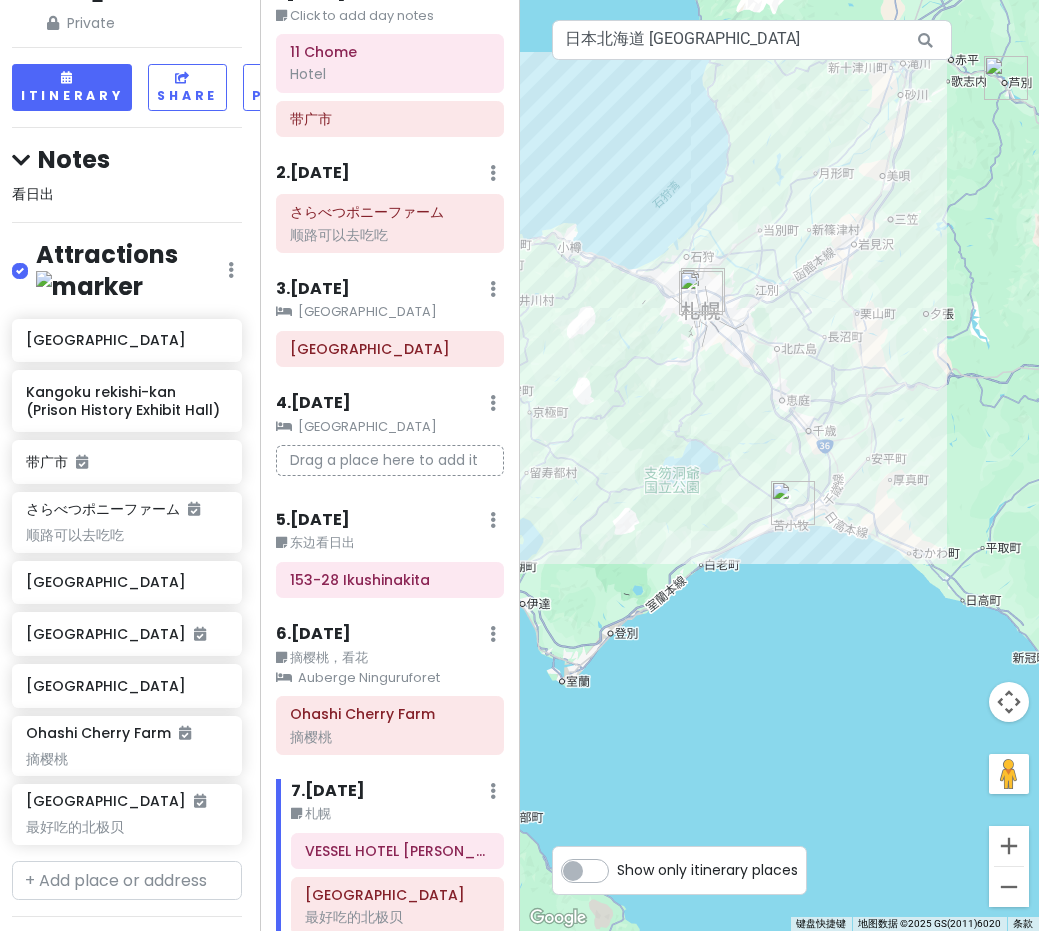 scroll, scrollTop: 294, scrollLeft: 0, axis: vertical 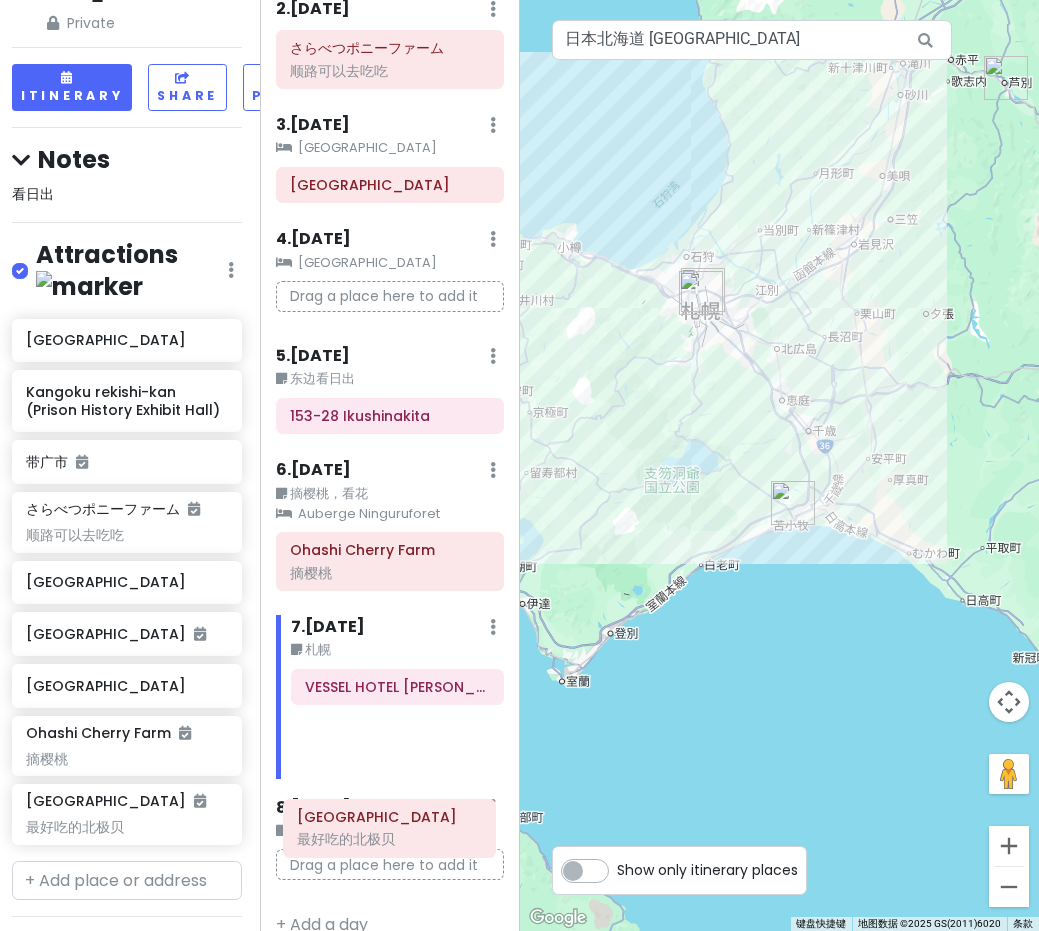 click on "Itinerary × 1 .  [DATE] Edit Day Notes Delete Day   Click to add day notes 11 [GEOGRAPHIC_DATA] [GEOGRAPHIC_DATA] 2 .  [DATE] Add Day Notes Delete Day さらべつポニーファーム 顺路可以去吃吃 3 .  [DATE] Add Day Notes Clear Lodging Delete Day    [GEOGRAPHIC_DATA] [GEOGRAPHIC_DATA] 4 .  [DATE] Add Day Notes Clear Lodging Delete Day    [GEOGRAPHIC_DATA] a place here to add it 5 .  [DATE] Edit Day Notes Delete Day   东边看日出 153-28 Ikushinakita 6 .  [DATE] Edit Day Notes Clear Lodging Delete Day   摘樱桃，看花    Auberge Ninguruforet Ohashi Cherry Farm 摘樱桃 7 .  [DATE] Edit Day Notes Delete Day   札幌 VESSEL HOTEL [PERSON_NAME] SUSUKINO [GEOGRAPHIC_DATA] 最好吃的北极贝 8 .  [DATE] Edit Day Notes Delete Day   千岁 飞 Drag a place here to add it + Add a day" at bounding box center [390, 465] 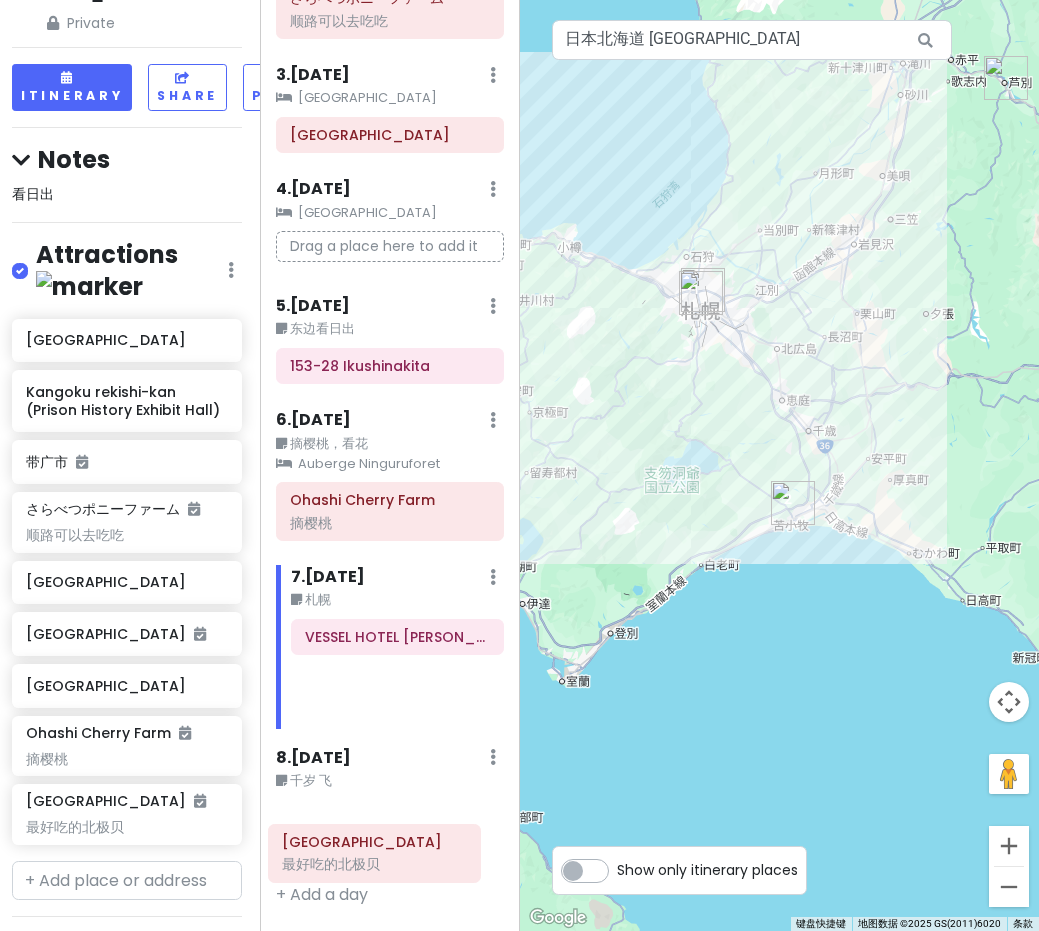 drag, startPoint x: 379, startPoint y: 712, endPoint x: 356, endPoint y: 842, distance: 132.01894 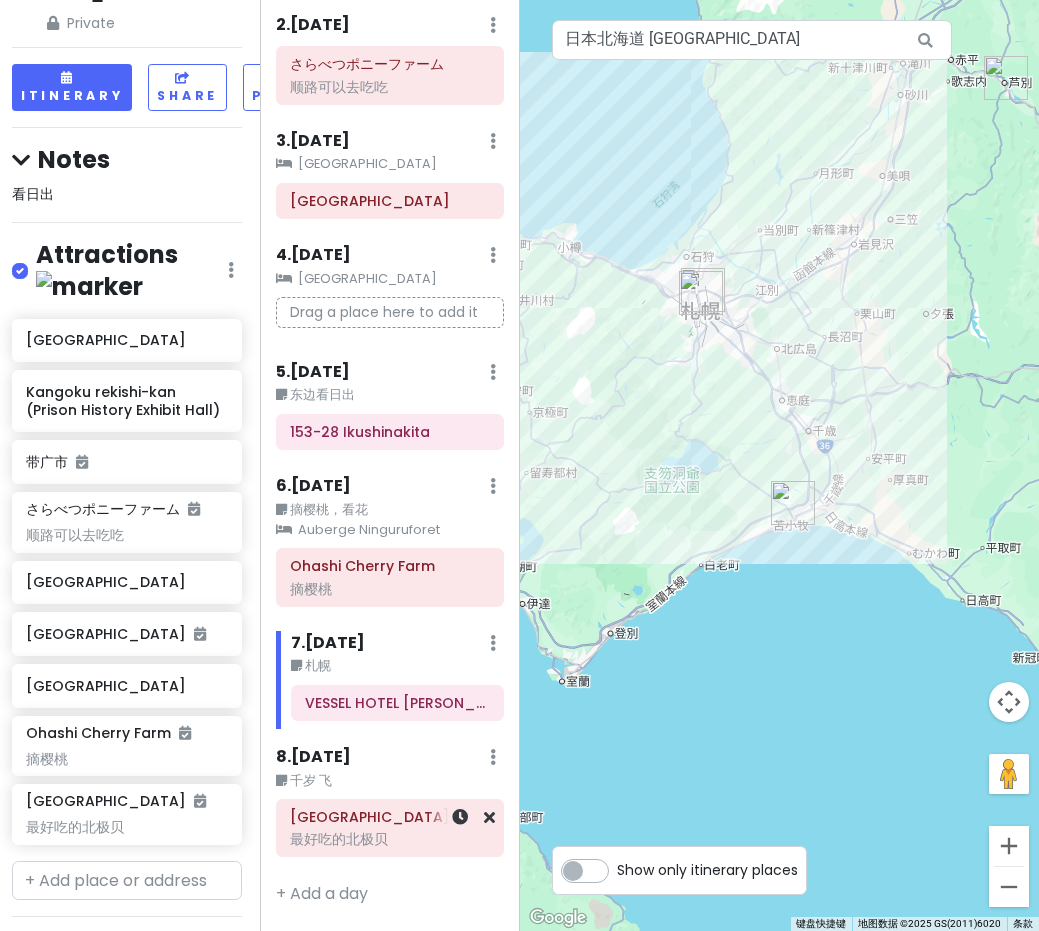 scroll, scrollTop: 247, scrollLeft: 0, axis: vertical 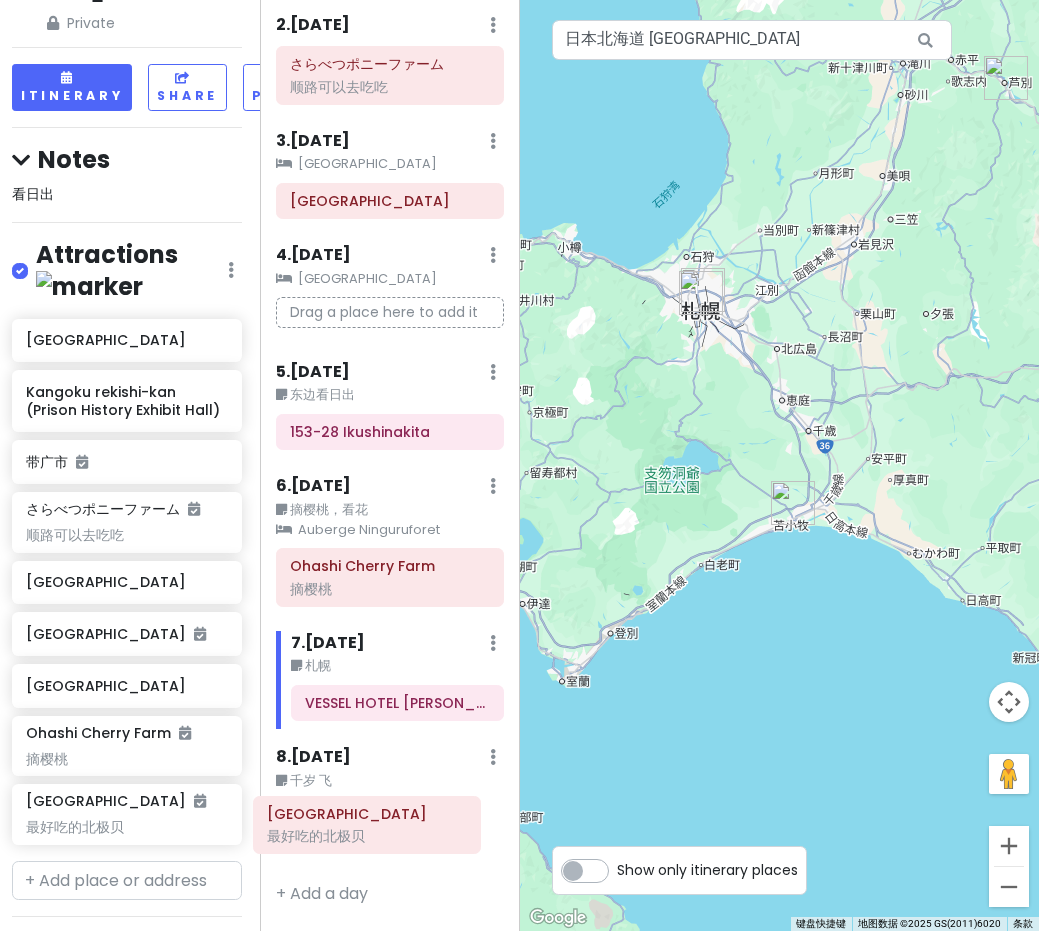 drag, startPoint x: 386, startPoint y: 834, endPoint x: 389, endPoint y: 824, distance: 10.440307 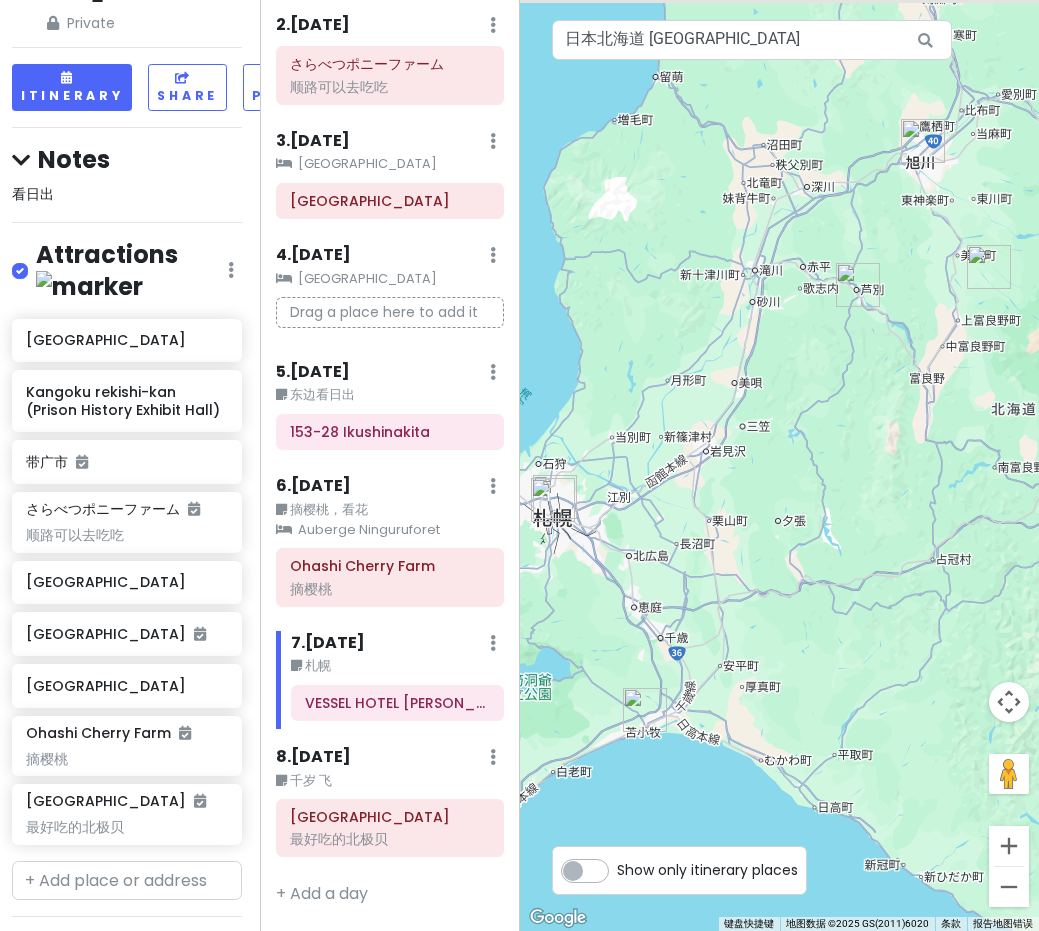 drag, startPoint x: 908, startPoint y: 305, endPoint x: 735, endPoint y: 544, distance: 295.04236 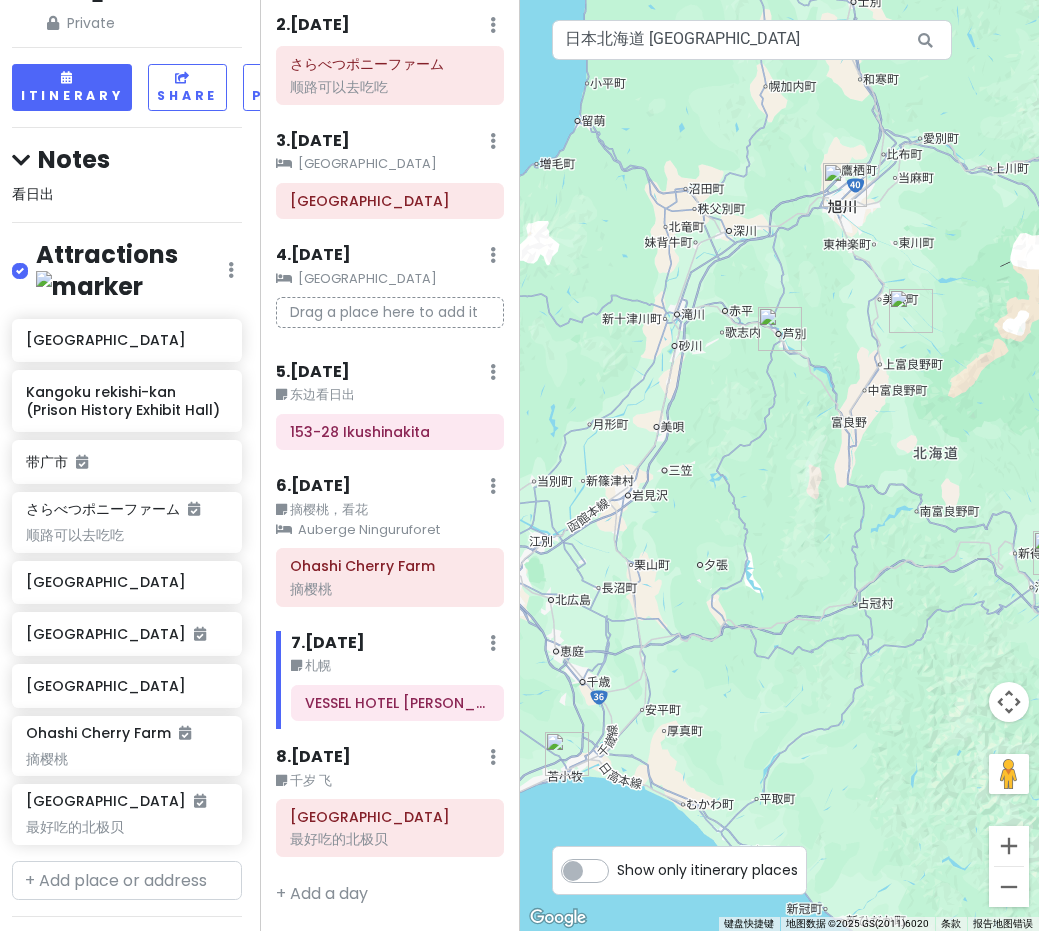 drag, startPoint x: 865, startPoint y: 460, endPoint x: 648, endPoint y: 552, distance: 235.69684 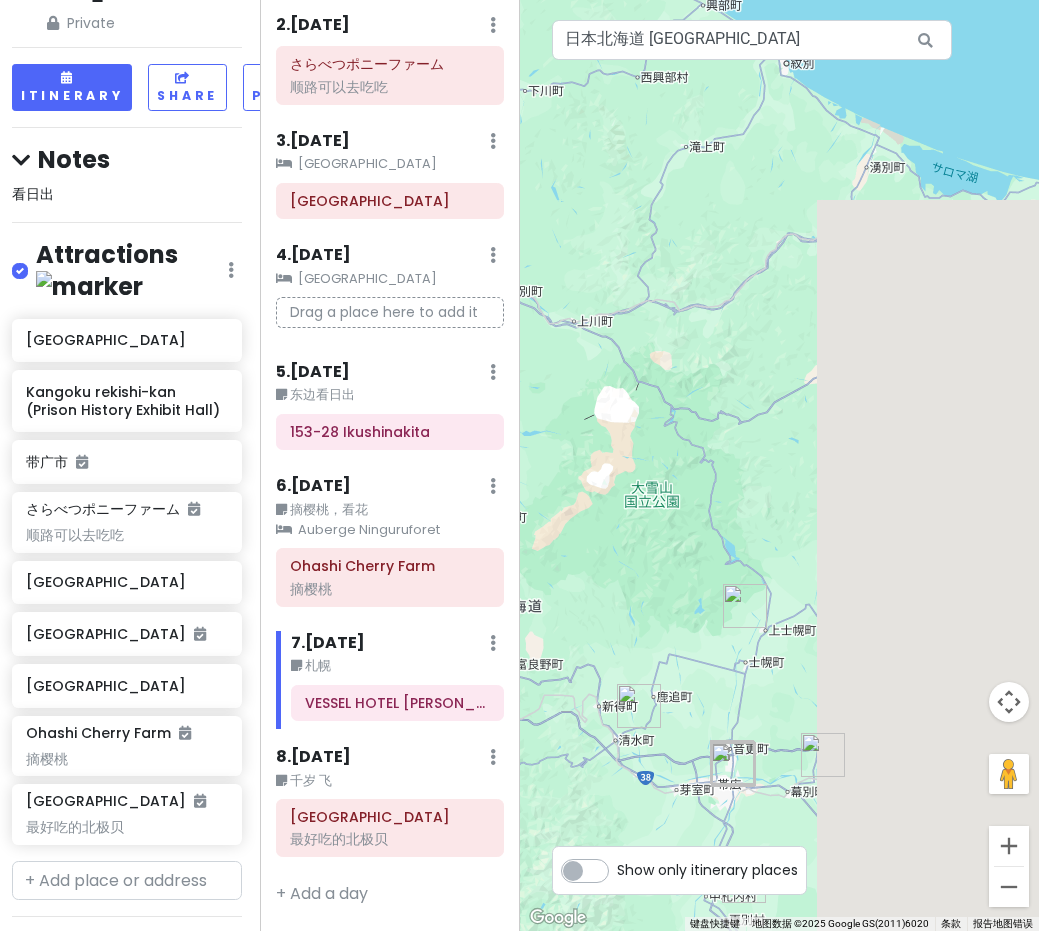 drag, startPoint x: 867, startPoint y: 448, endPoint x: 600, endPoint y: 516, distance: 275.52313 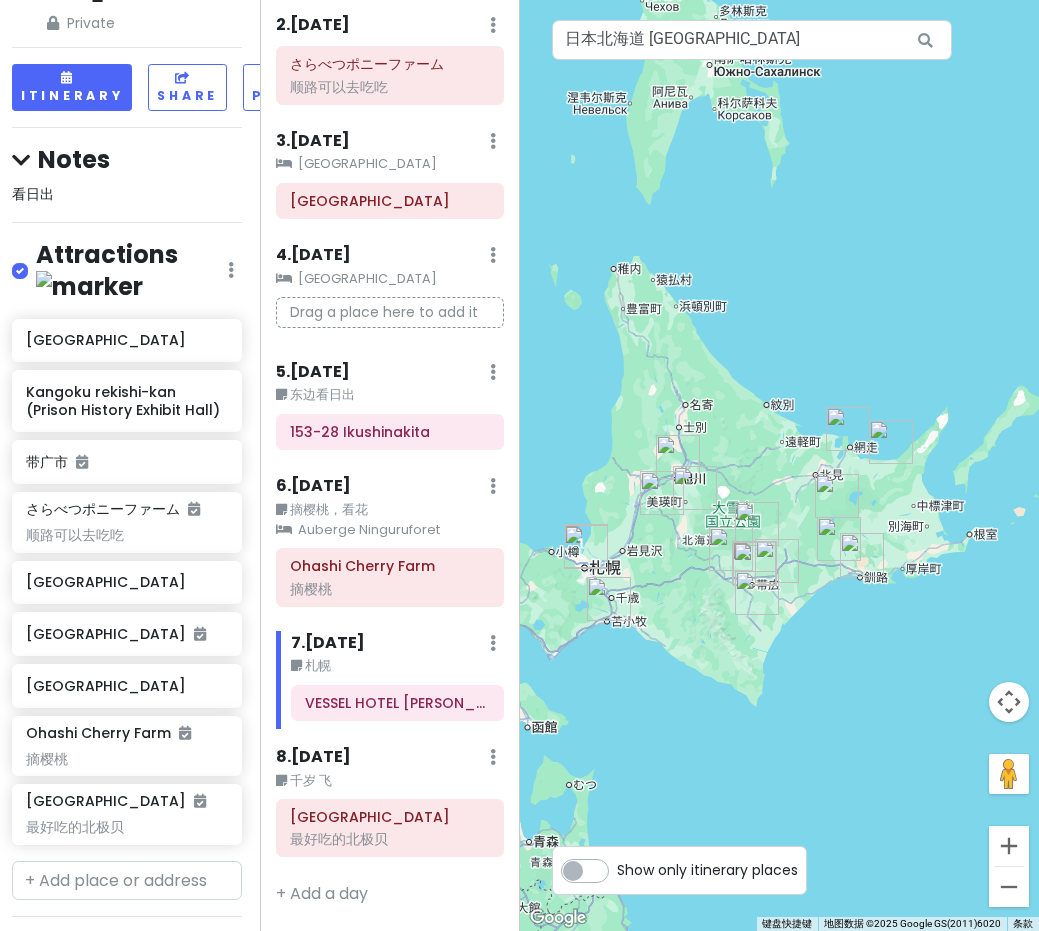 drag, startPoint x: 709, startPoint y: 573, endPoint x: 838, endPoint y: 575, distance: 129.0155 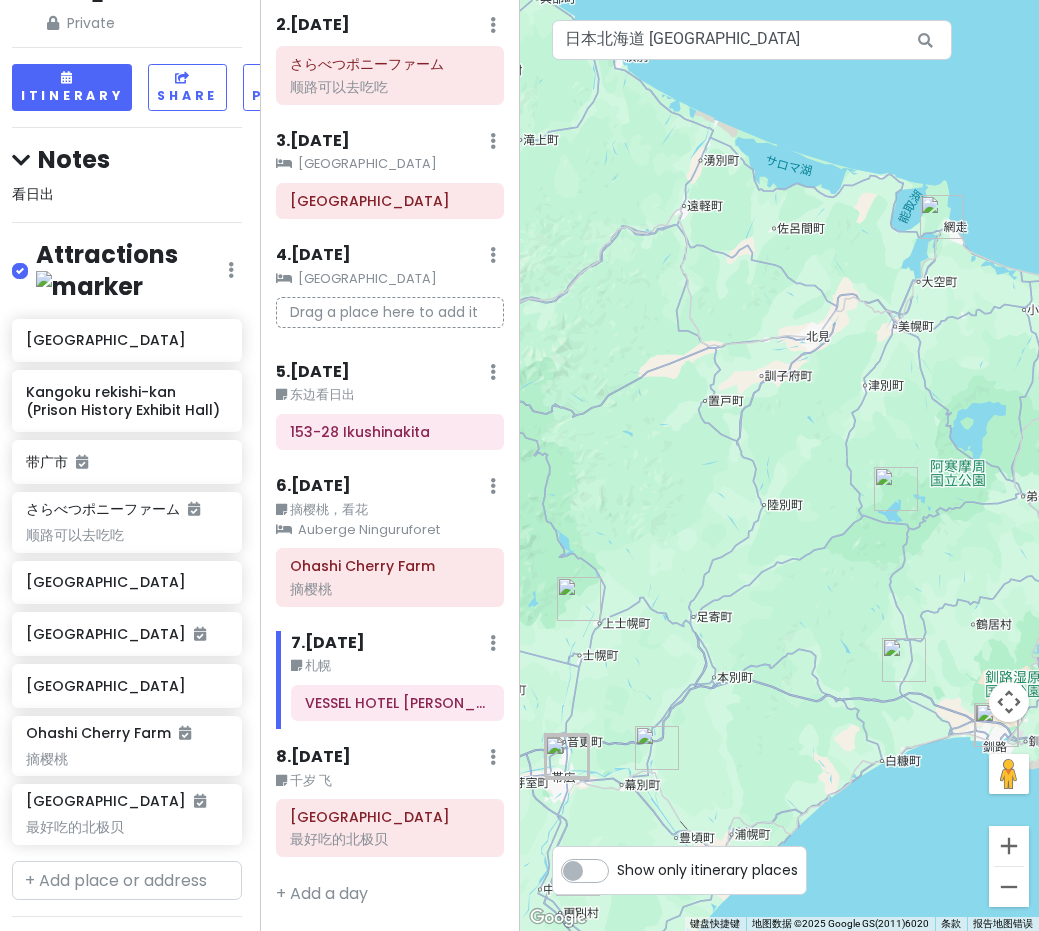 drag, startPoint x: 795, startPoint y: 539, endPoint x: 819, endPoint y: 504, distance: 42.43819 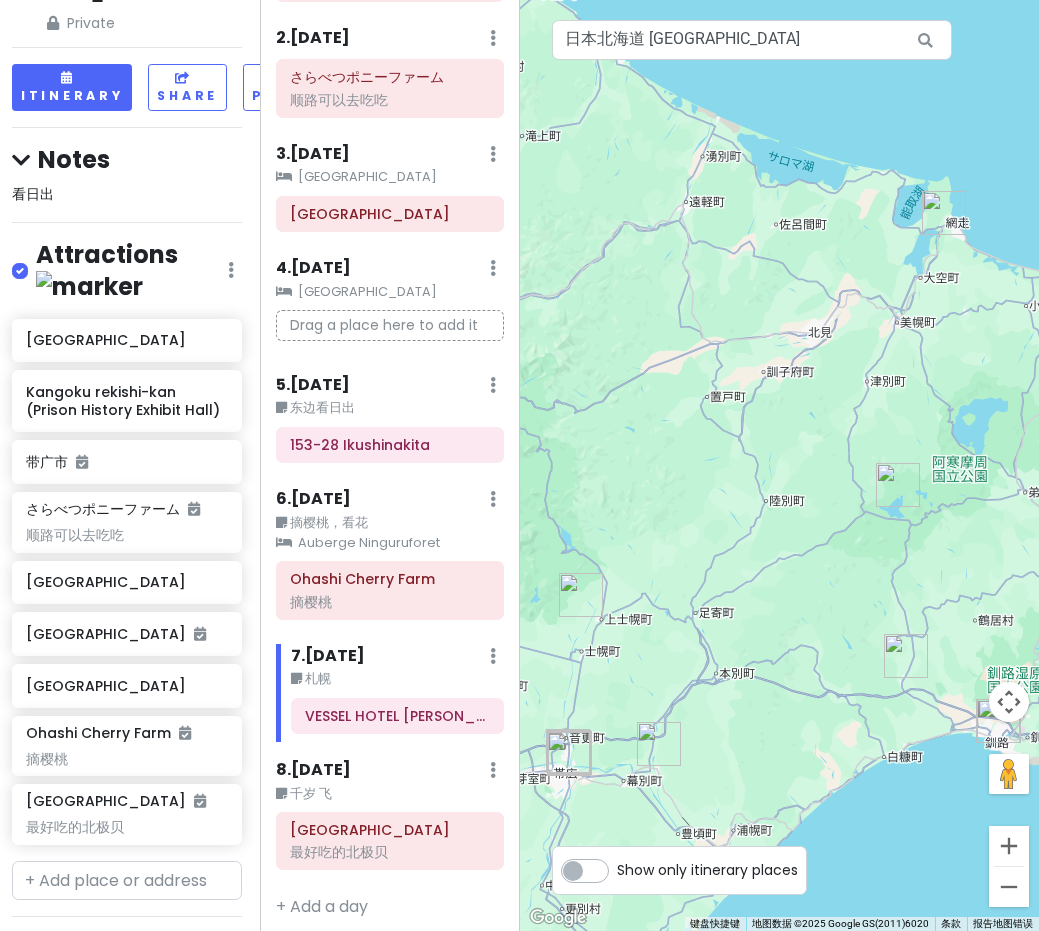 scroll, scrollTop: 247, scrollLeft: 0, axis: vertical 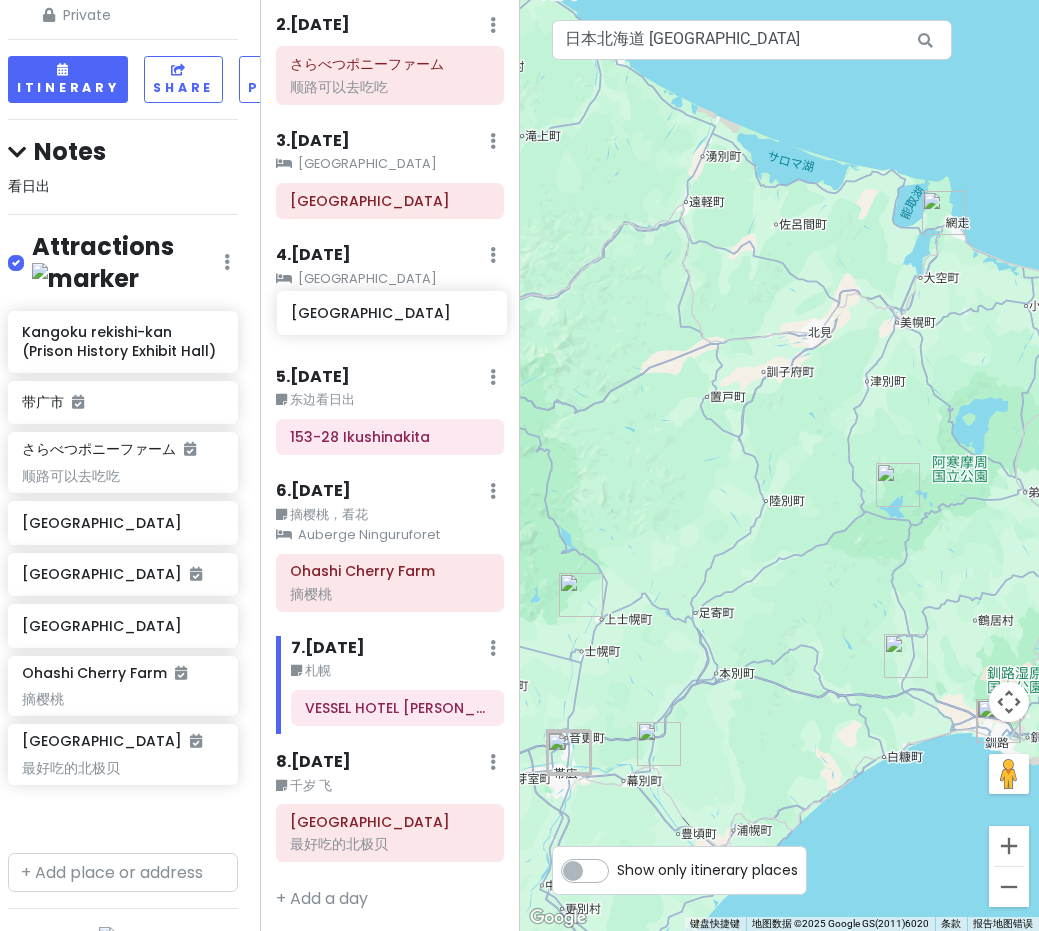 drag, startPoint x: 72, startPoint y: 210, endPoint x: 337, endPoint y: 316, distance: 285.41373 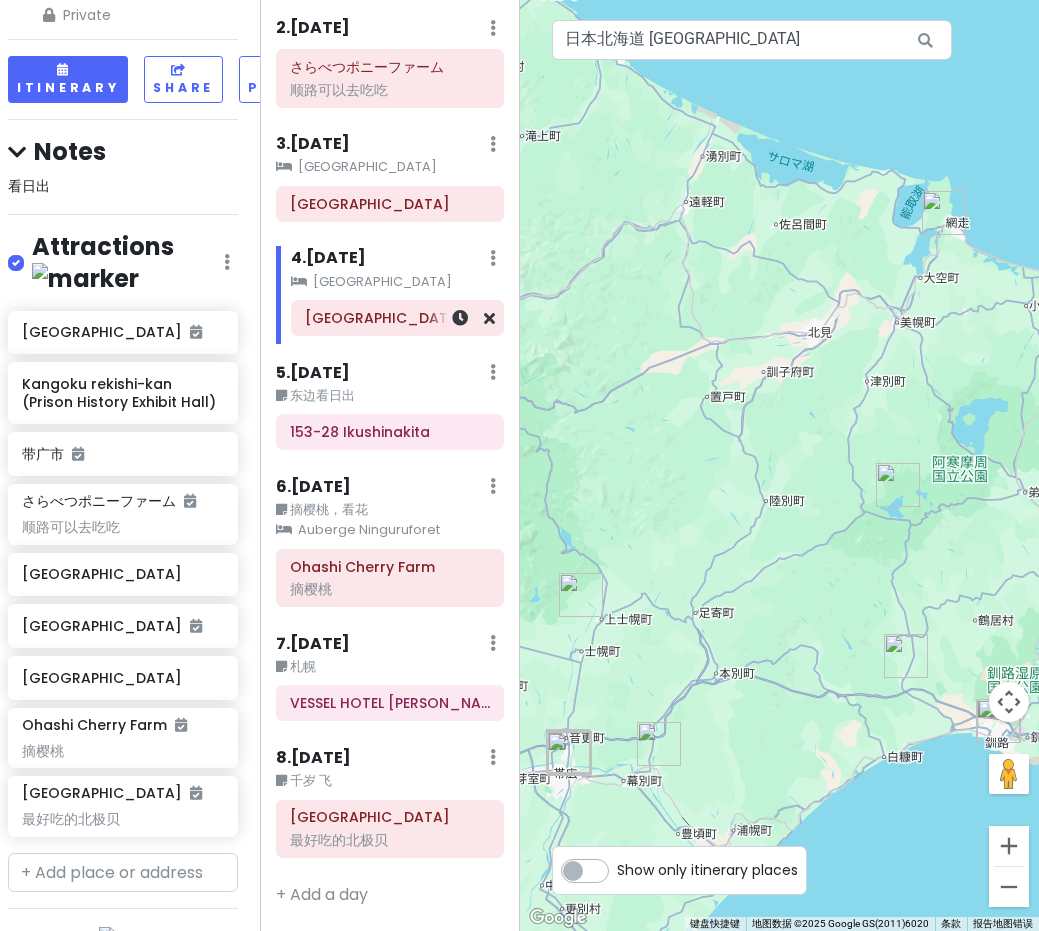 scroll, scrollTop: 244, scrollLeft: 0, axis: vertical 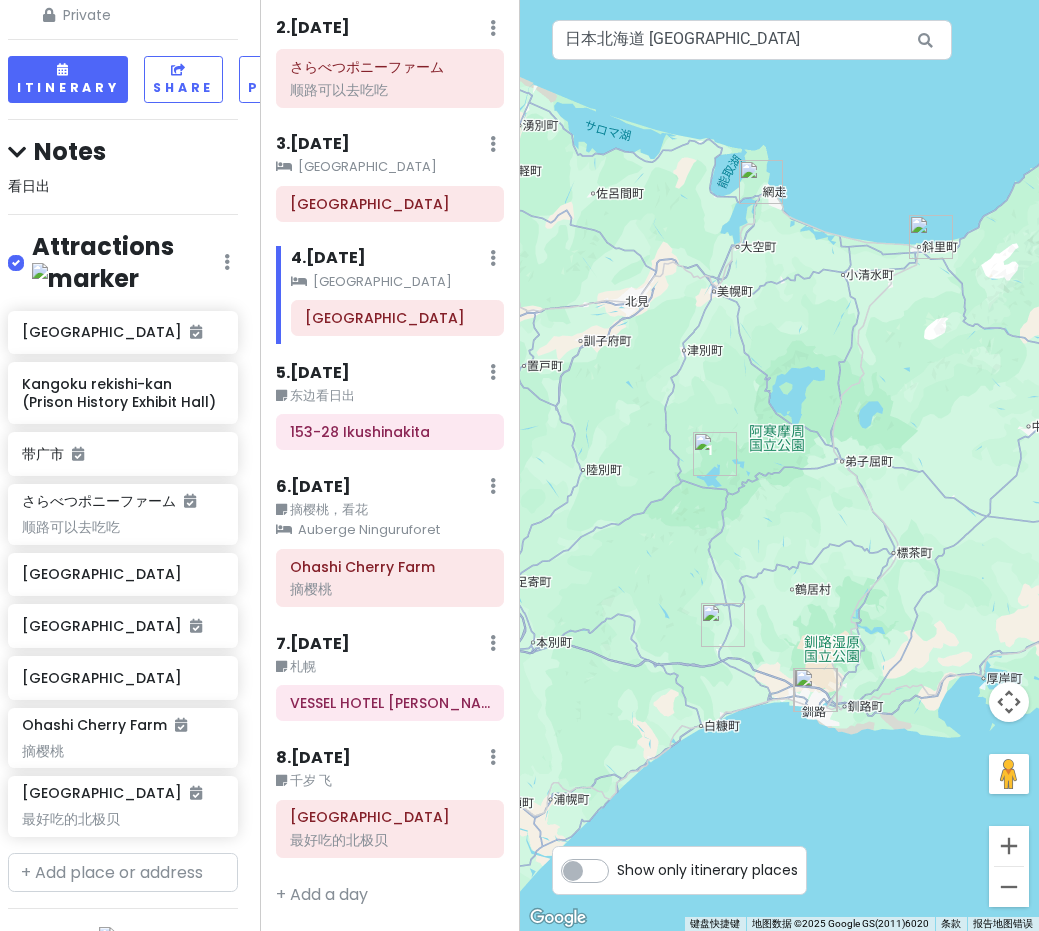 drag, startPoint x: 881, startPoint y: 554, endPoint x: 698, endPoint y: 523, distance: 185.60712 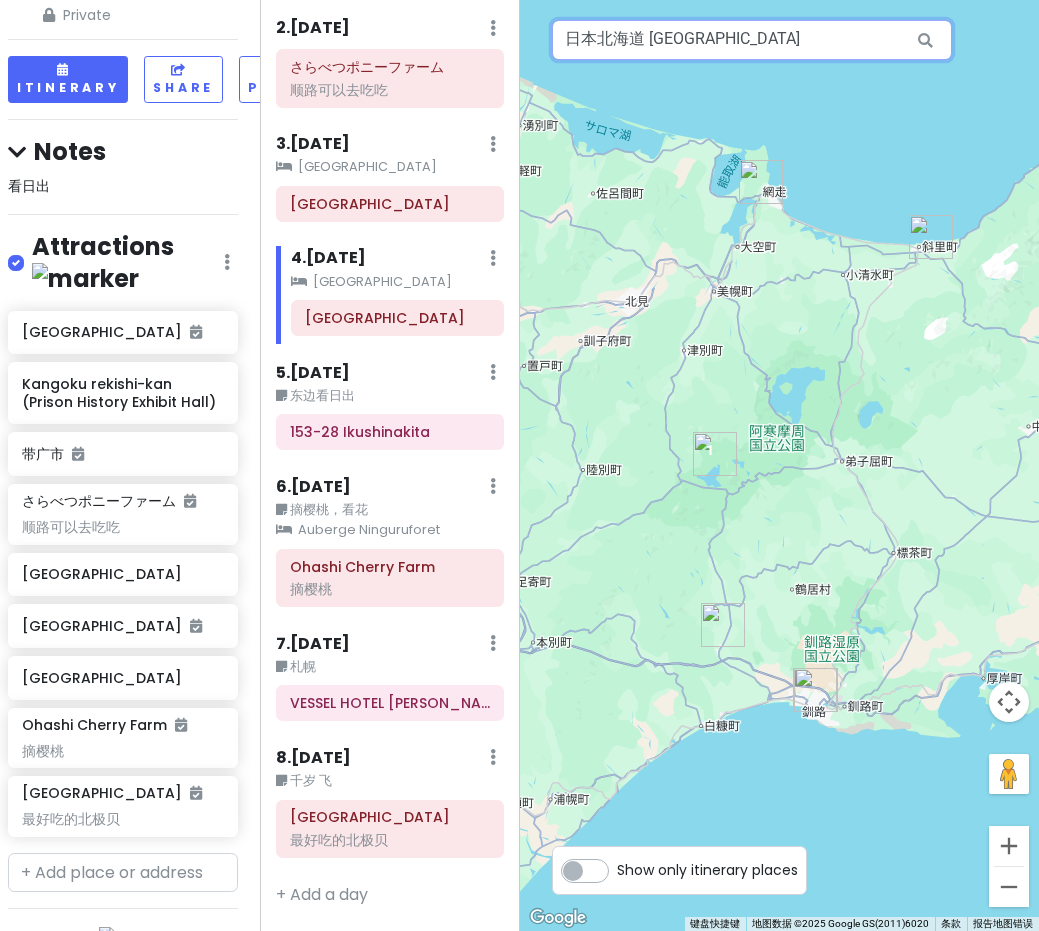 click on "日本北海道 [GEOGRAPHIC_DATA]" at bounding box center [752, 40] 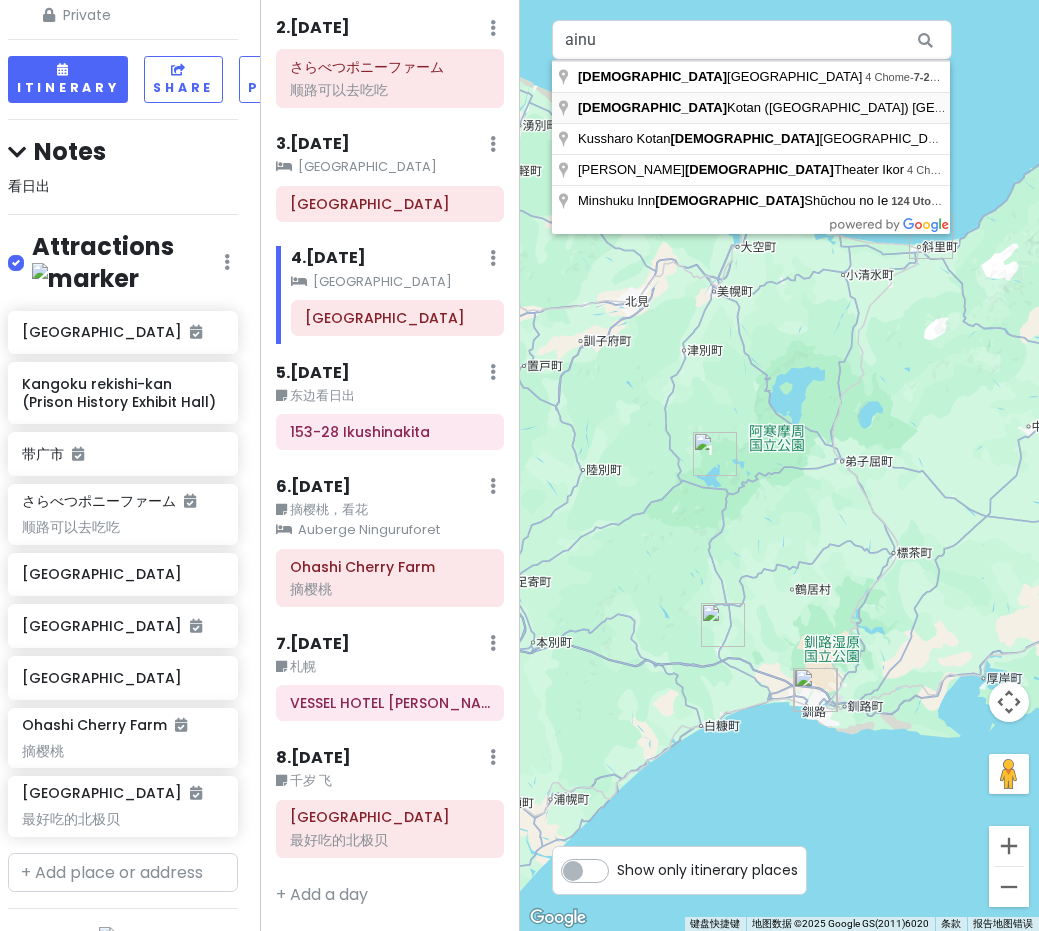 type on "[GEOGRAPHIC_DATA] ([GEOGRAPHIC_DATA]) [GEOGRAPHIC_DATA], 4 Chome-7-19 [GEOGRAPHIC_DATA], [GEOGRAPHIC_DATA]北海道日本" 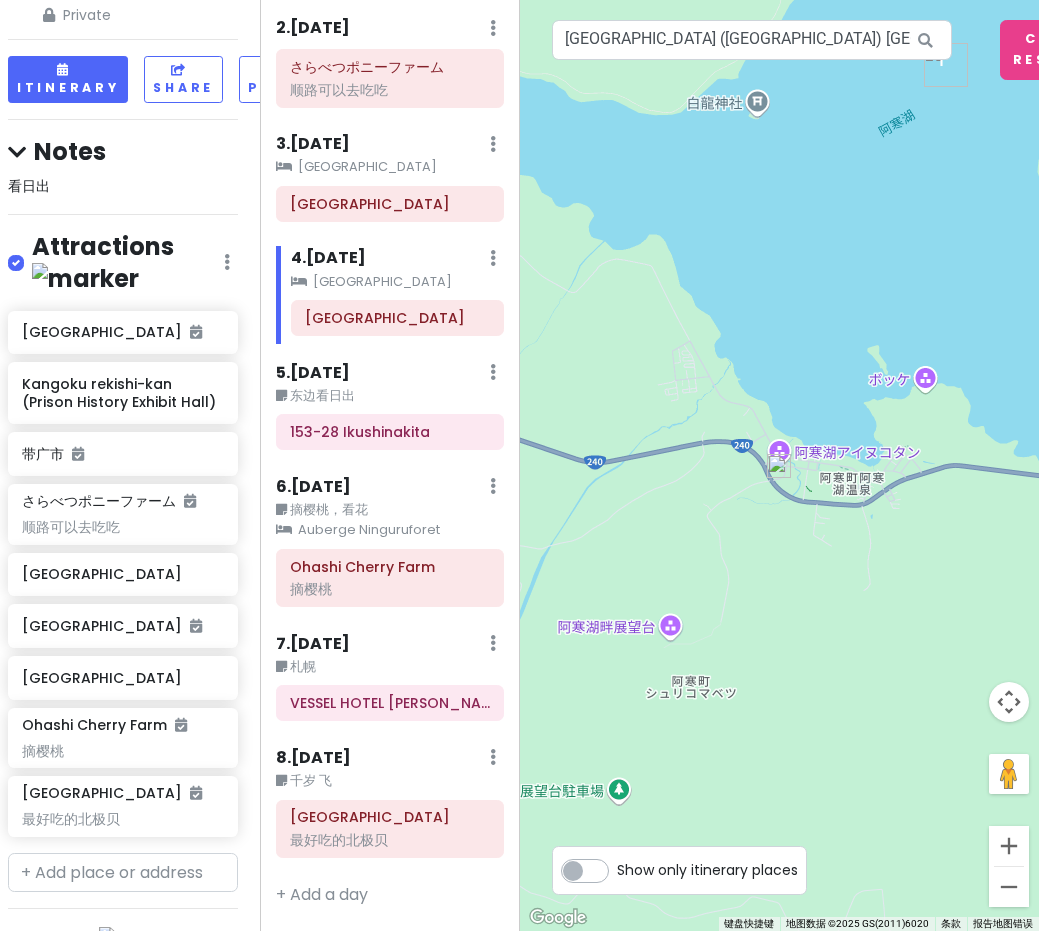 click at bounding box center [779, 466] 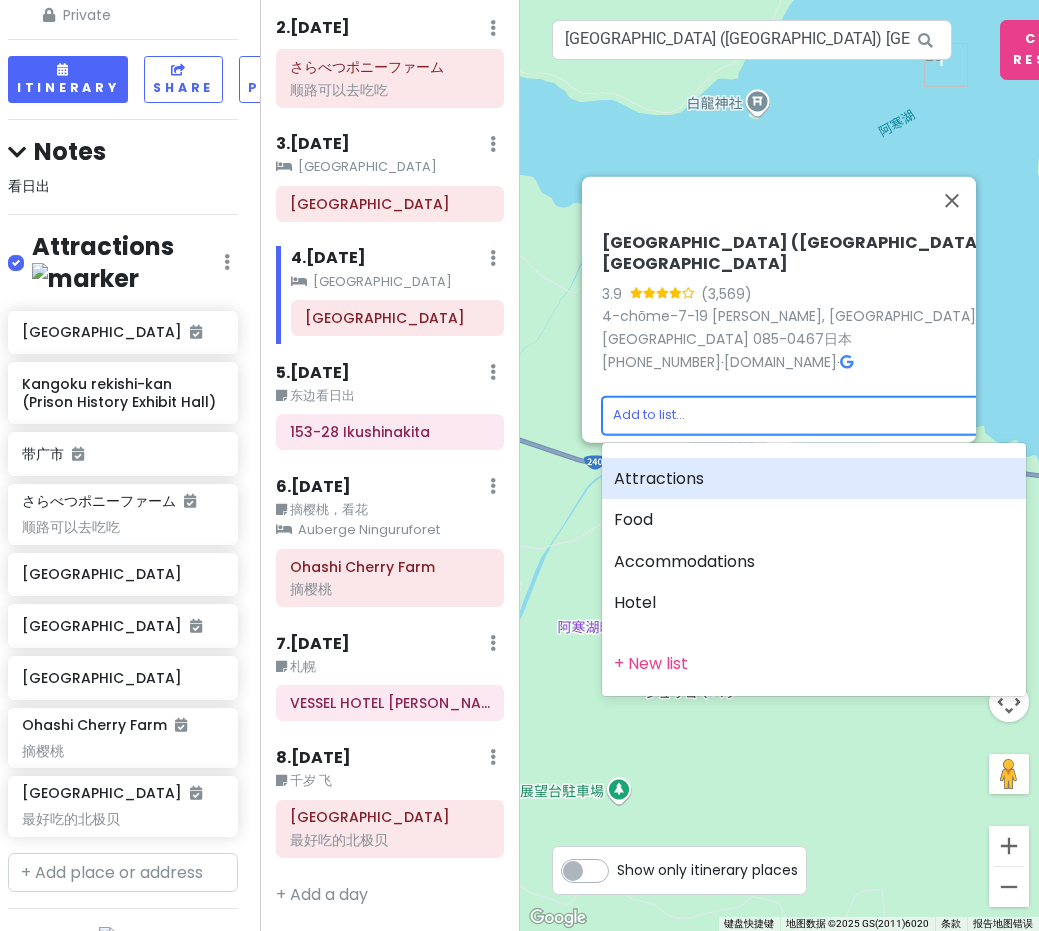 click on "Road on [GEOGRAPHIC_DATA] Private Change Dates Make a Copy Delete Trip Go Pro ⚡️ Give Feedback 💡 Support Scout ☕️ Itinerary Share Publish Notes 看日出 Attractions   Edit Reorder Delete List 阿寒湖 Kangoku rekishi-kan (Prison History Exhibit Hall) 带广市 さらべつポニーファーム 顺路可以去吃吃 [GEOGRAPHIC_DATA] [GEOGRAPHIC_DATA] [GEOGRAPHIC_DATA] [GEOGRAPHIC_DATA] 摘樱桃 [GEOGRAPHIC_DATA] 最好吃的北极贝 Food   Edit Reorder Delete List しんむら牧場クリームテラス ドライブインいとう とかち清水本店 十勝しんむら牧場クリームテラス エスタ[GEOGRAPHIC_DATA]店 Rokkatei Main Shop Obihiro Kitanoyatai Accommodations   Edit Reorder Delete List Find hotels on [DOMAIN_NAME] Hotel   Edit Reorder Delete List ゲストハウスくしロコ [GEOGRAPHIC_DATA] 11 Chome Hotel 153-28 Ikushinakita VESSEL HOTEL [PERSON_NAME] SUSUKINO Auberge Ninguruforet + Add a section Itinerary × 1 .  [DATE] Edit Day Notes Delete Day   Click to add day notes 11 [GEOGRAPHIC_DATA] [GEOGRAPHIC_DATA] 2 .  [DATE] 3 .  4" at bounding box center (519, 465) 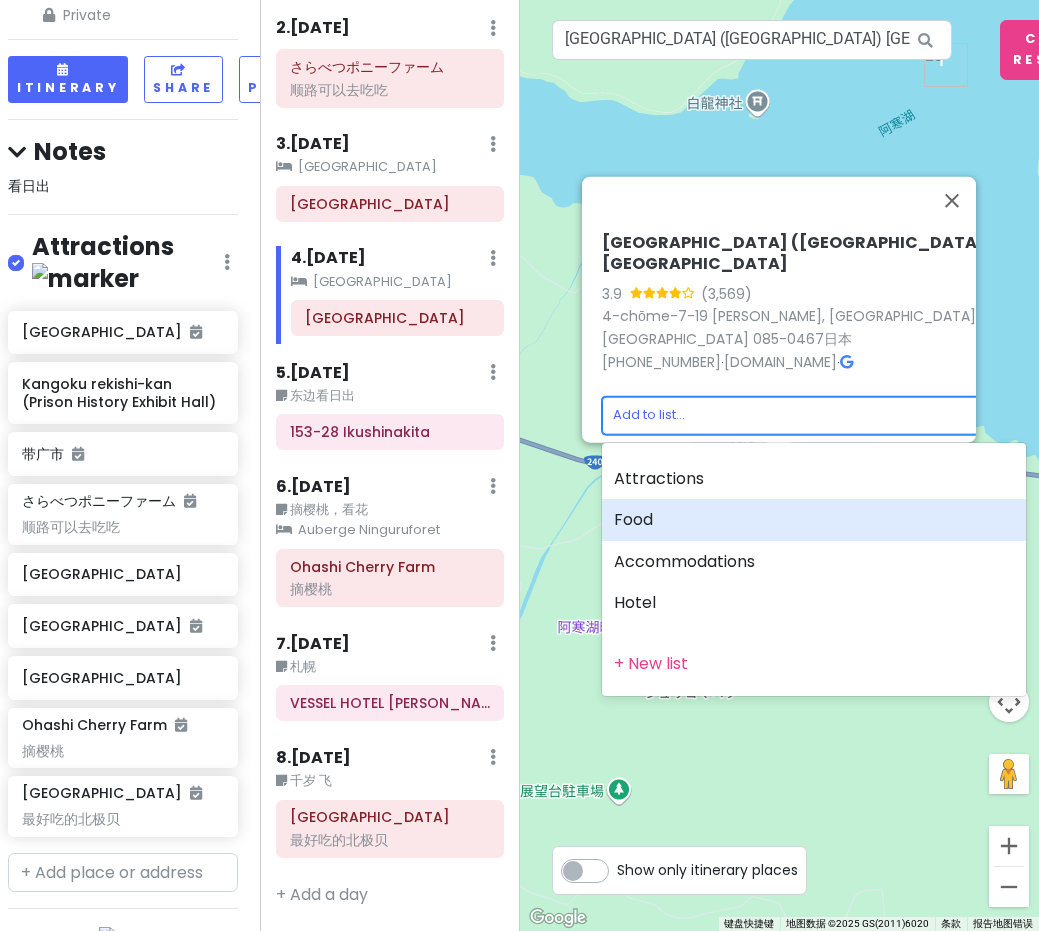 click on "Food" at bounding box center (814, 520) 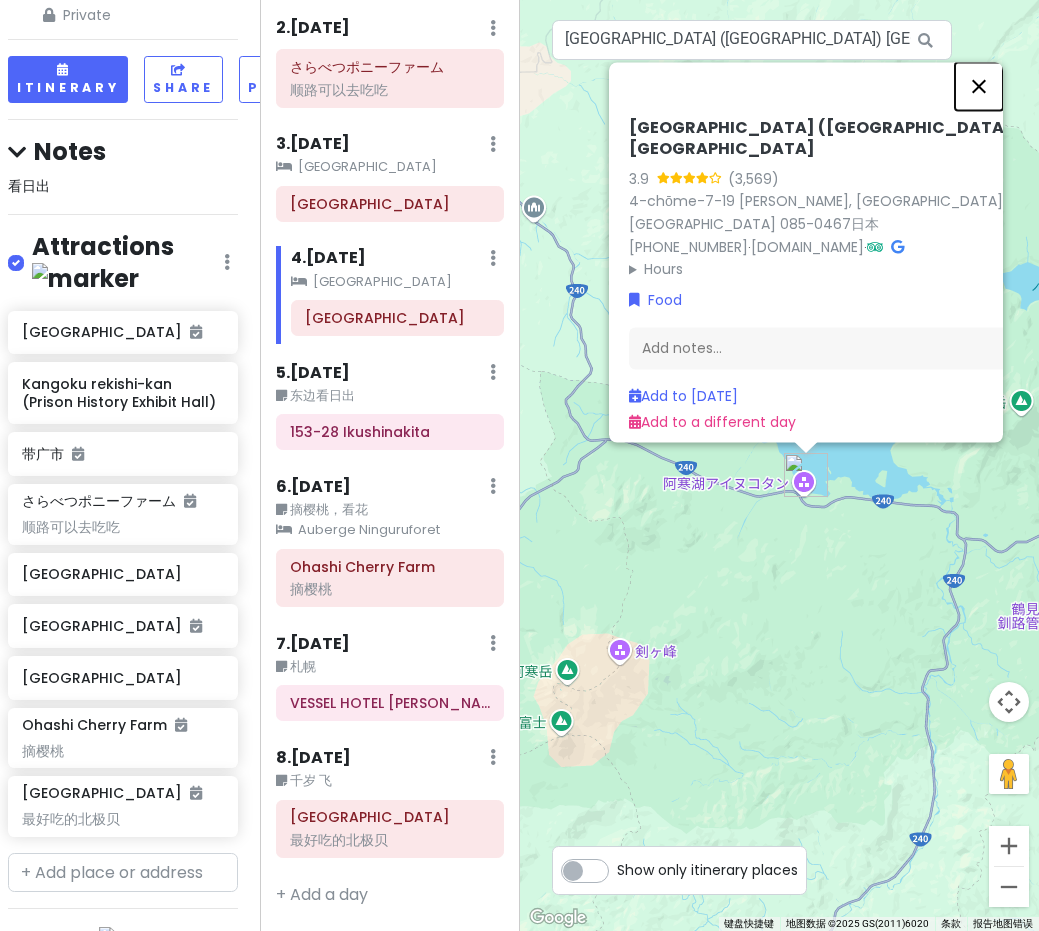 click at bounding box center [979, 86] 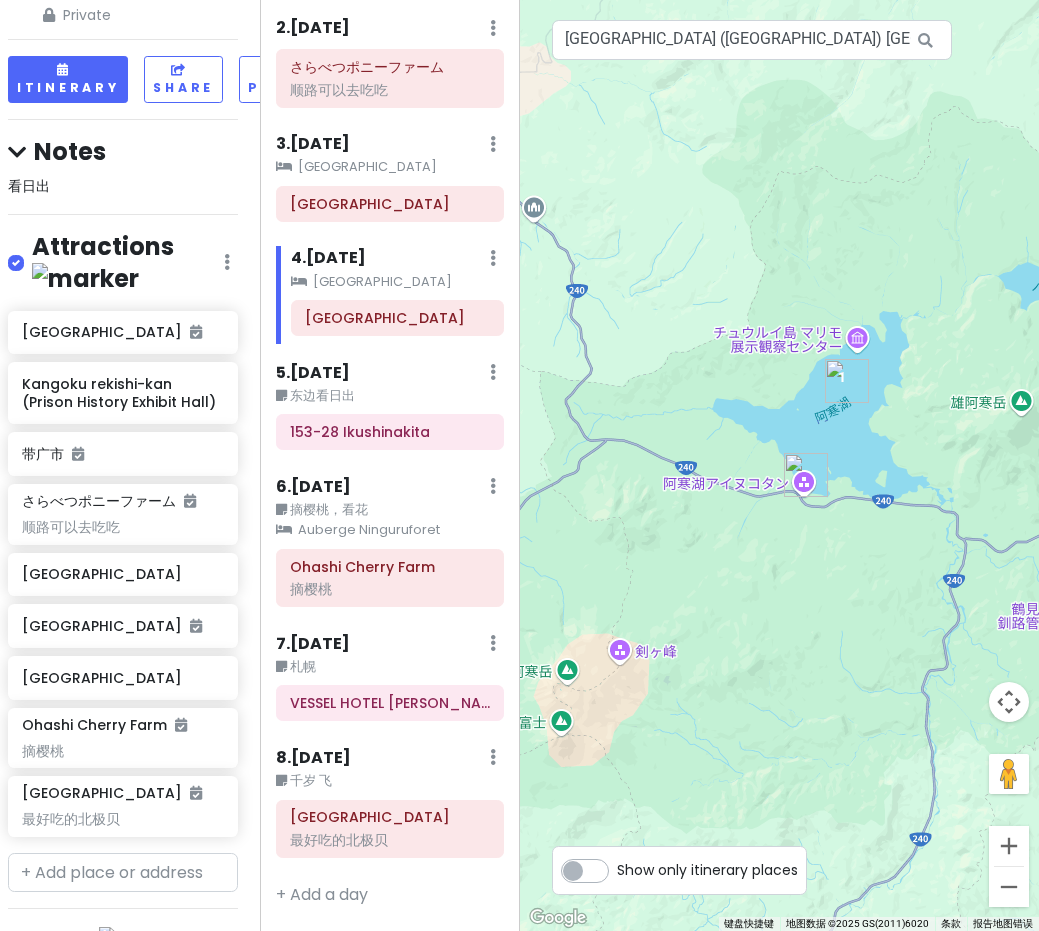 click at bounding box center [780, 465] 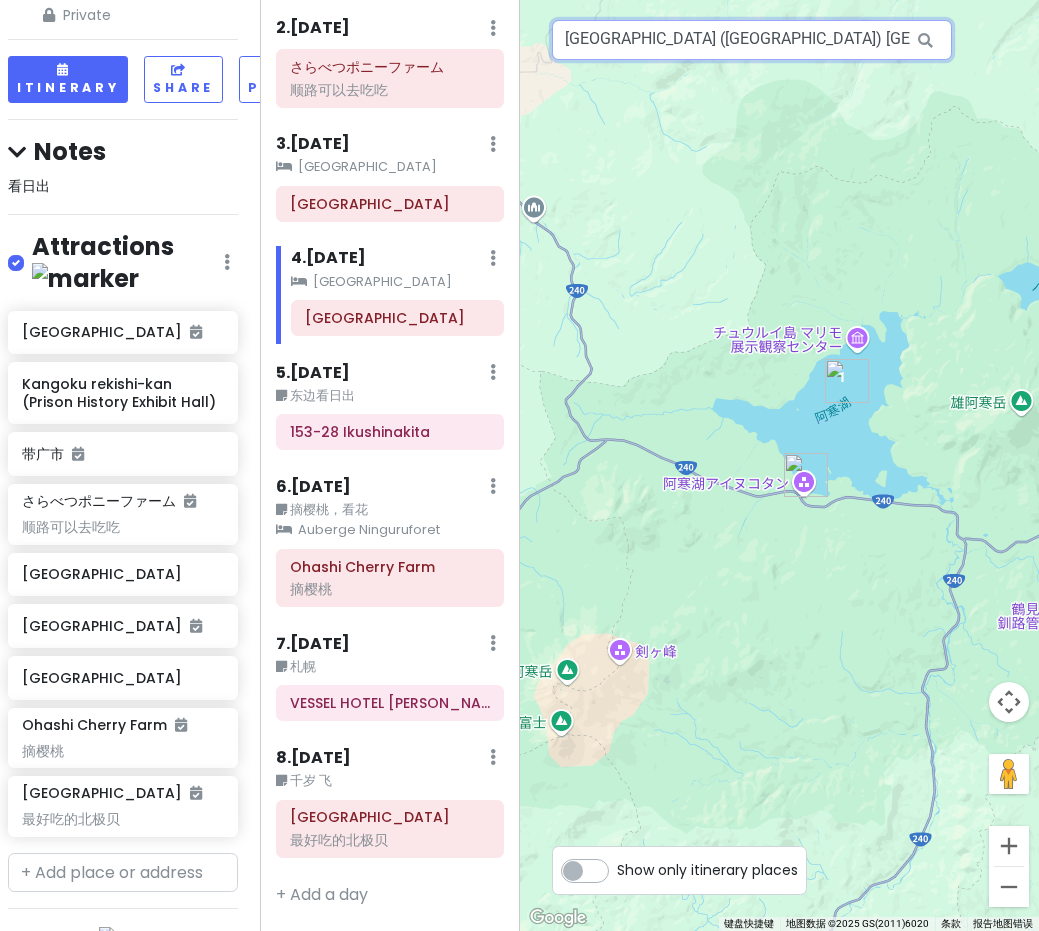 click on "[GEOGRAPHIC_DATA] ([GEOGRAPHIC_DATA]) [GEOGRAPHIC_DATA], 4 Chome-7-19 [GEOGRAPHIC_DATA], [GEOGRAPHIC_DATA]北海道日本" at bounding box center [752, 40] 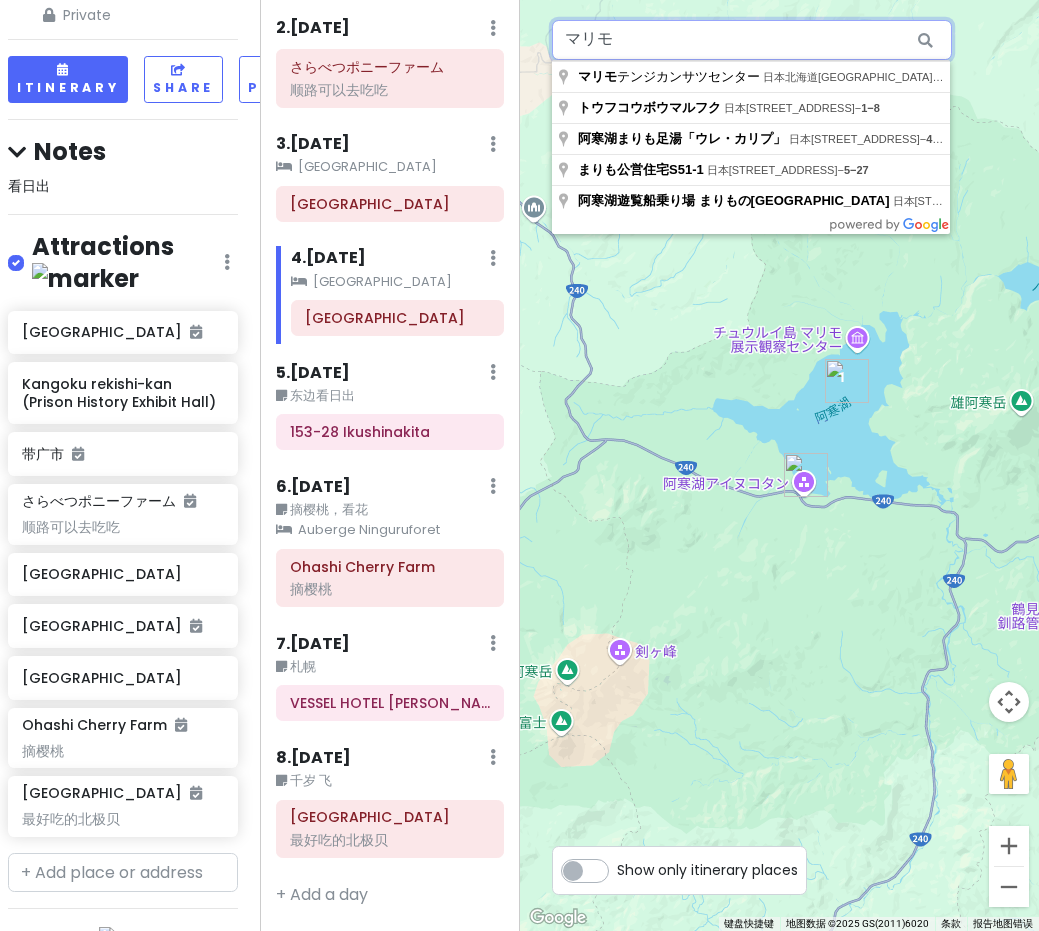 click on "マリモ" at bounding box center [752, 40] 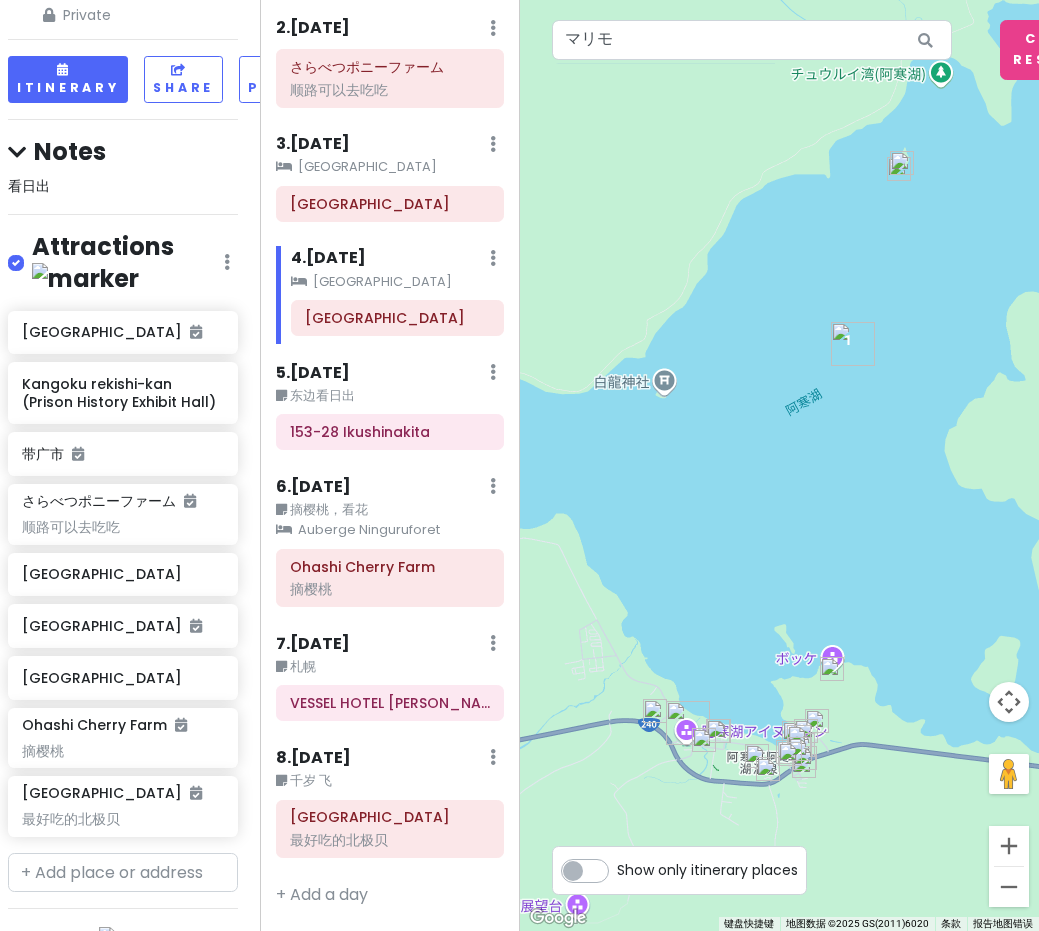 click at bounding box center (902, 163) 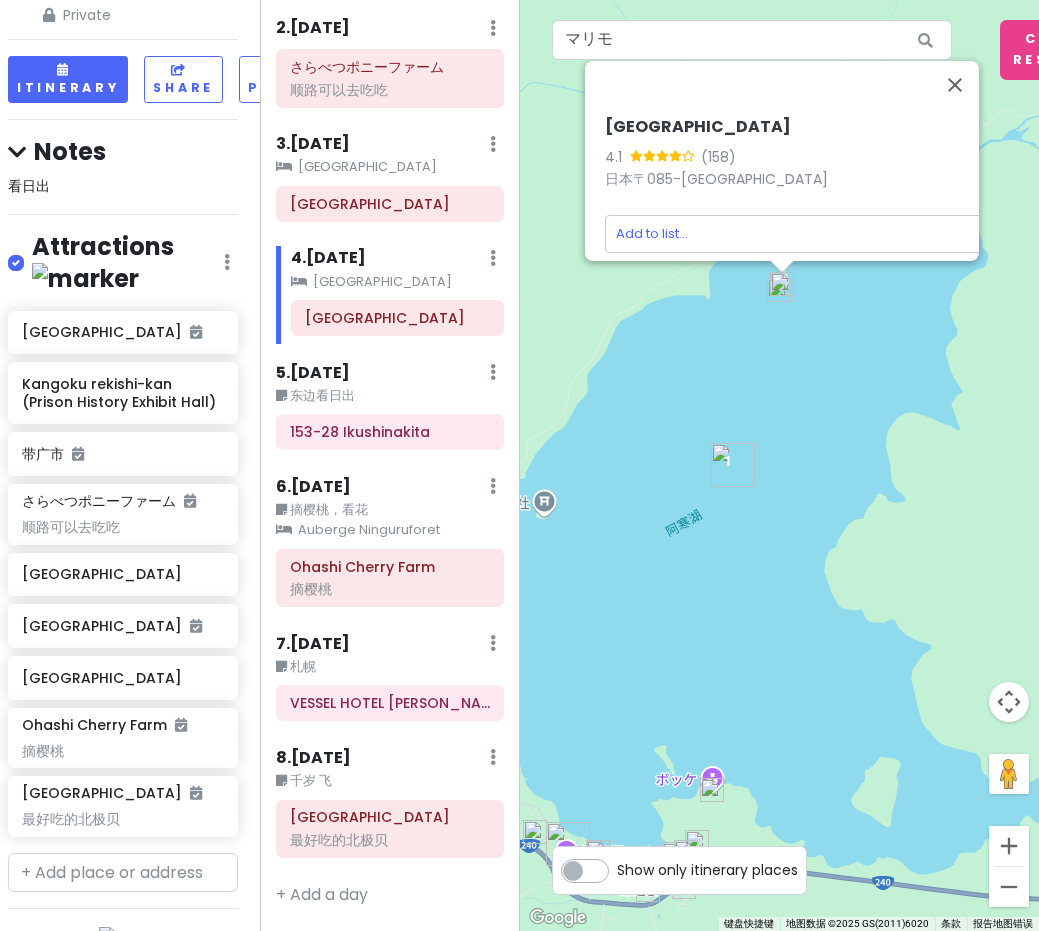 click at bounding box center (779, 290) 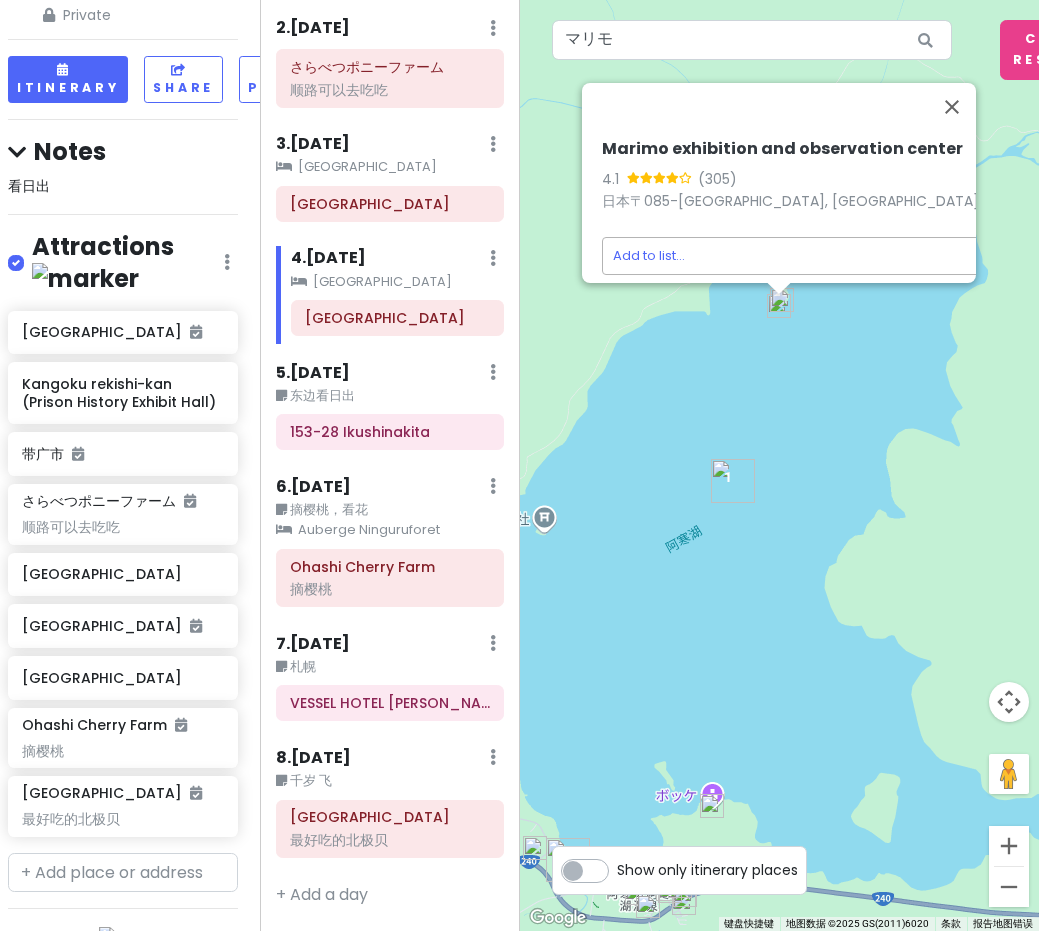 click on "Road on [GEOGRAPHIC_DATA] Private Change Dates Make a Copy Delete Trip Go Pro ⚡️ Give Feedback 💡 Support Scout ☕️ Itinerary Share Publish Notes 看日出 Attractions   Edit Reorder Delete List 阿寒湖 Kangoku rekishi-kan (Prison History Exhibit Hall) 带广市 さらべつポニーファーム 顺路可以去吃吃 [GEOGRAPHIC_DATA] [GEOGRAPHIC_DATA] [GEOGRAPHIC_DATA] [GEOGRAPHIC_DATA] 摘樱桃 [GEOGRAPHIC_DATA] 最好吃的北极贝 Food   Edit Reorder Delete List しんむら牧場クリームテラス ドライブインいとう とかち清水本店 十勝しんむら牧場クリームテラス エスタ[GEOGRAPHIC_DATA]店 [GEOGRAPHIC_DATA] Obihiro [GEOGRAPHIC_DATA] ([GEOGRAPHIC_DATA]) [GEOGRAPHIC_DATA] Accommodations   Edit Reorder Delete List Find hotels on [DOMAIN_NAME] Hotel   Edit Reorder Delete List ゲストハウスくしロコ [GEOGRAPHIC_DATA] 11 Chome Hotel 153-28 Ikushinakita VESSEL HOTEL [PERSON_NAME] SUSUKINO Auberge [GEOGRAPHIC_DATA] + Add a section Itinerary × 1 .  [DATE] Edit Day Notes Delete Day   Click to add day notes 11 Chome 2" at bounding box center (519, 465) 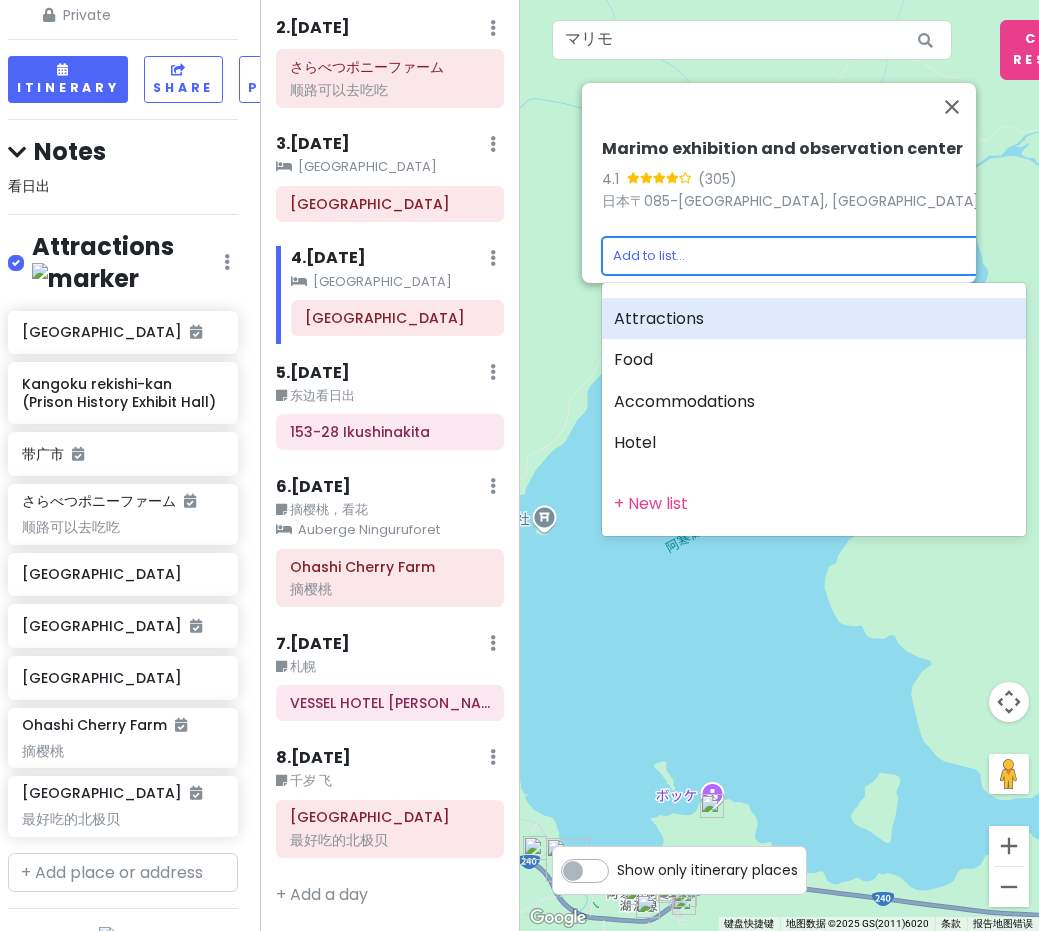 click on "Attractions" at bounding box center [814, 319] 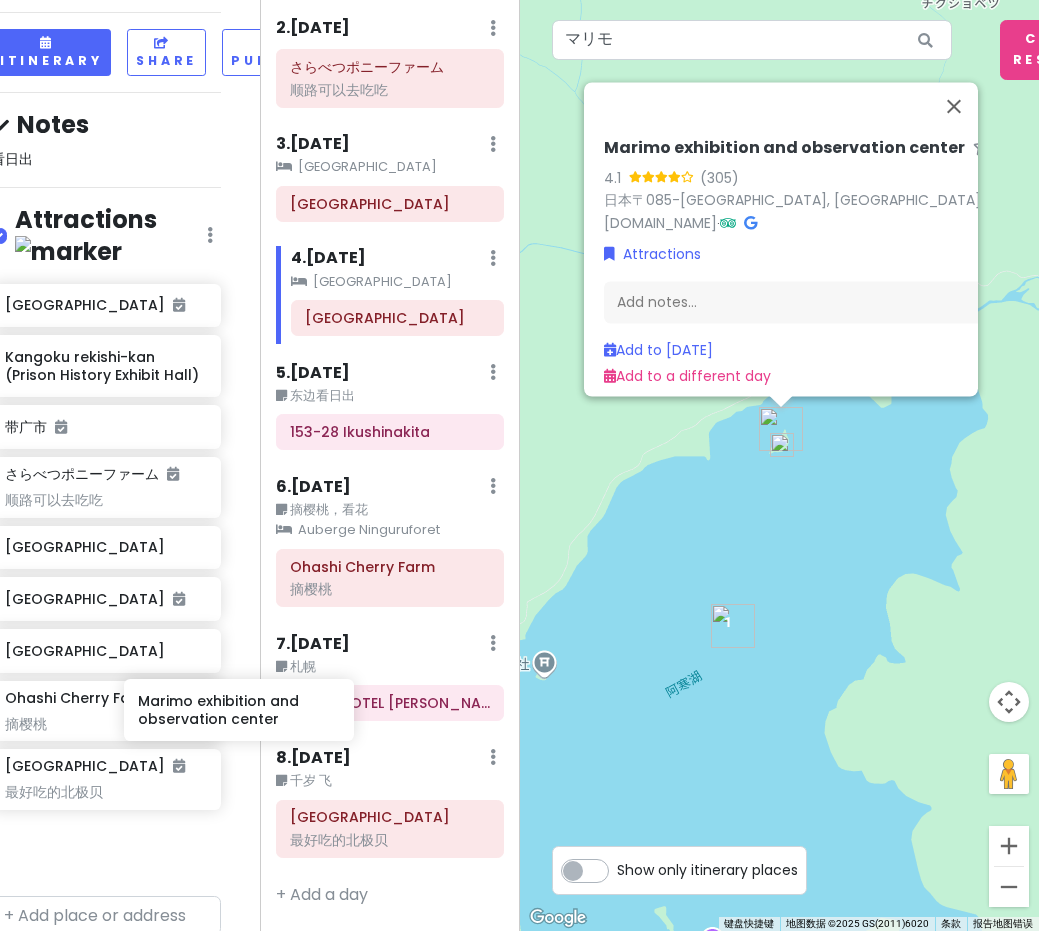 scroll, scrollTop: 221, scrollLeft: 24, axis: both 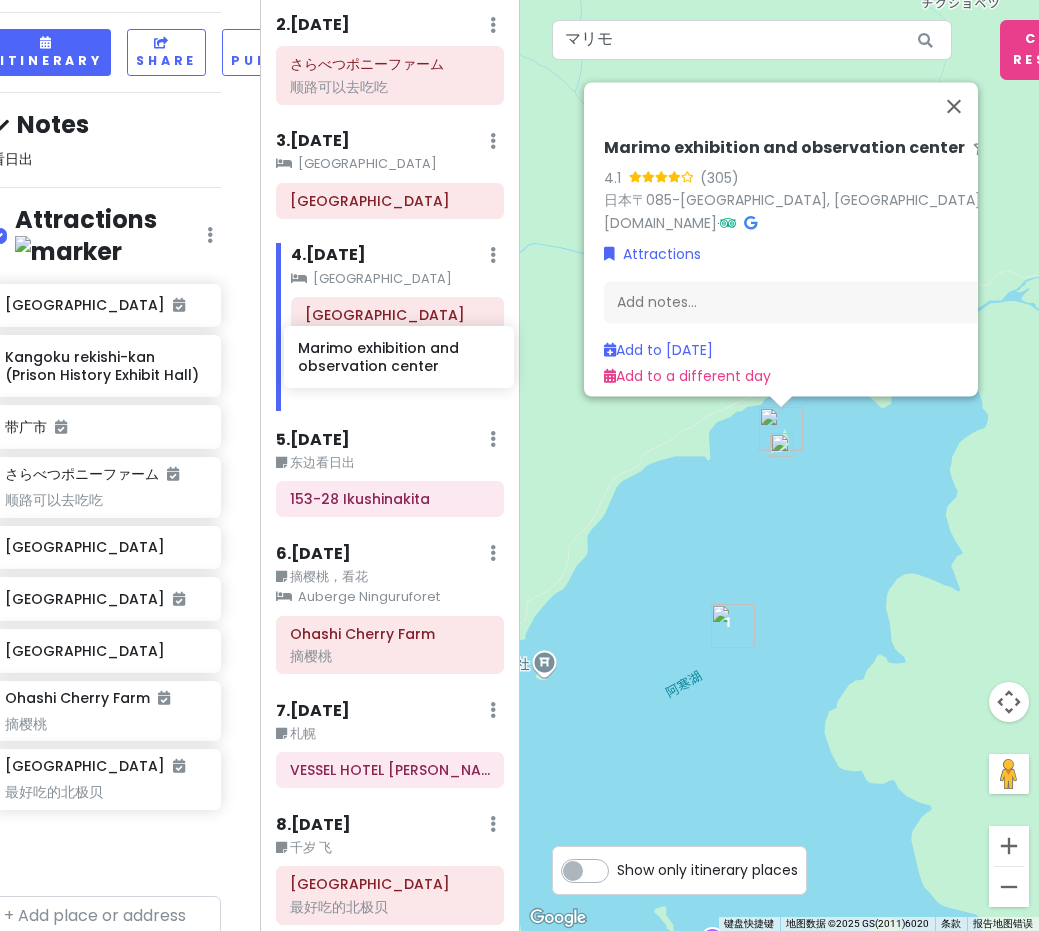 drag, startPoint x: 84, startPoint y: 768, endPoint x: 360, endPoint y: 366, distance: 487.6269 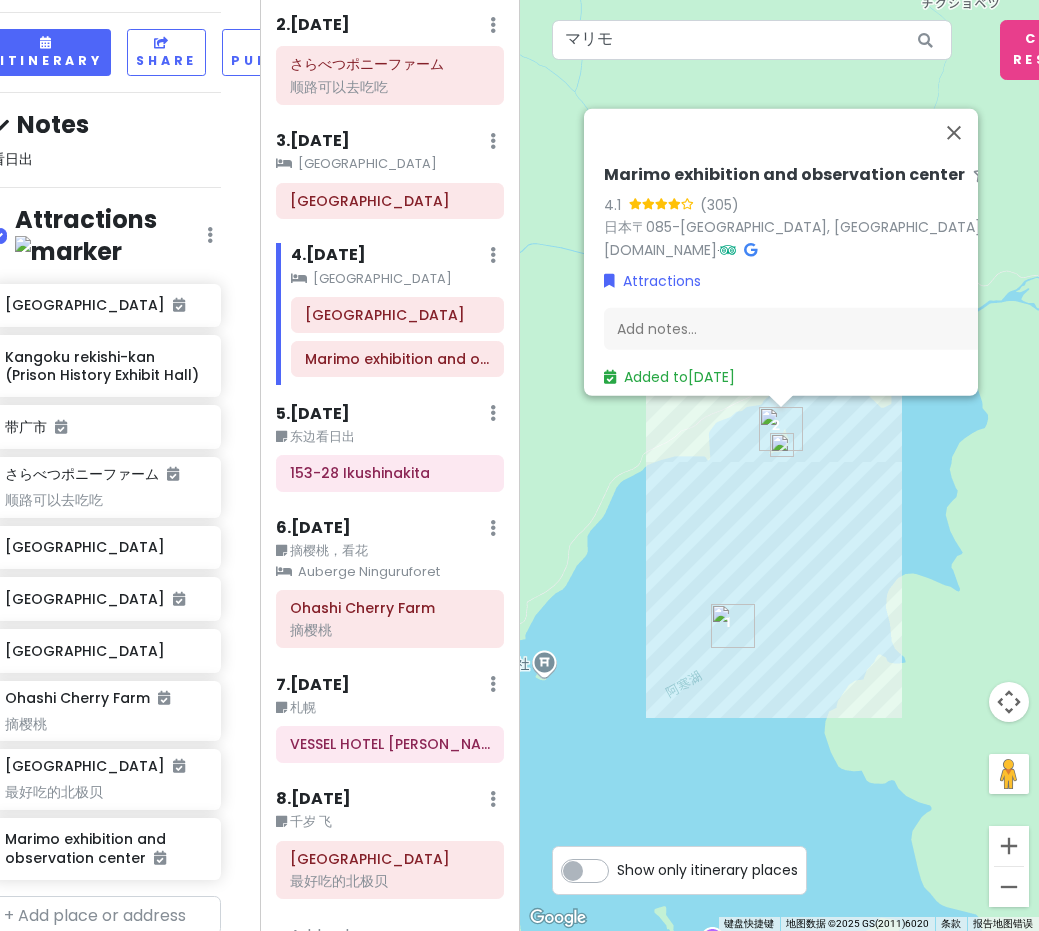 scroll, scrollTop: 247, scrollLeft: 0, axis: vertical 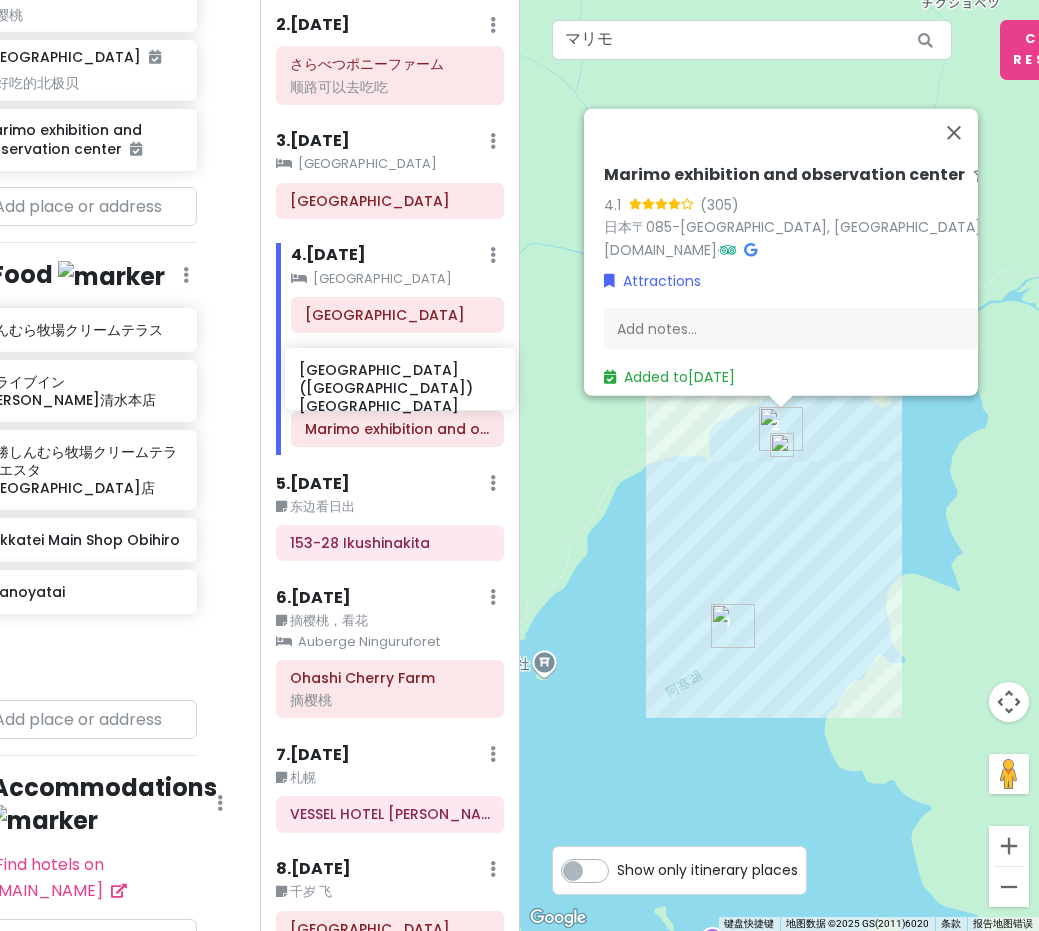 drag, startPoint x: 115, startPoint y: 534, endPoint x: 385, endPoint y: 397, distance: 302.7689 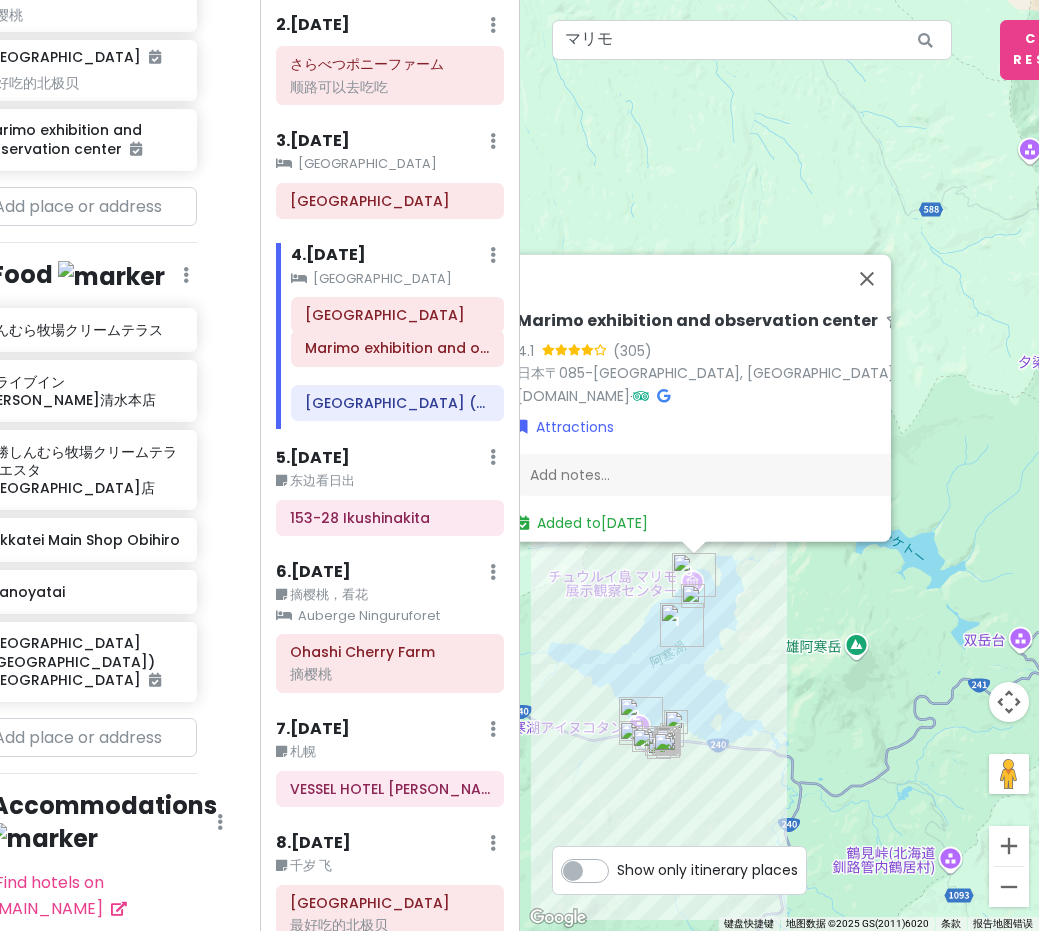 drag, startPoint x: 363, startPoint y: 408, endPoint x: 362, endPoint y: 354, distance: 54.00926 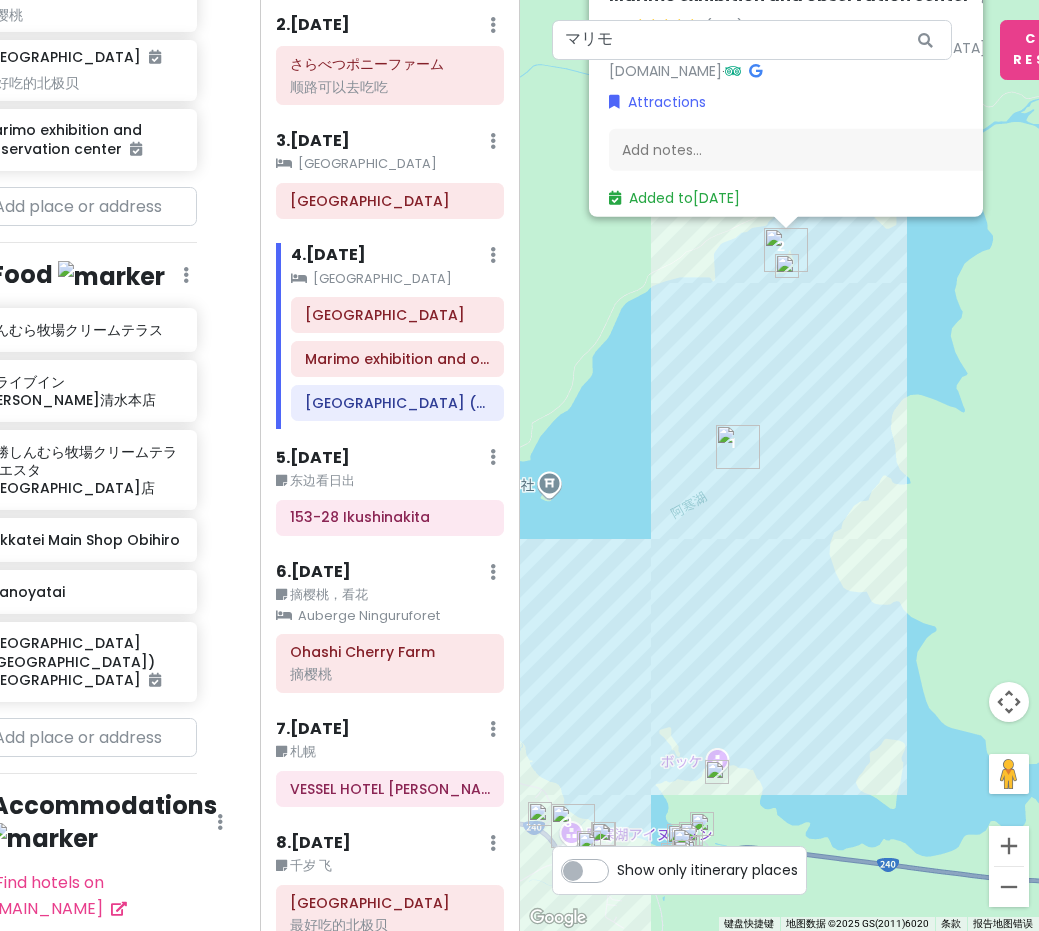 drag, startPoint x: 631, startPoint y: 596, endPoint x: 888, endPoint y: 555, distance: 260.24988 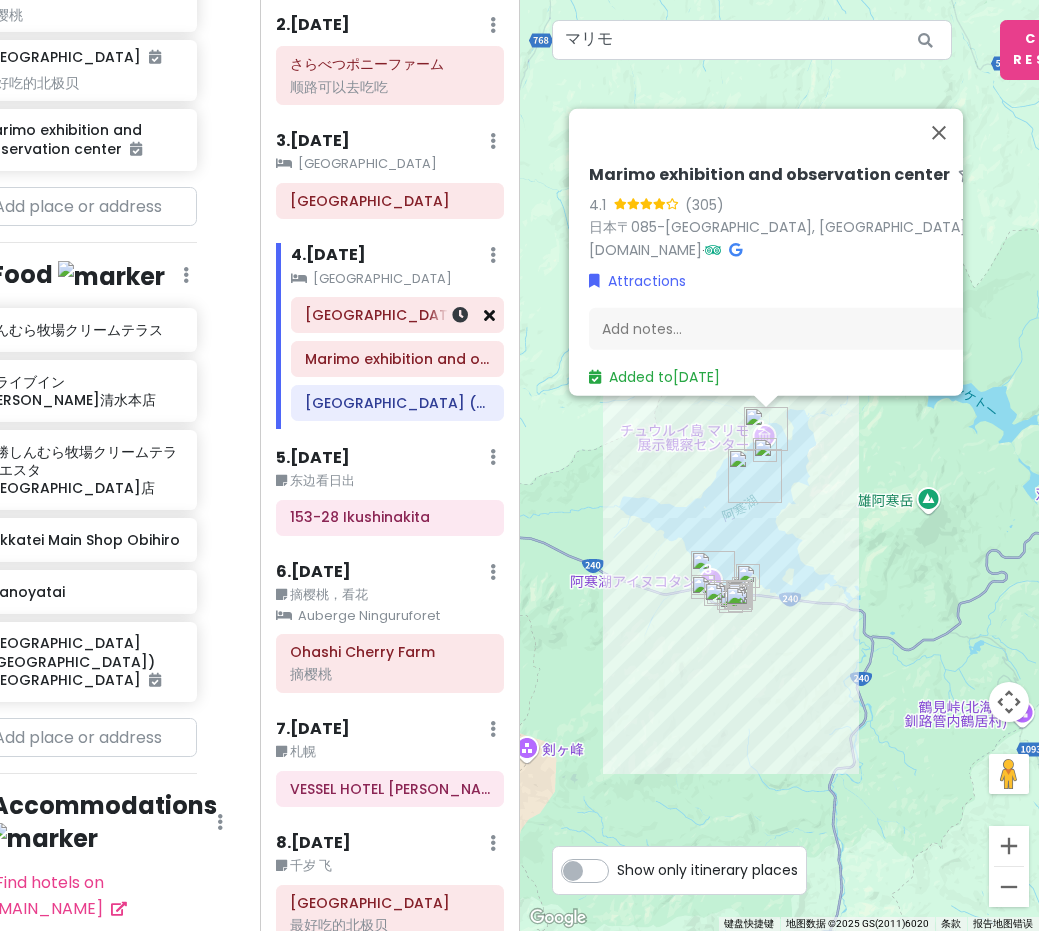 click at bounding box center [489, 315] 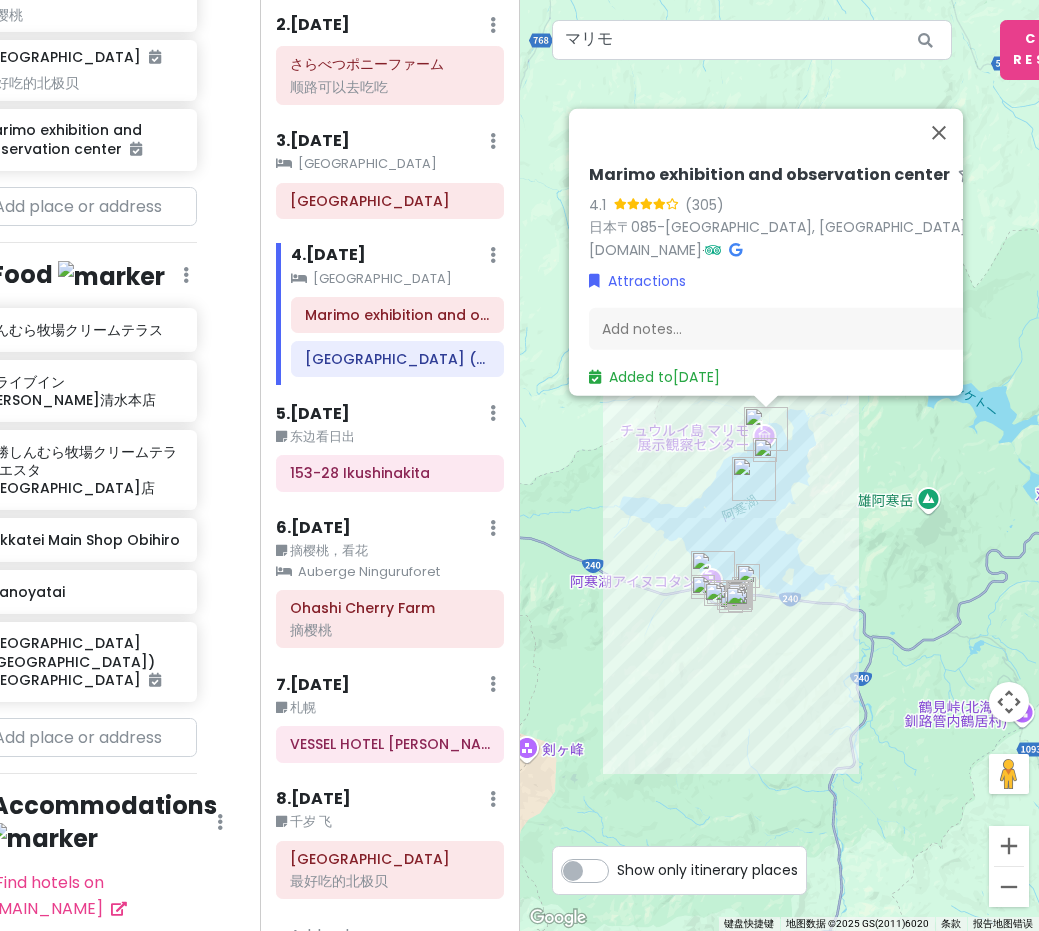 click on "4 .  [DATE] Add Day Notes Clear Lodging Delete Day" at bounding box center (397, 260) 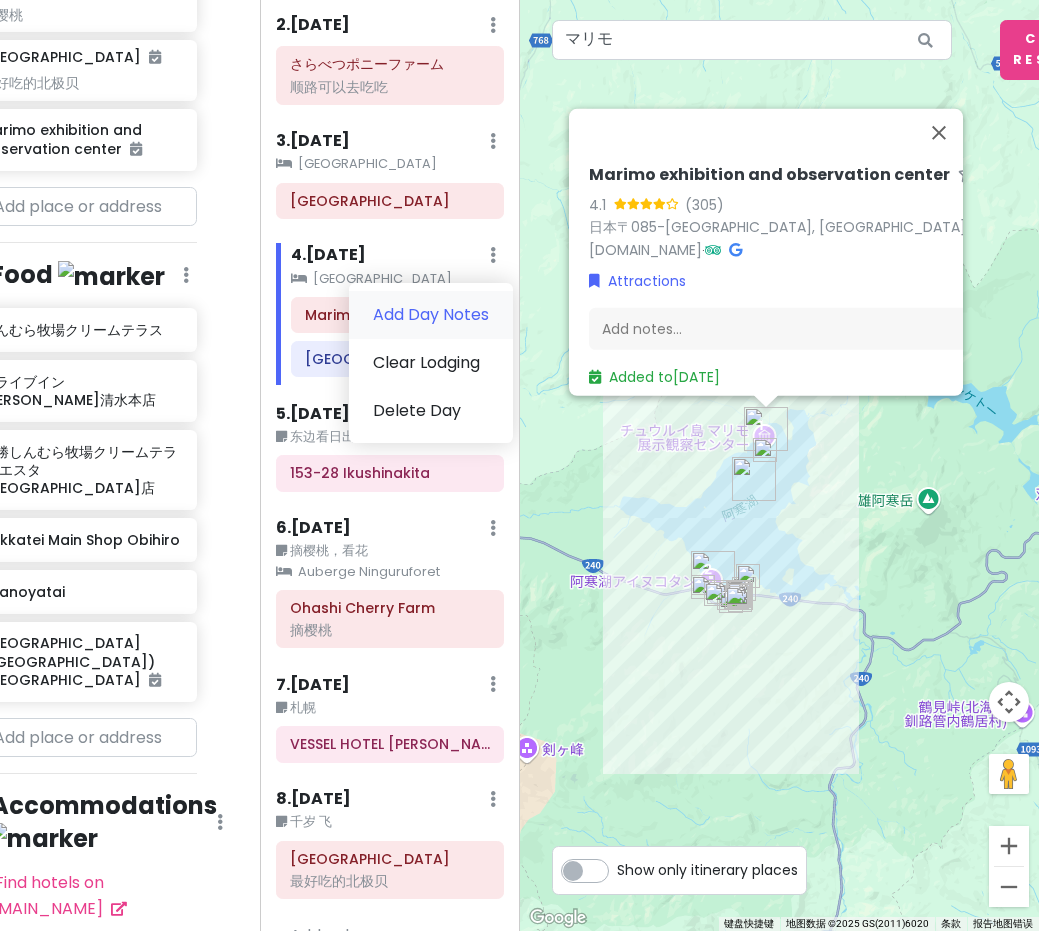 click on "Add Day Notes" at bounding box center (431, 315) 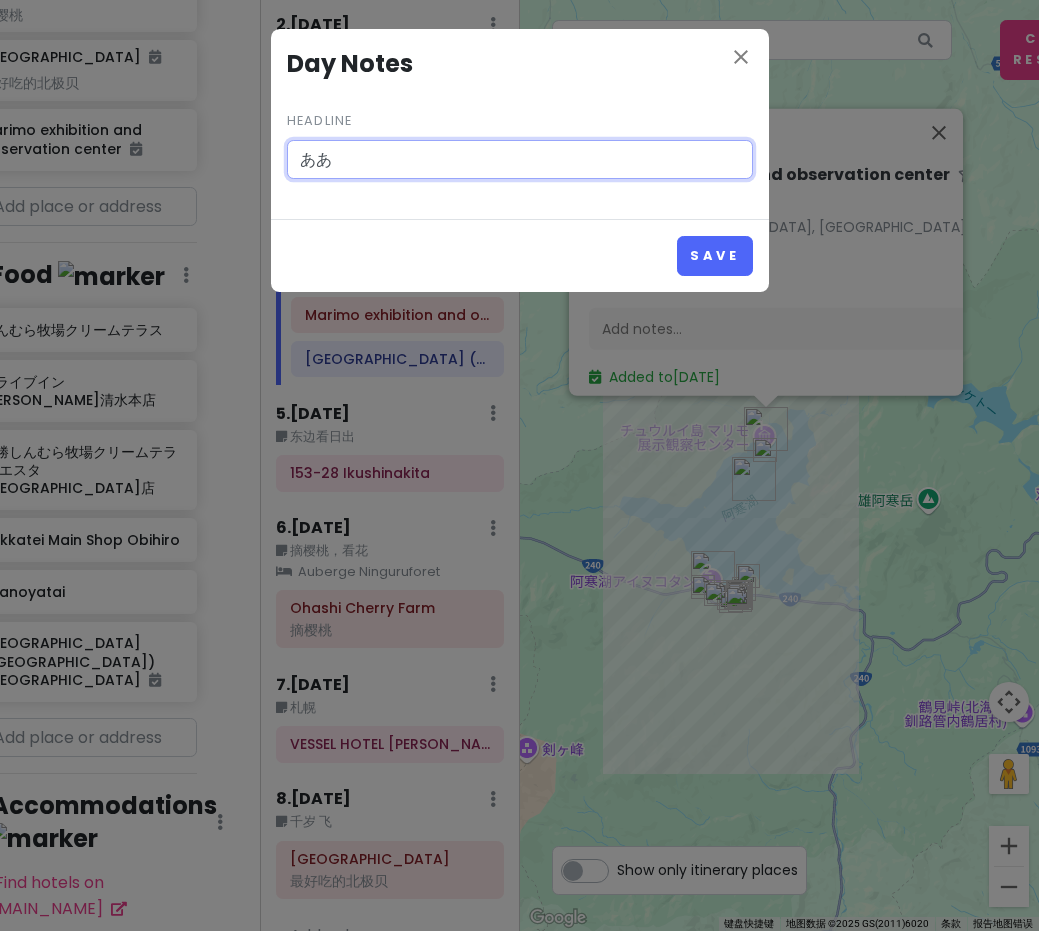 type on "あ" 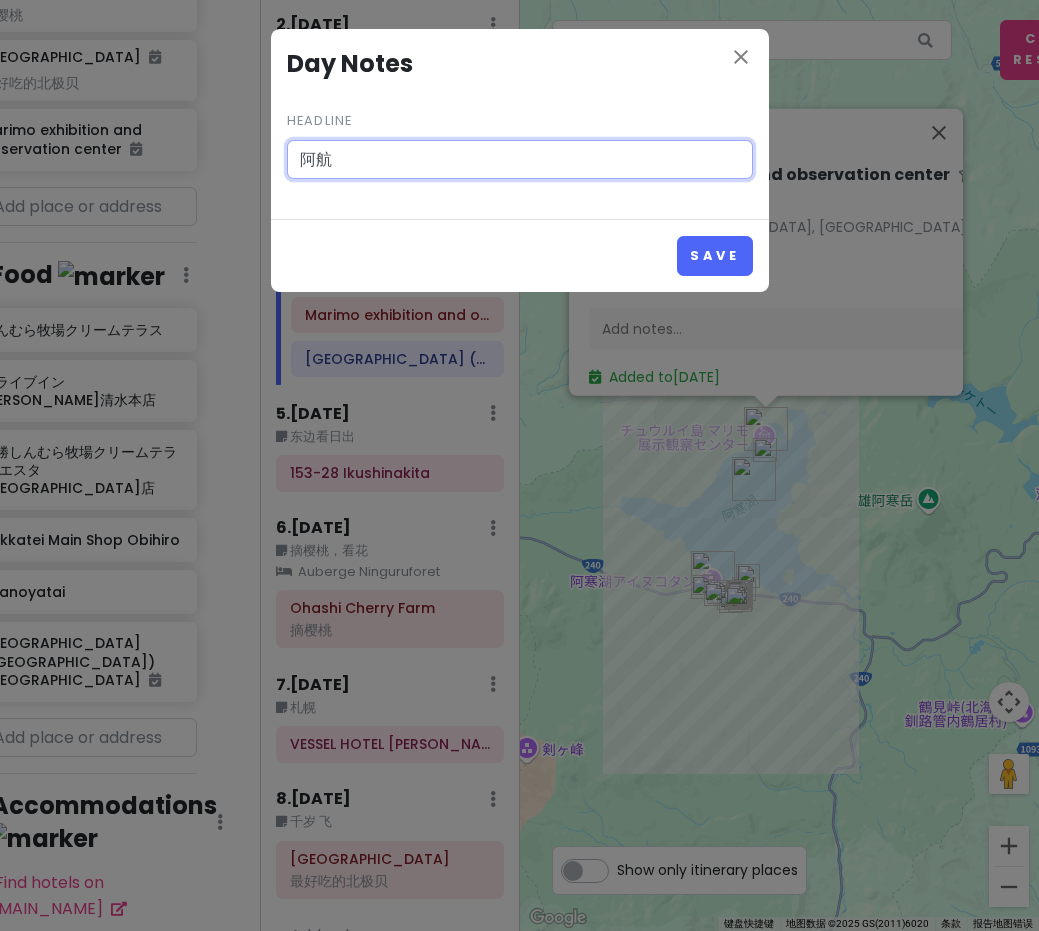 type on "阿航" 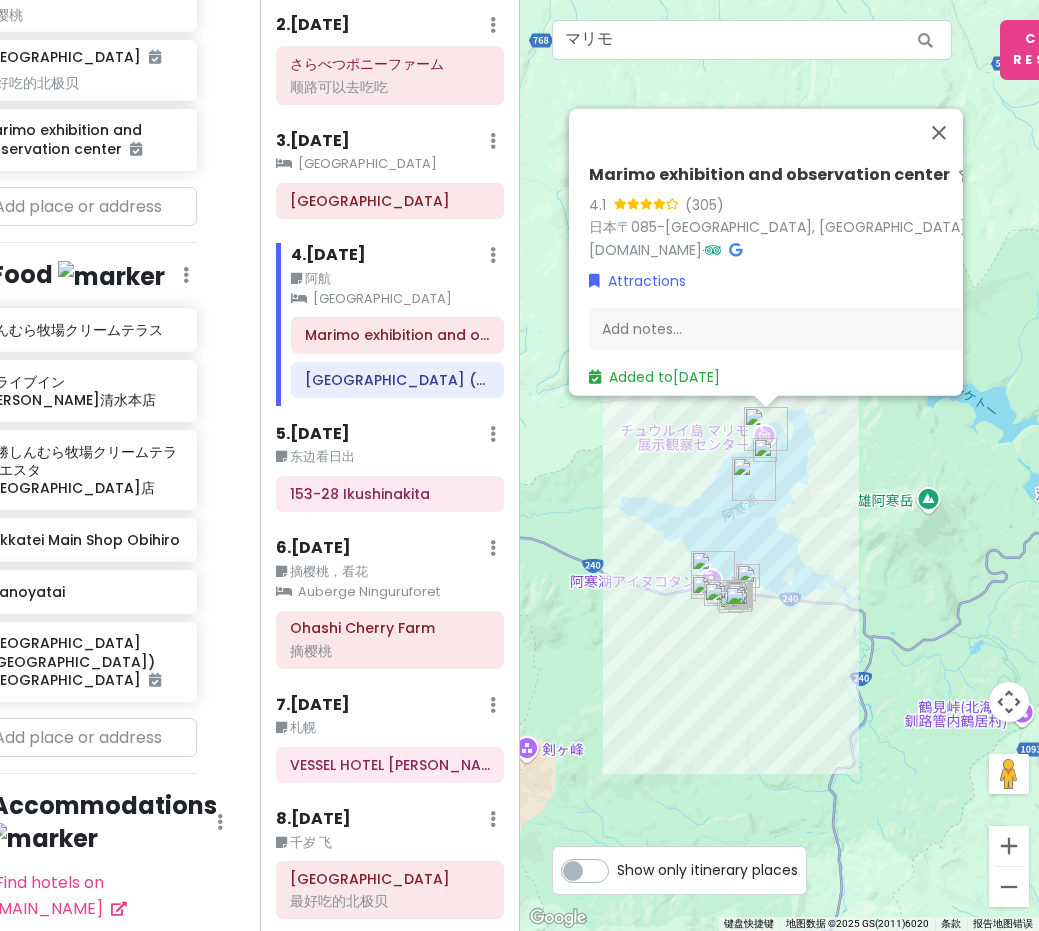 click on "4 .  [DATE] Edit Day Notes Clear Lodging Delete Day" at bounding box center (397, 260) 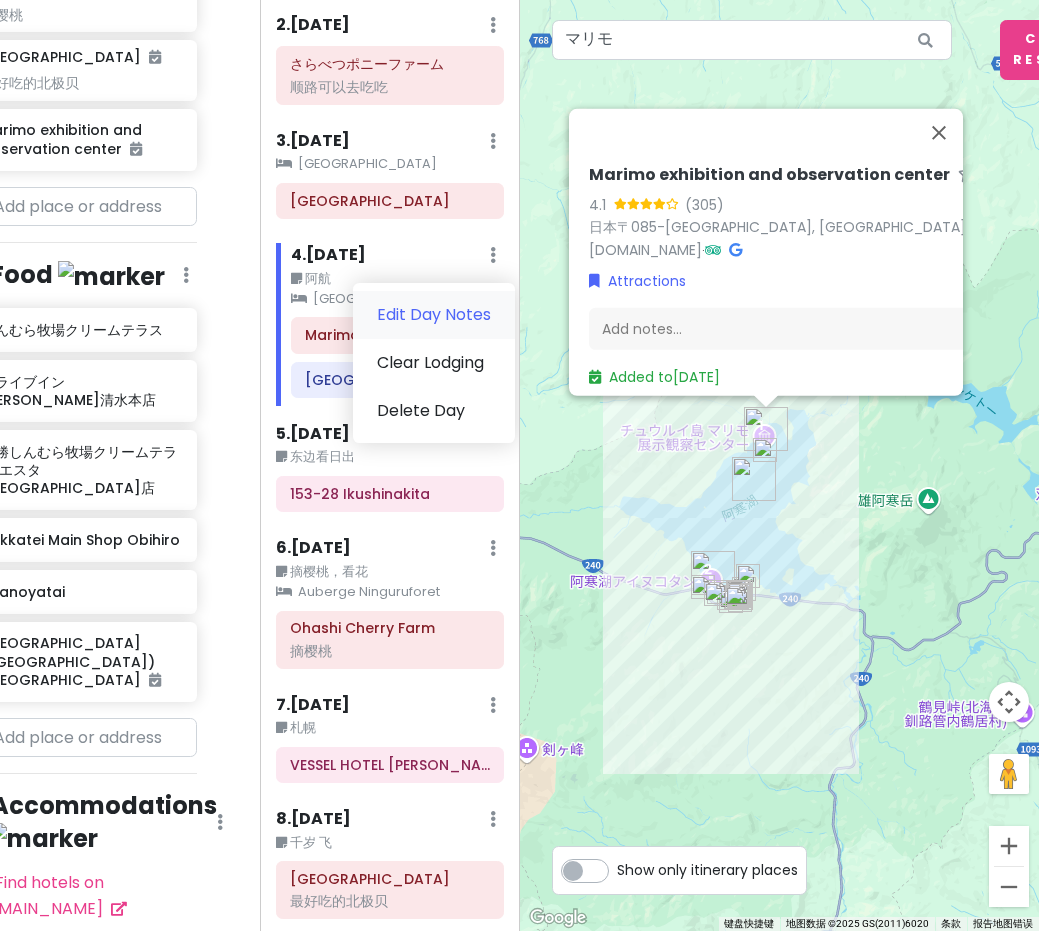 click on "Edit Day Notes" at bounding box center [434, 315] 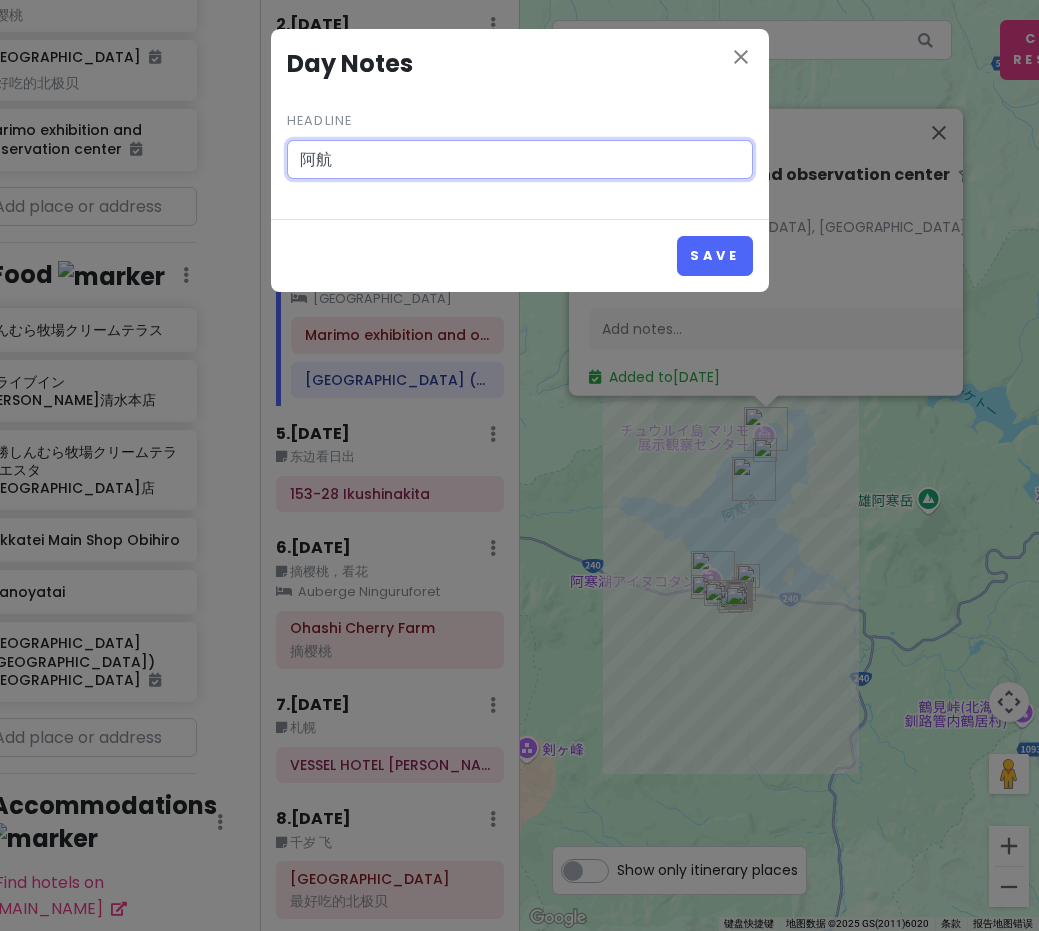 type on "阿" 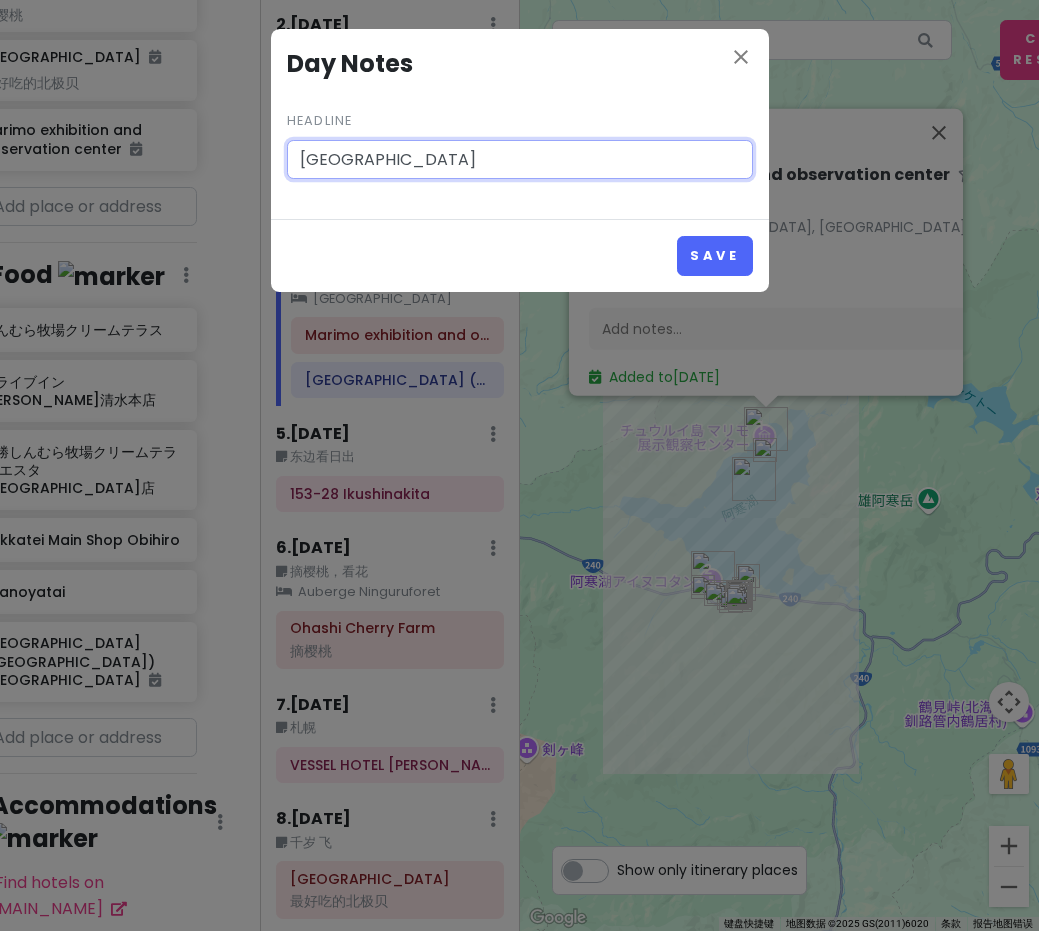 type on "[GEOGRAPHIC_DATA]" 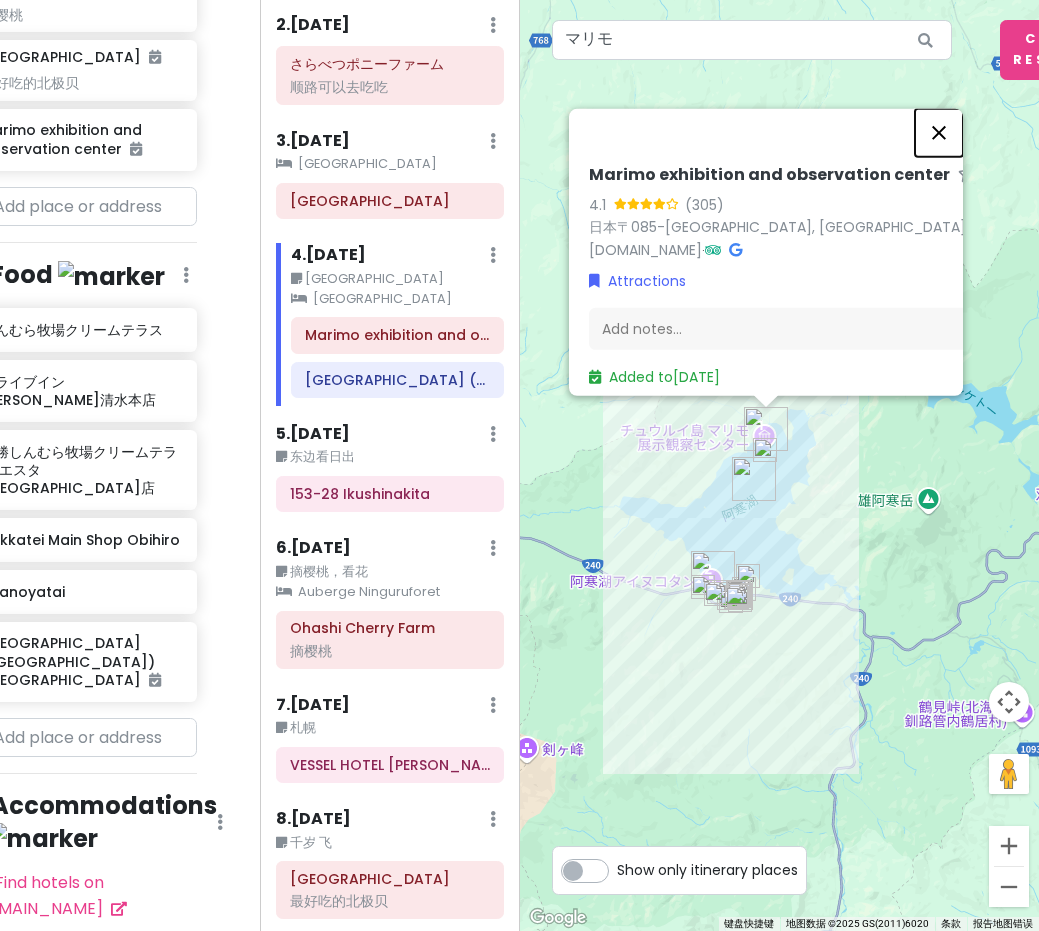 click at bounding box center (939, 132) 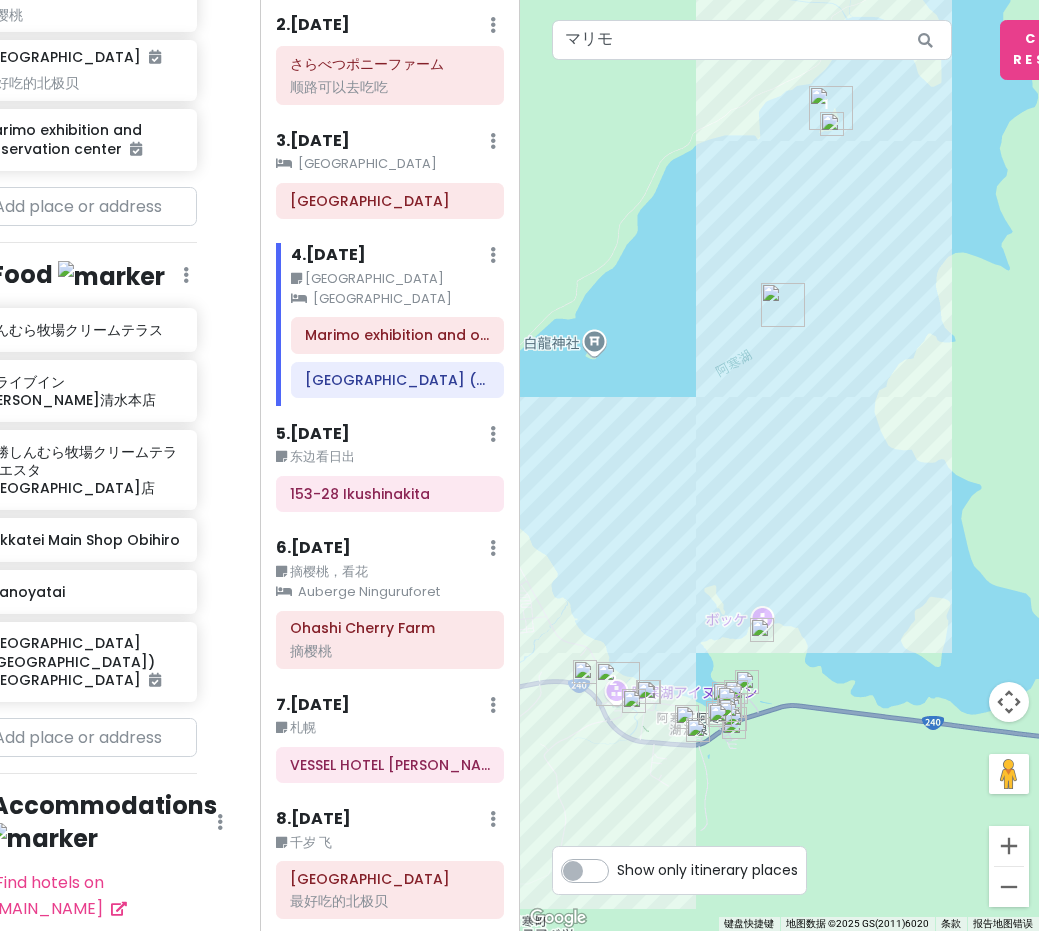 drag, startPoint x: 772, startPoint y: 529, endPoint x: 867, endPoint y: 406, distance: 155.41557 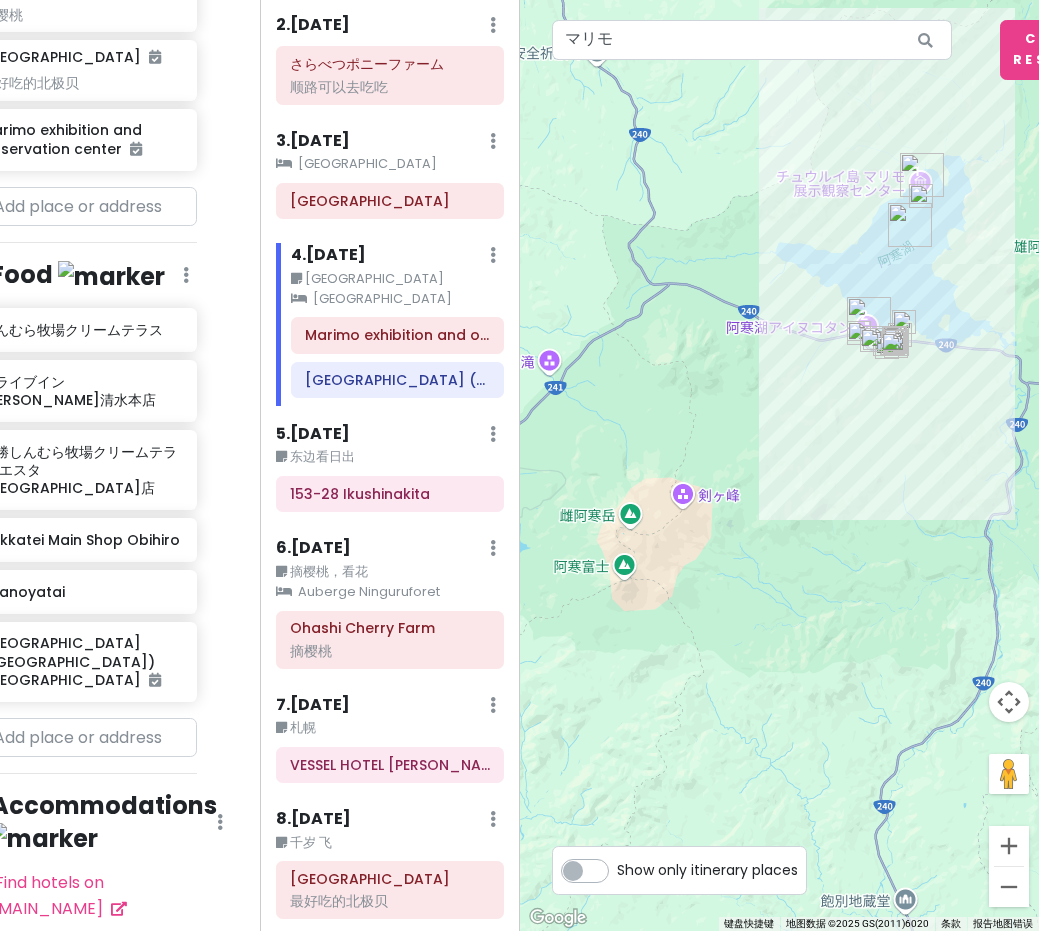 drag, startPoint x: 880, startPoint y: 523, endPoint x: 943, endPoint y: 380, distance: 156.2626 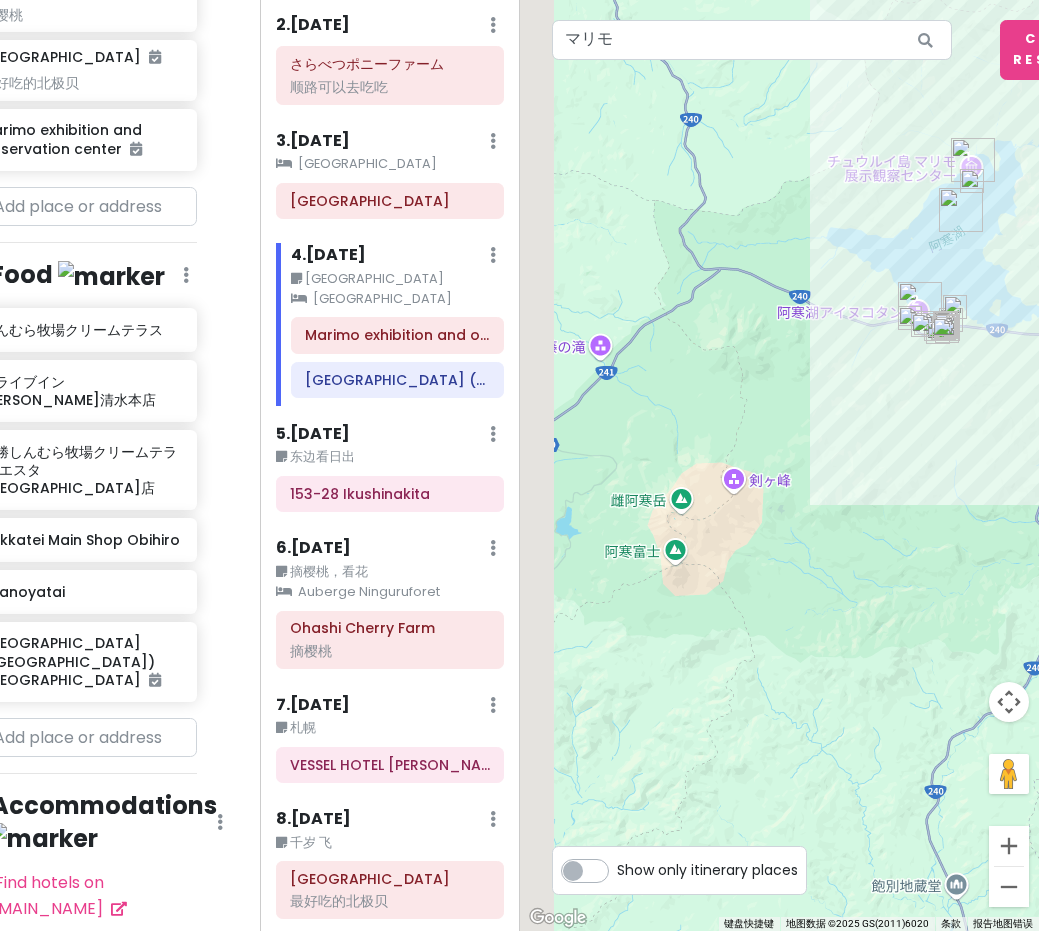 drag, startPoint x: 735, startPoint y: 591, endPoint x: 846, endPoint y: 556, distance: 116.38728 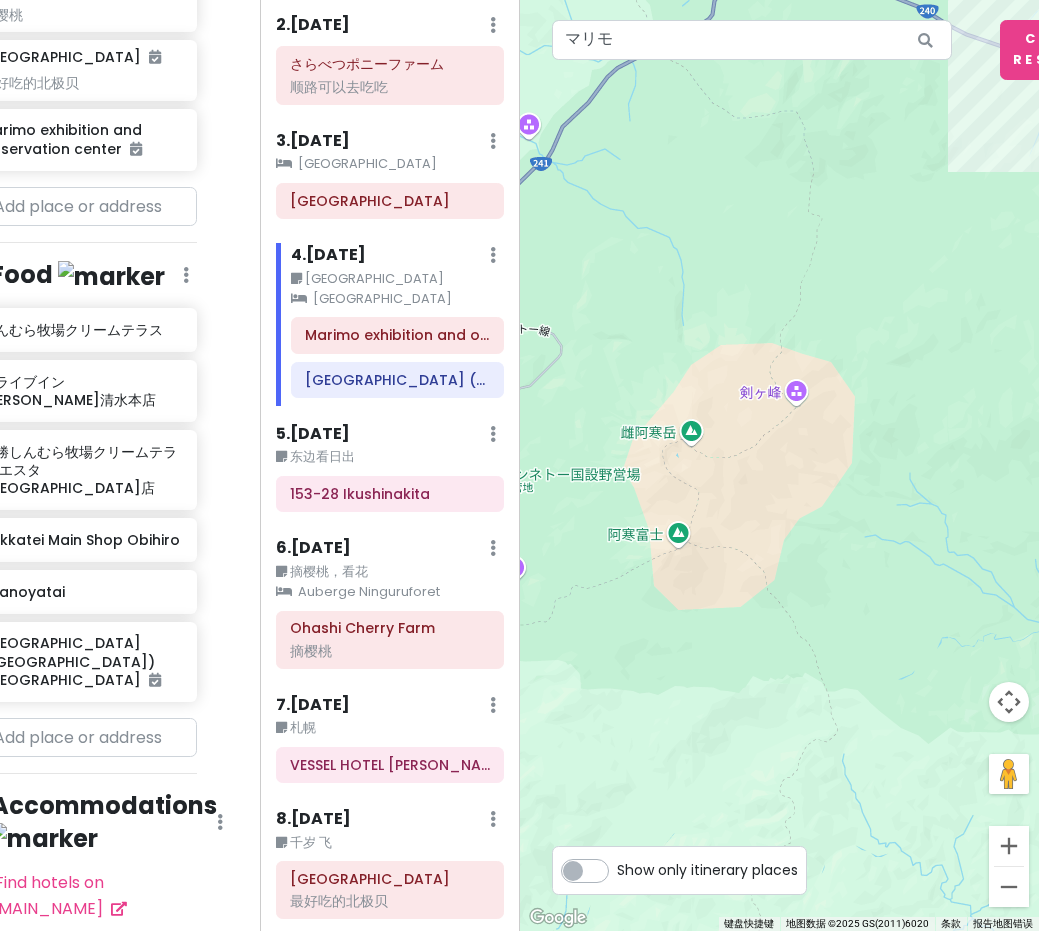drag, startPoint x: 807, startPoint y: 534, endPoint x: 858, endPoint y: 519, distance: 53.160137 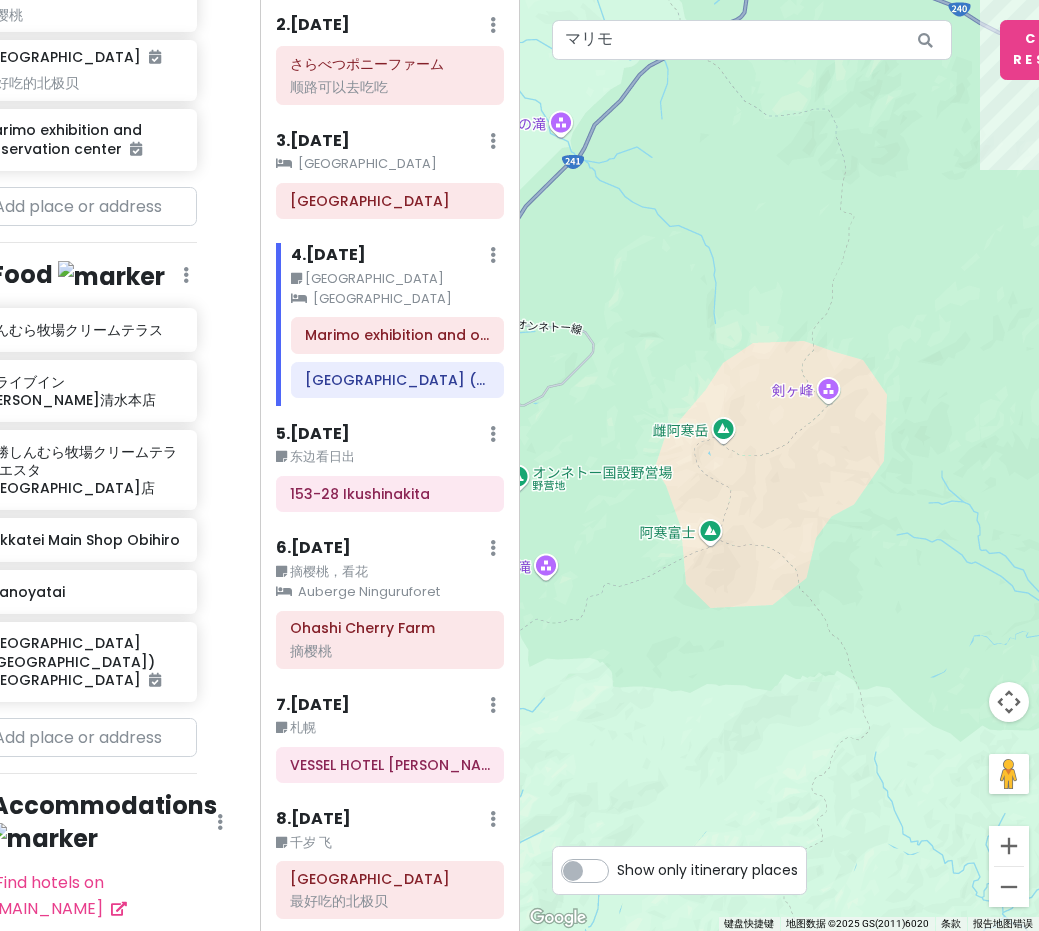 click at bounding box center [780, 465] 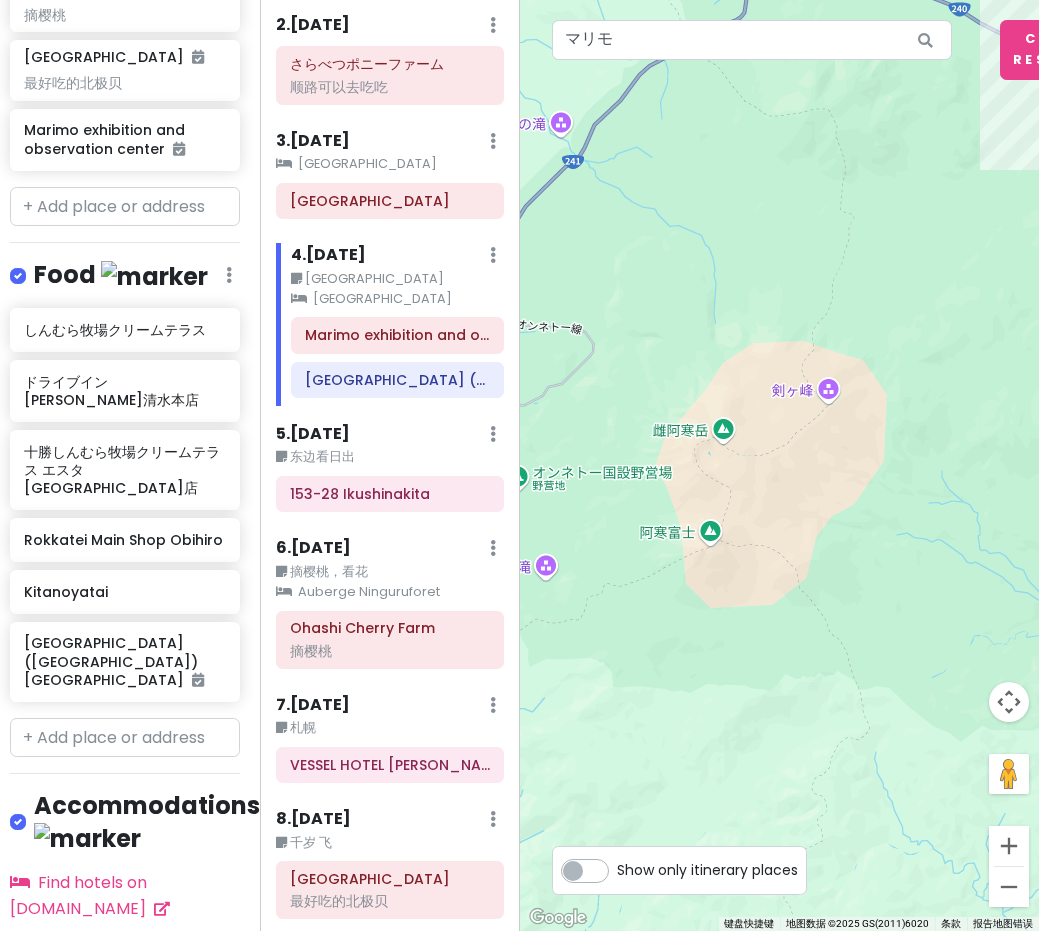 scroll, scrollTop: 930, scrollLeft: 0, axis: vertical 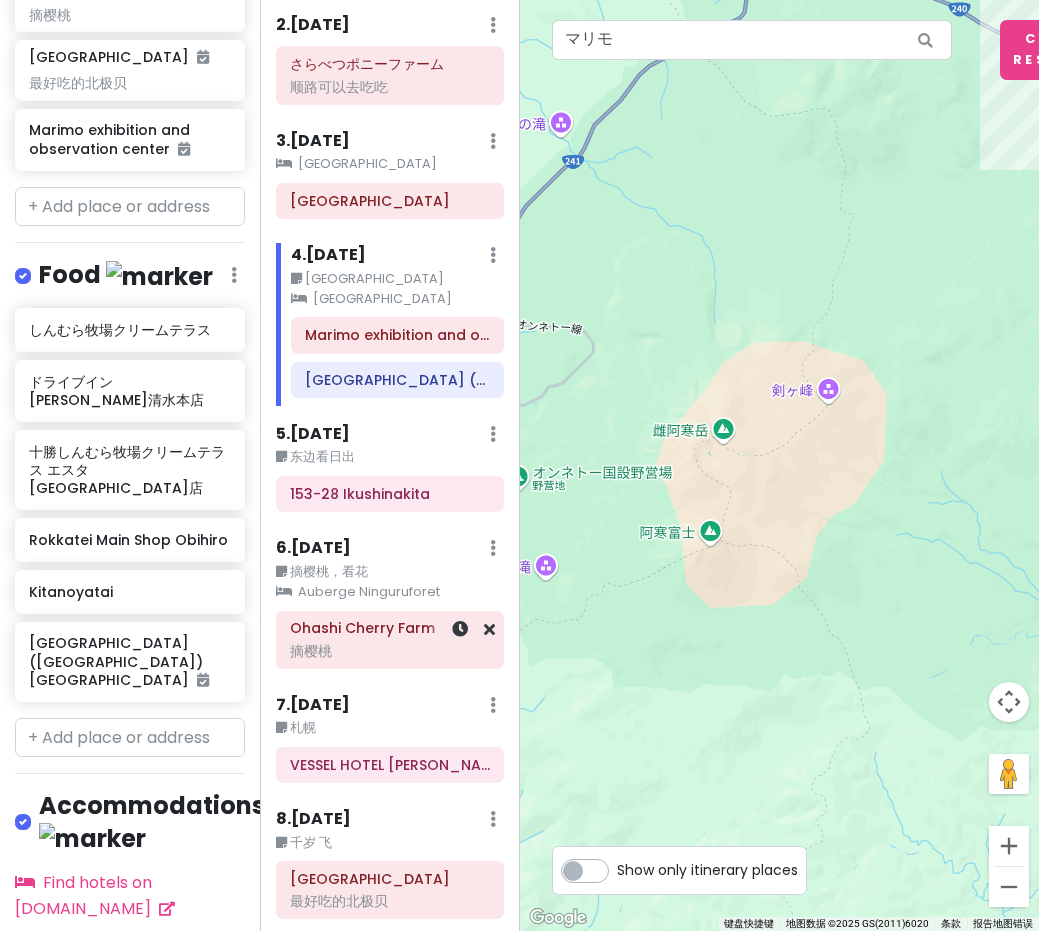 click on "Ohashi Cherry Farm 摘樱桃" at bounding box center (390, 640) 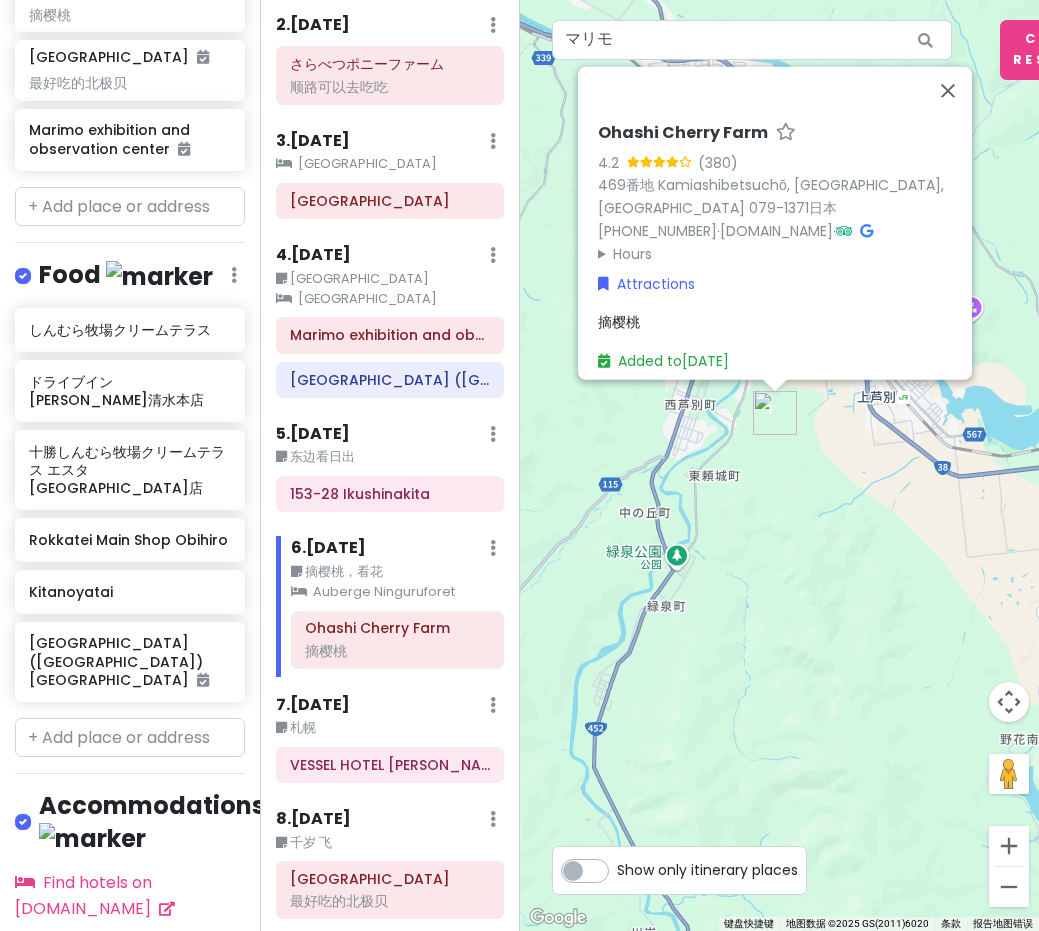 click on "摘樱桃" at bounding box center [619, 322] 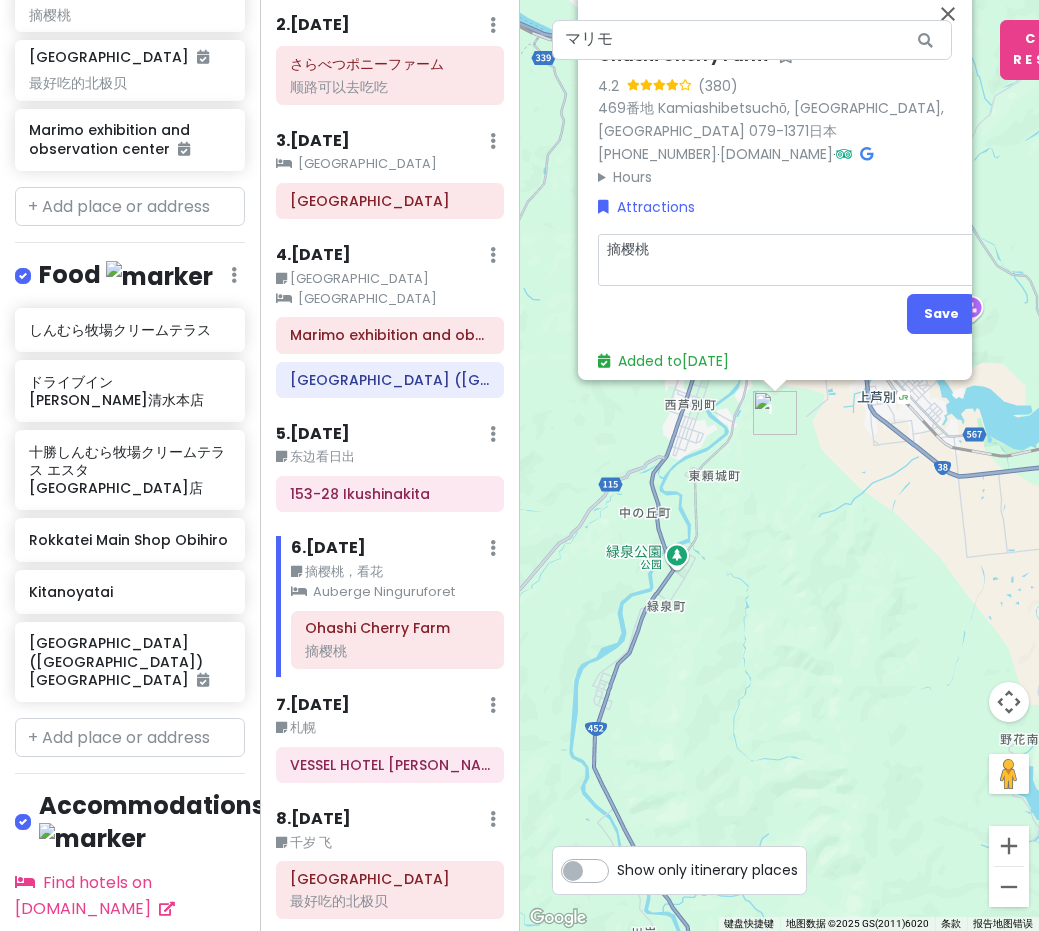 click on "摘樱桃" at bounding box center [810, 260] 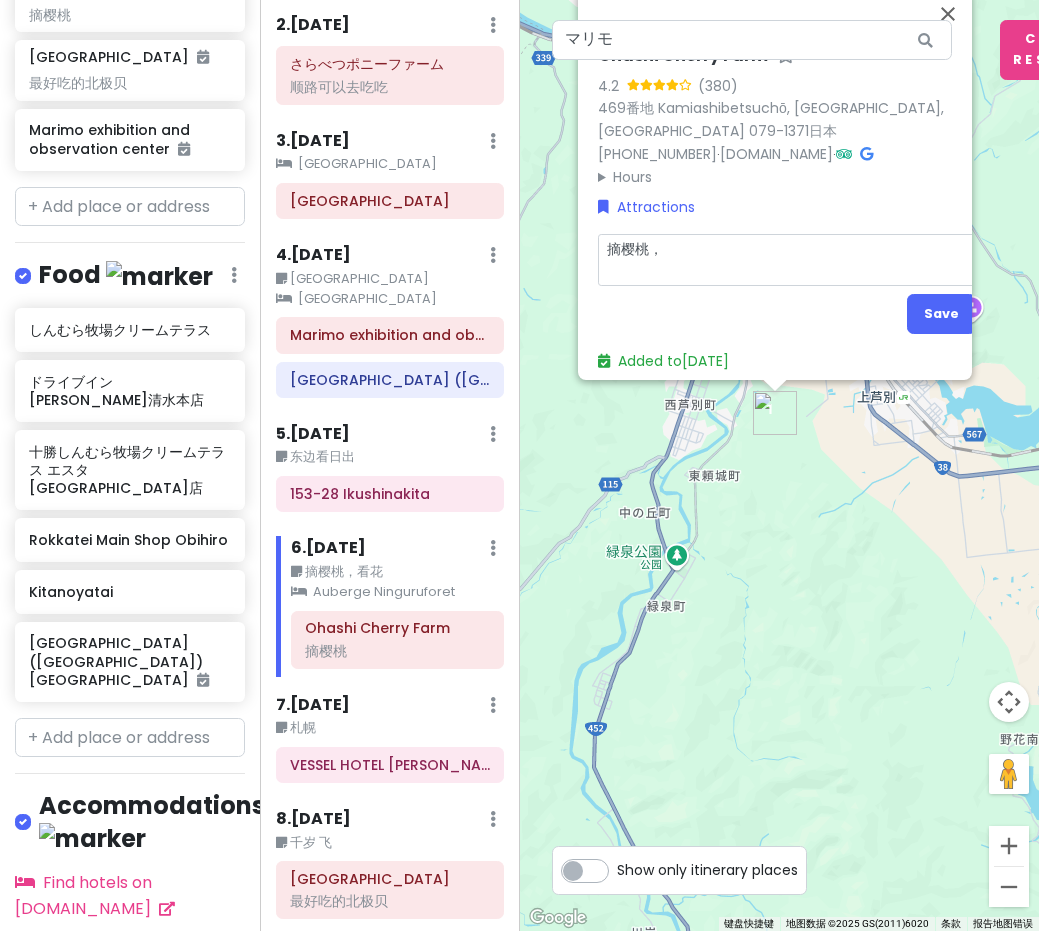 type on "x" 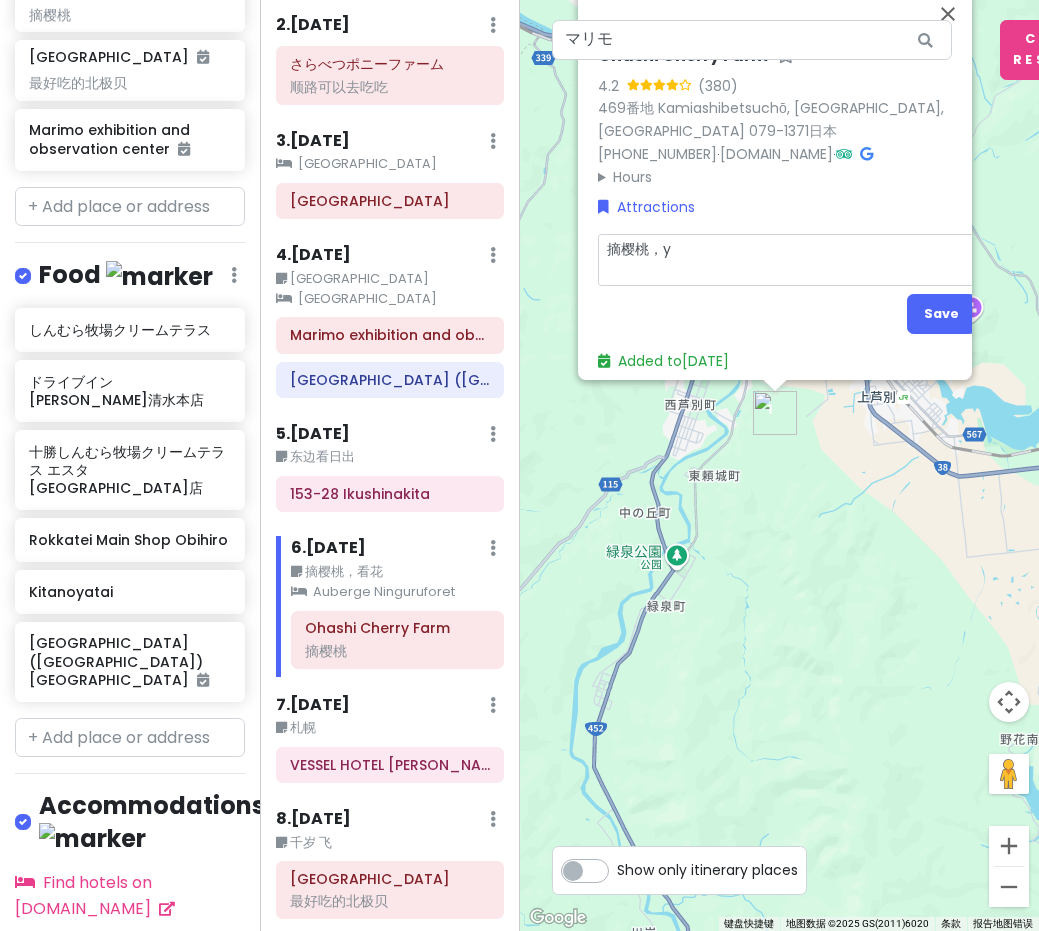 type on "x" 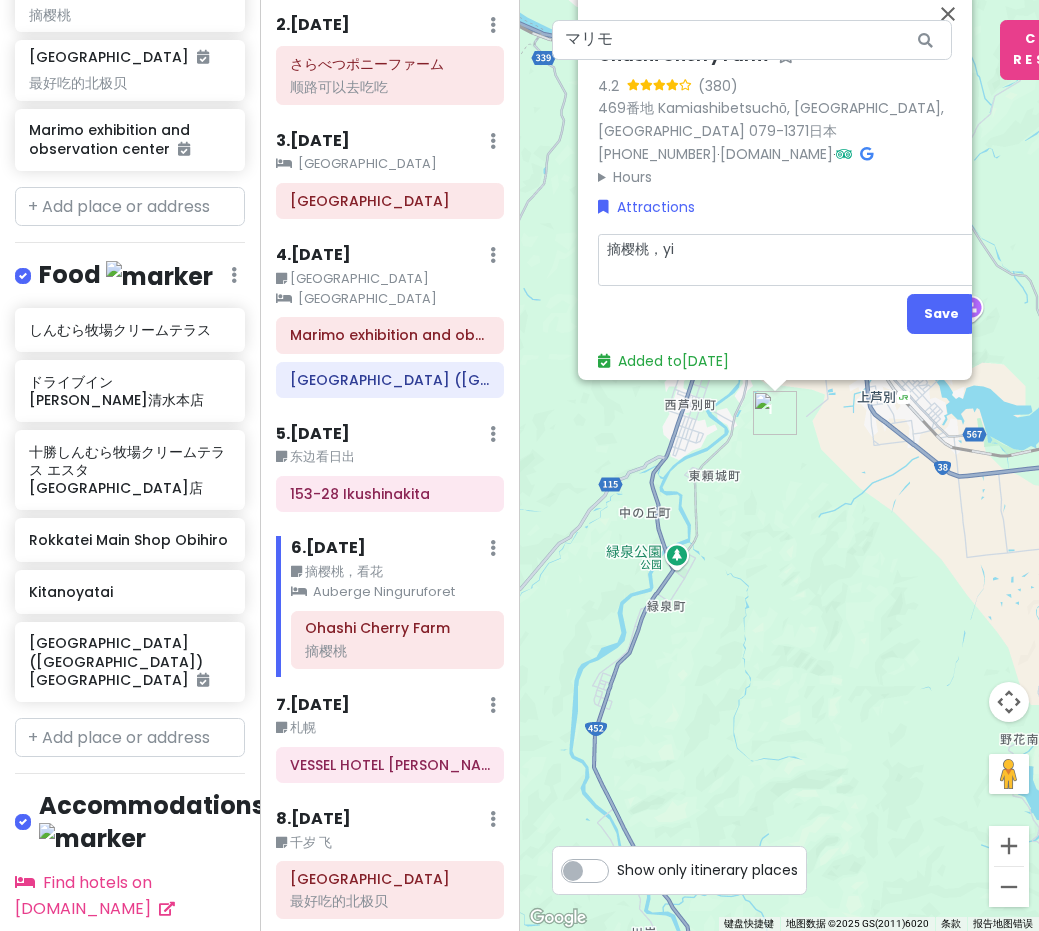 type on "x" 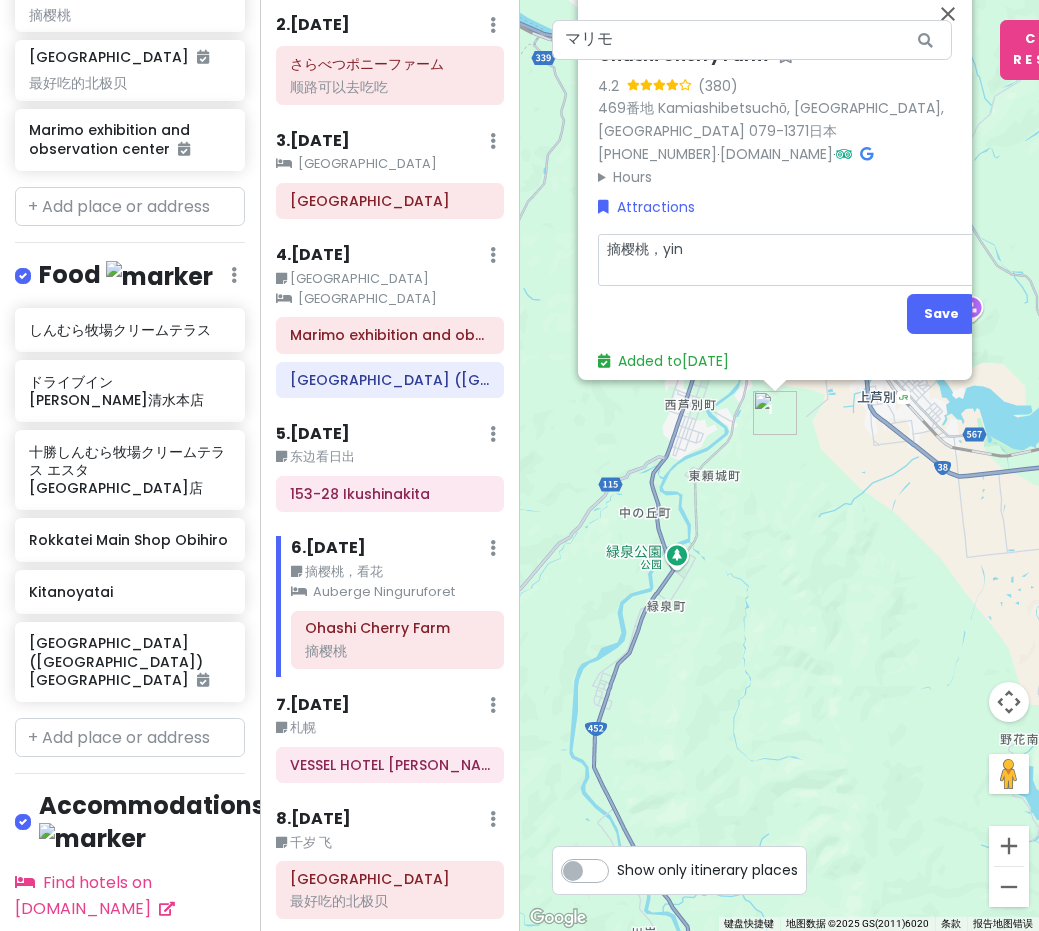 type on "x" 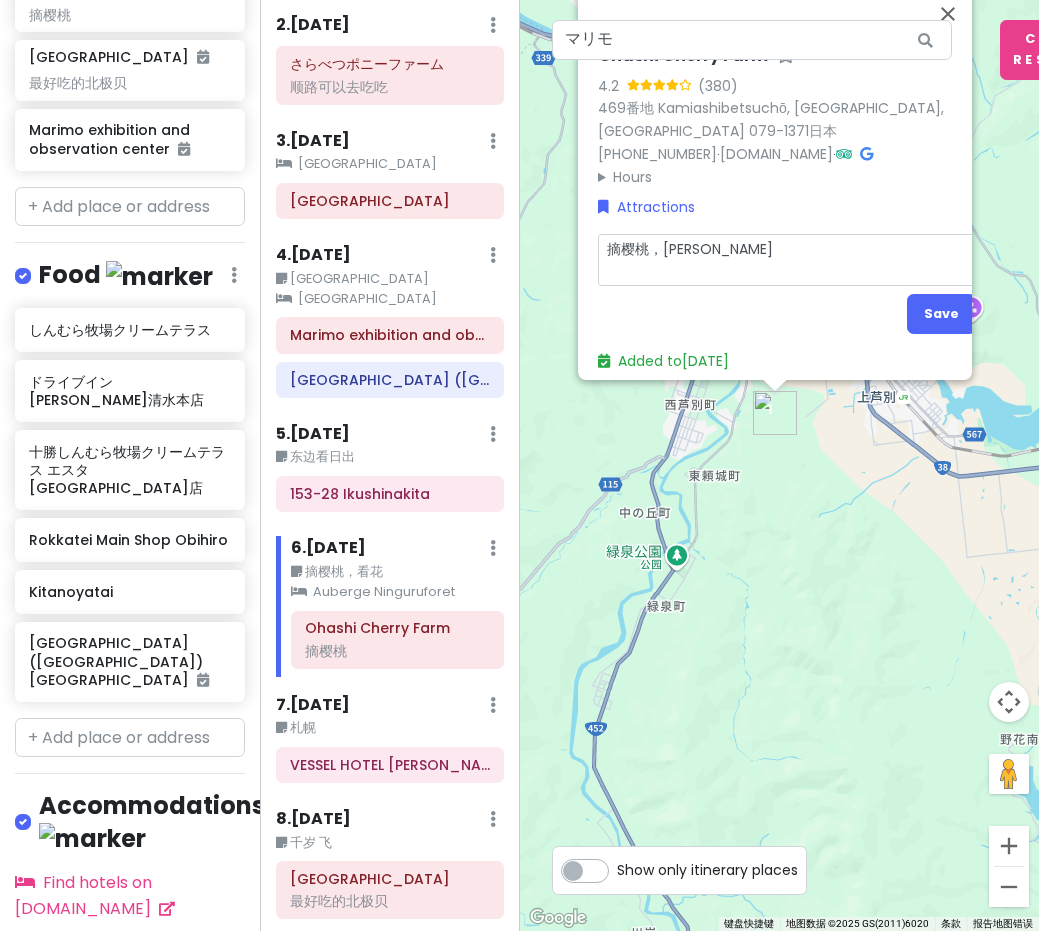 type on "x" 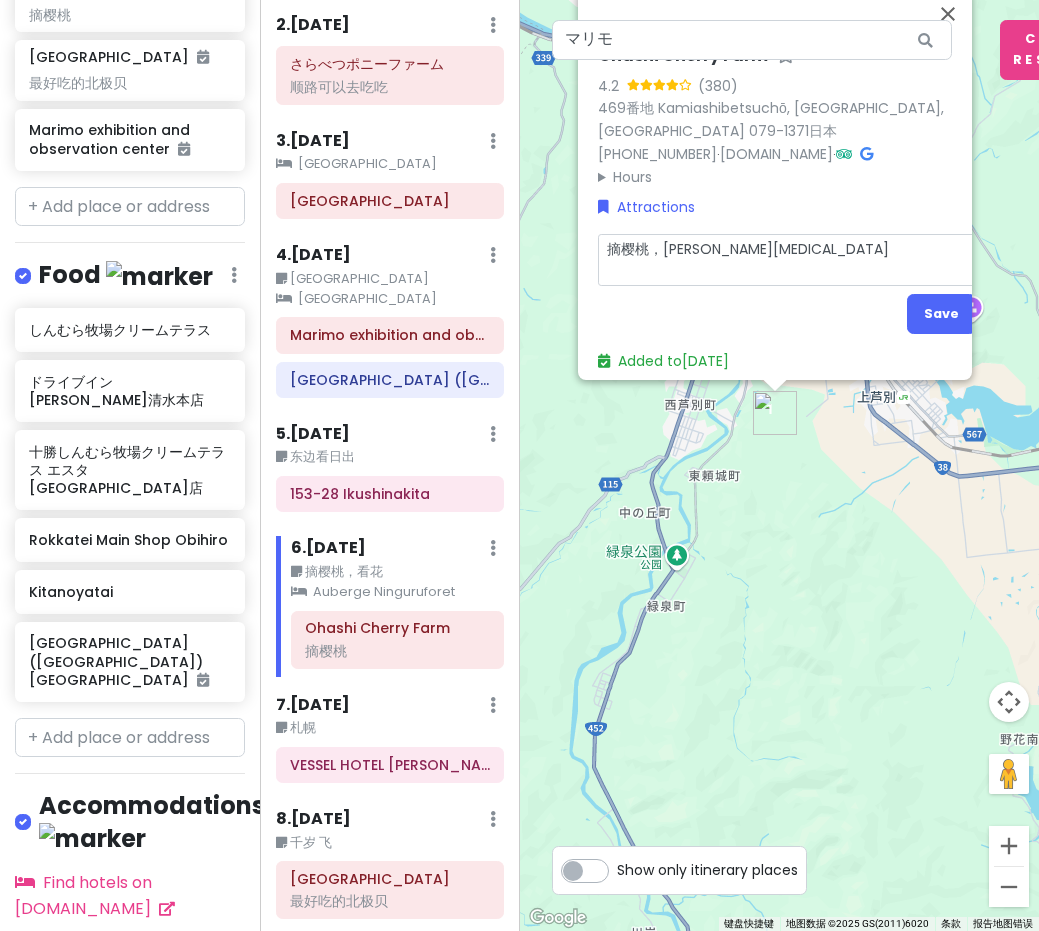 type on "x" 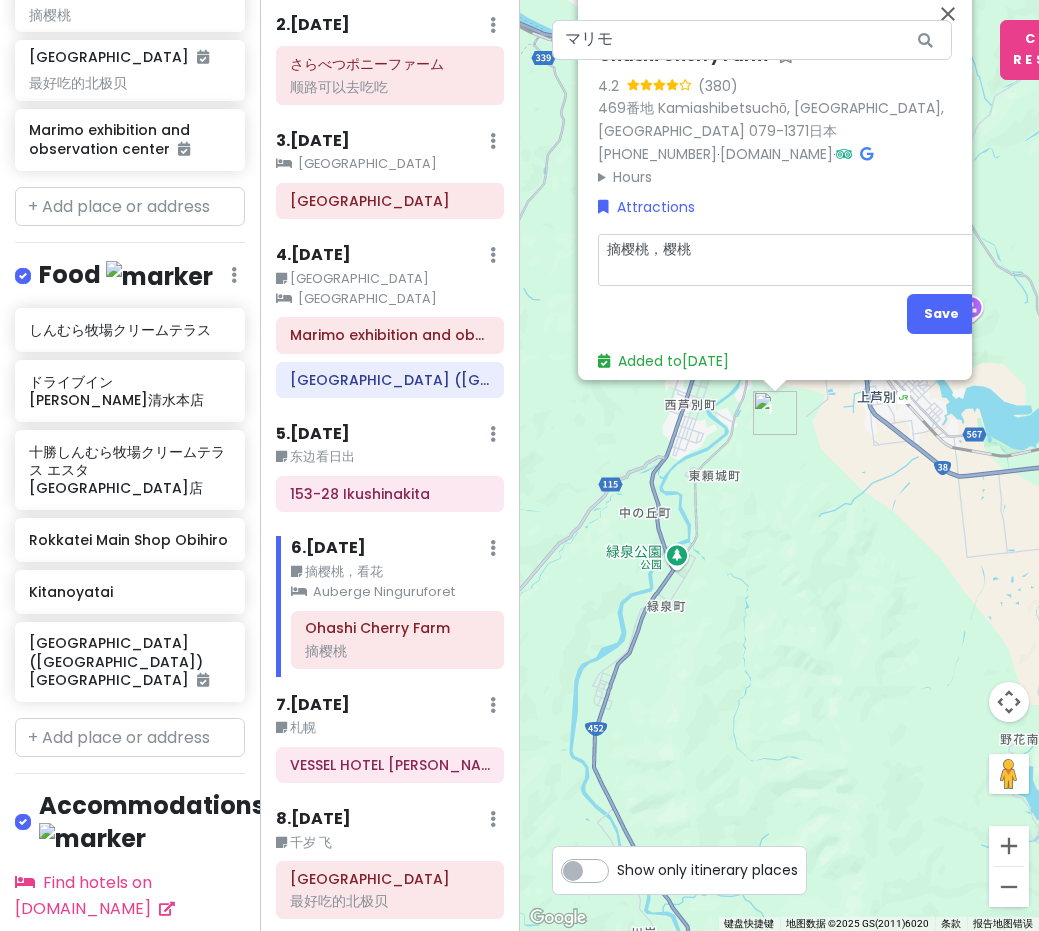 type on "x" 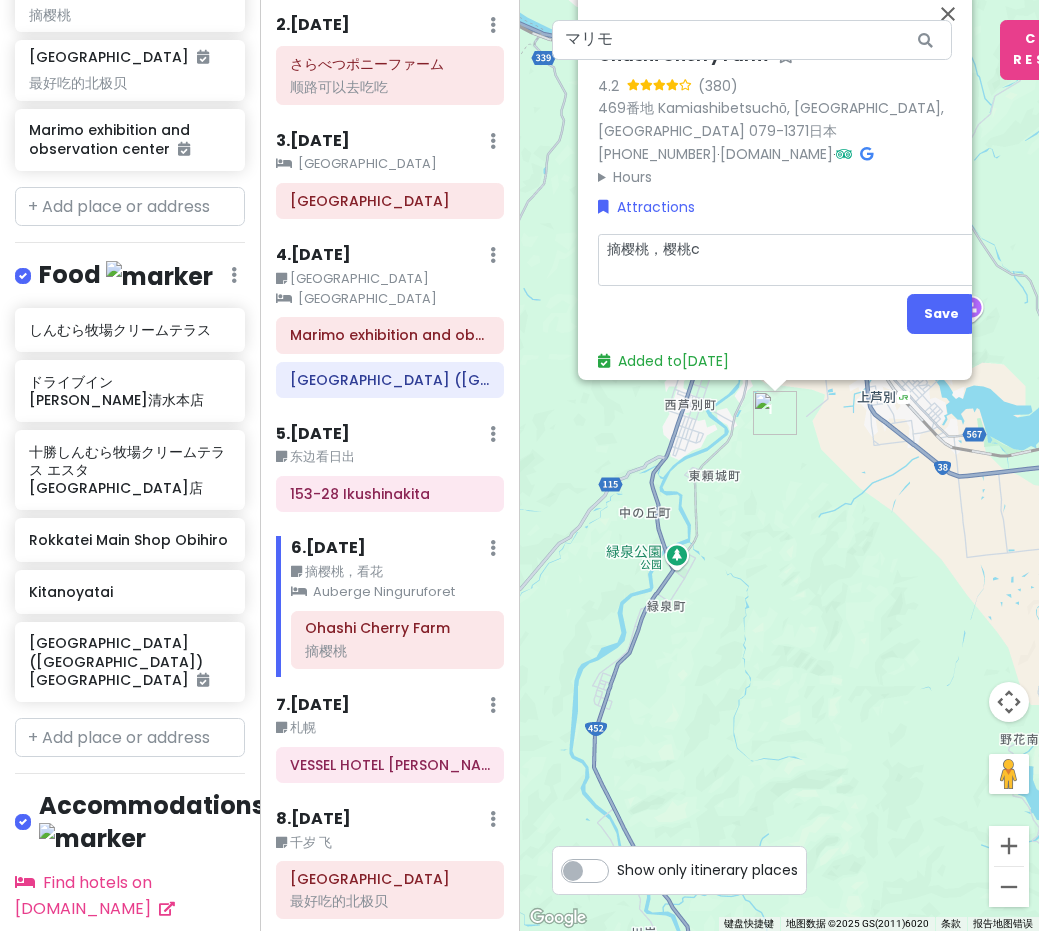 type on "x" 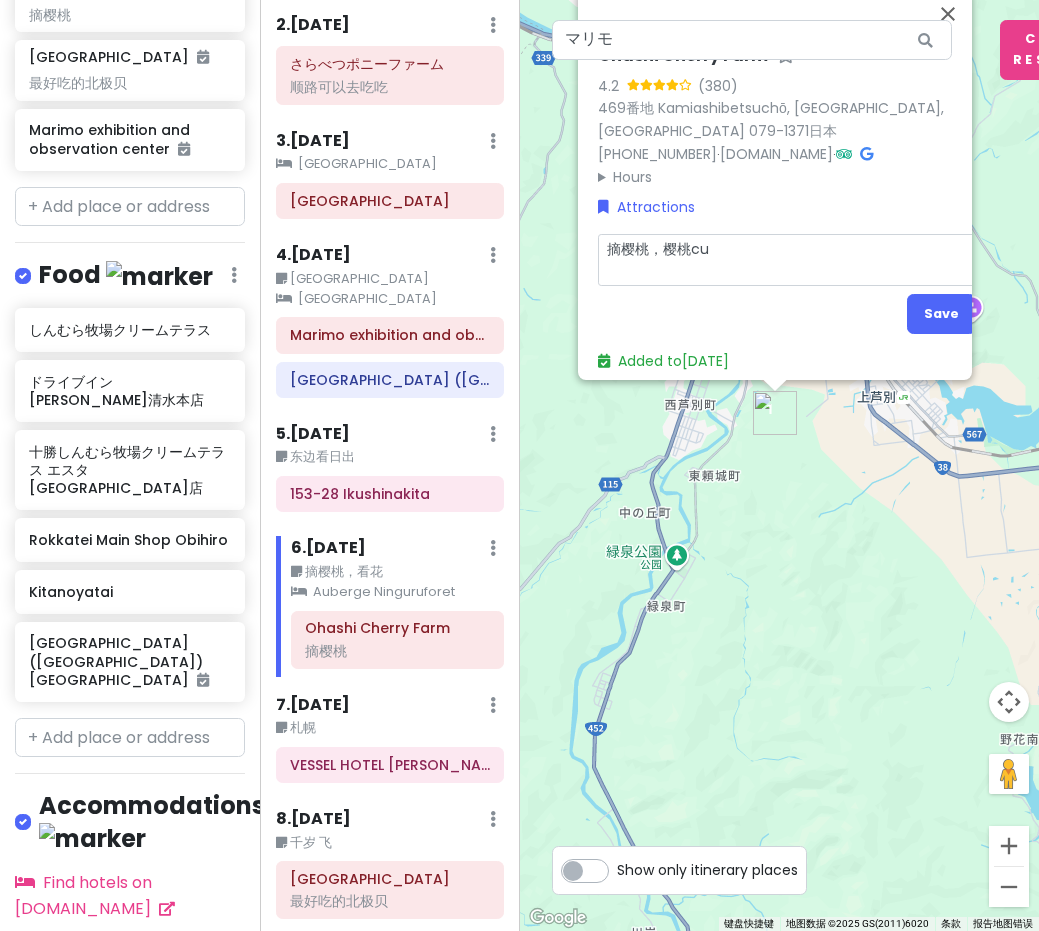 type on "x" 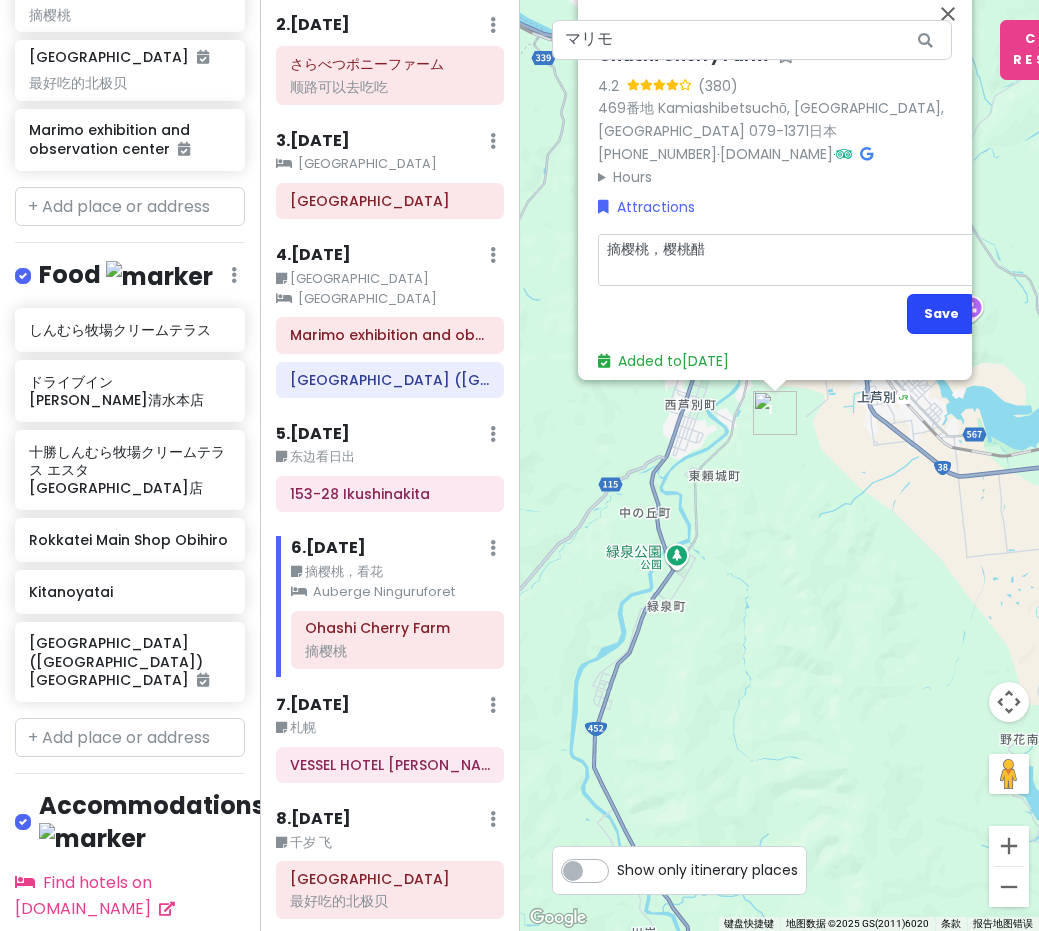 type on "摘樱桃，樱桃醋" 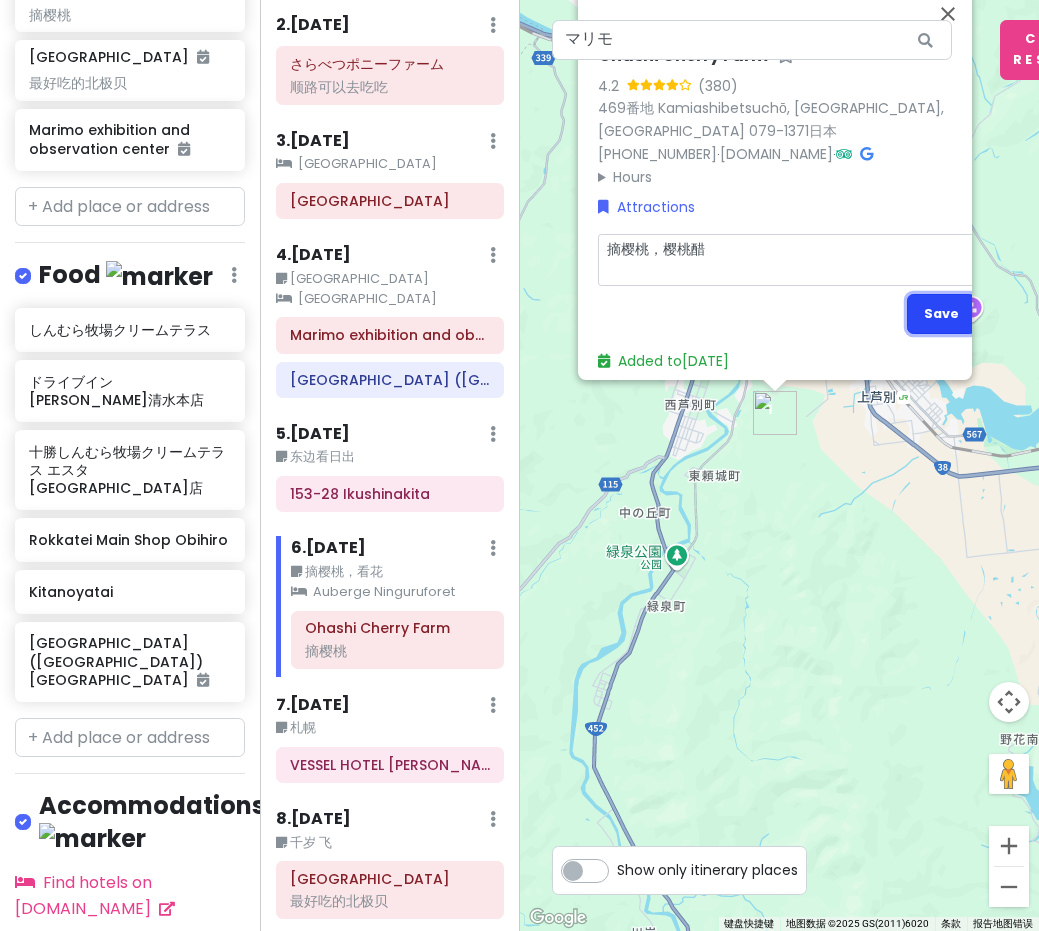 click on "Save" at bounding box center (941, 313) 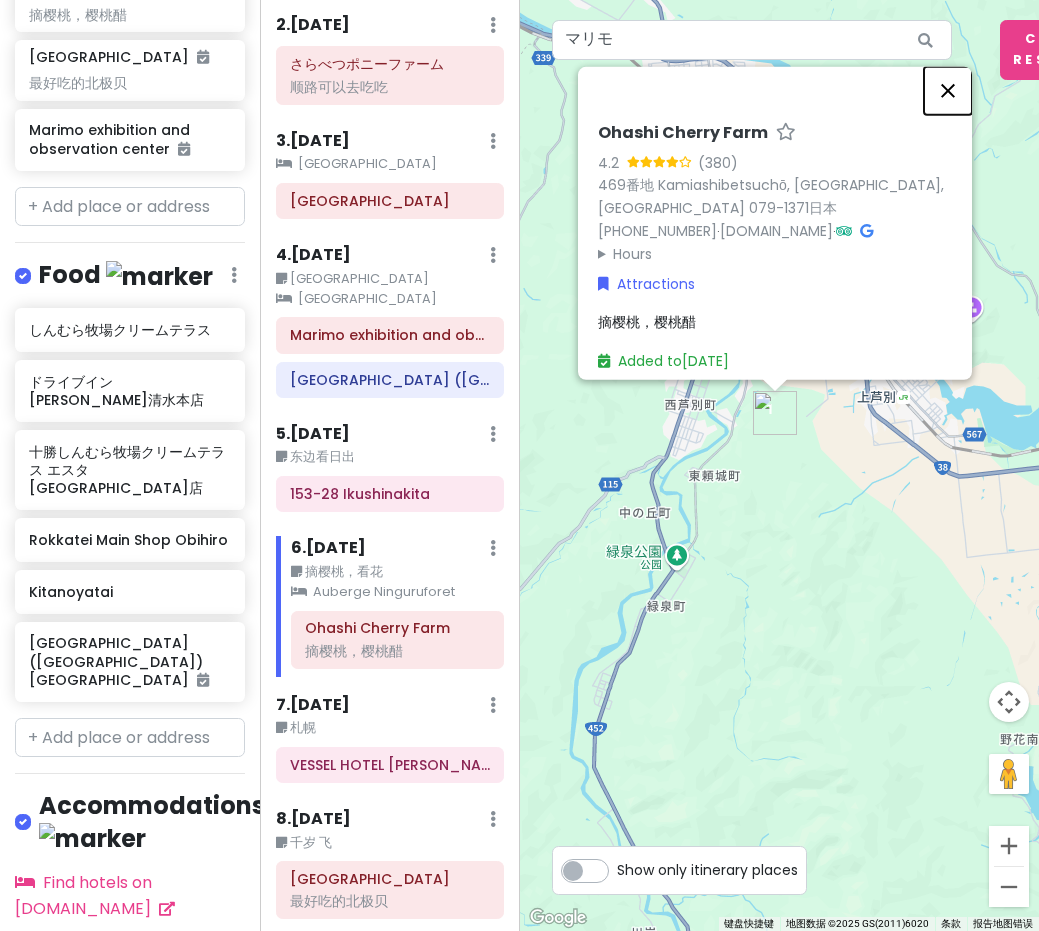 click at bounding box center (948, 90) 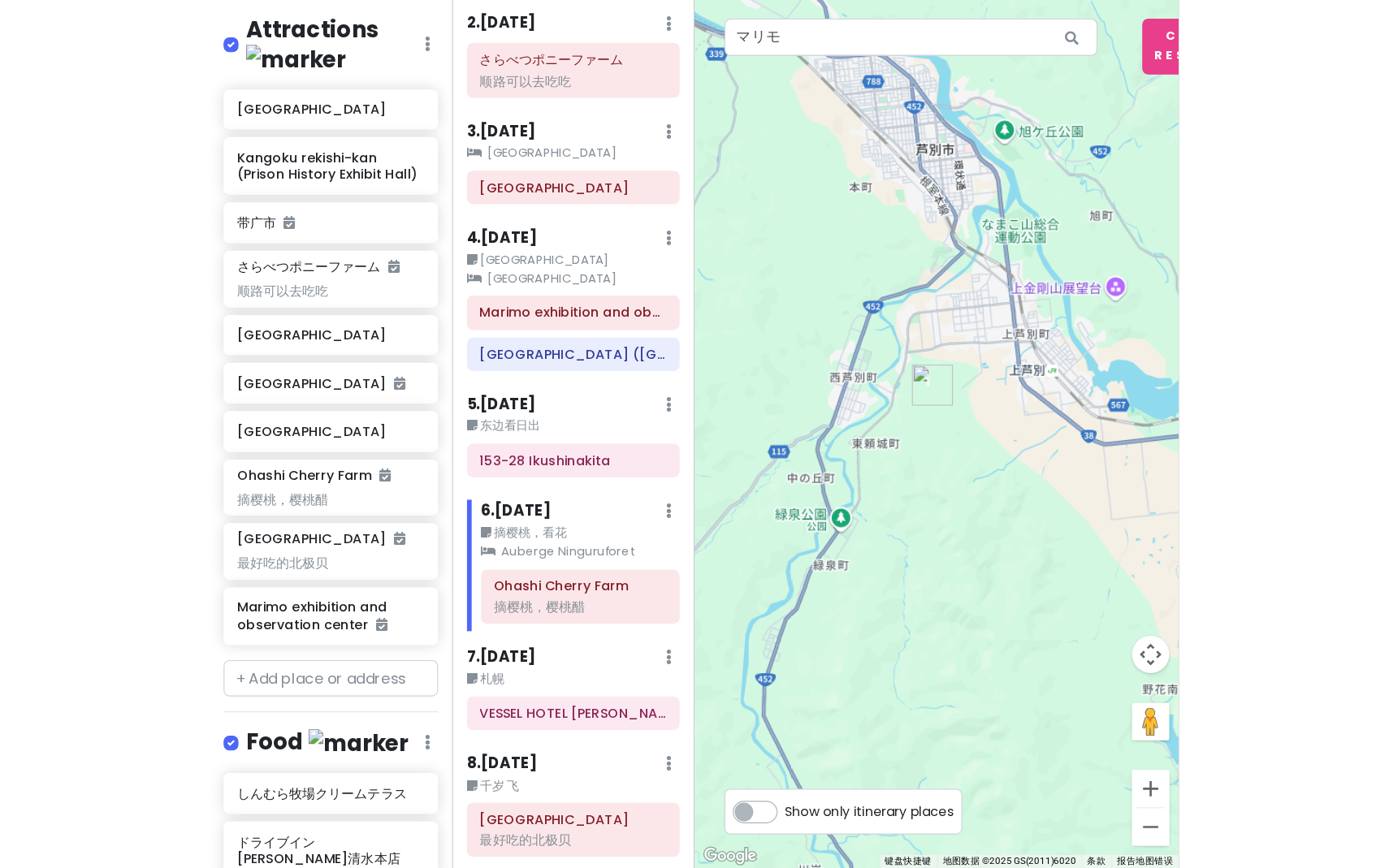 scroll, scrollTop: 0, scrollLeft: 0, axis: both 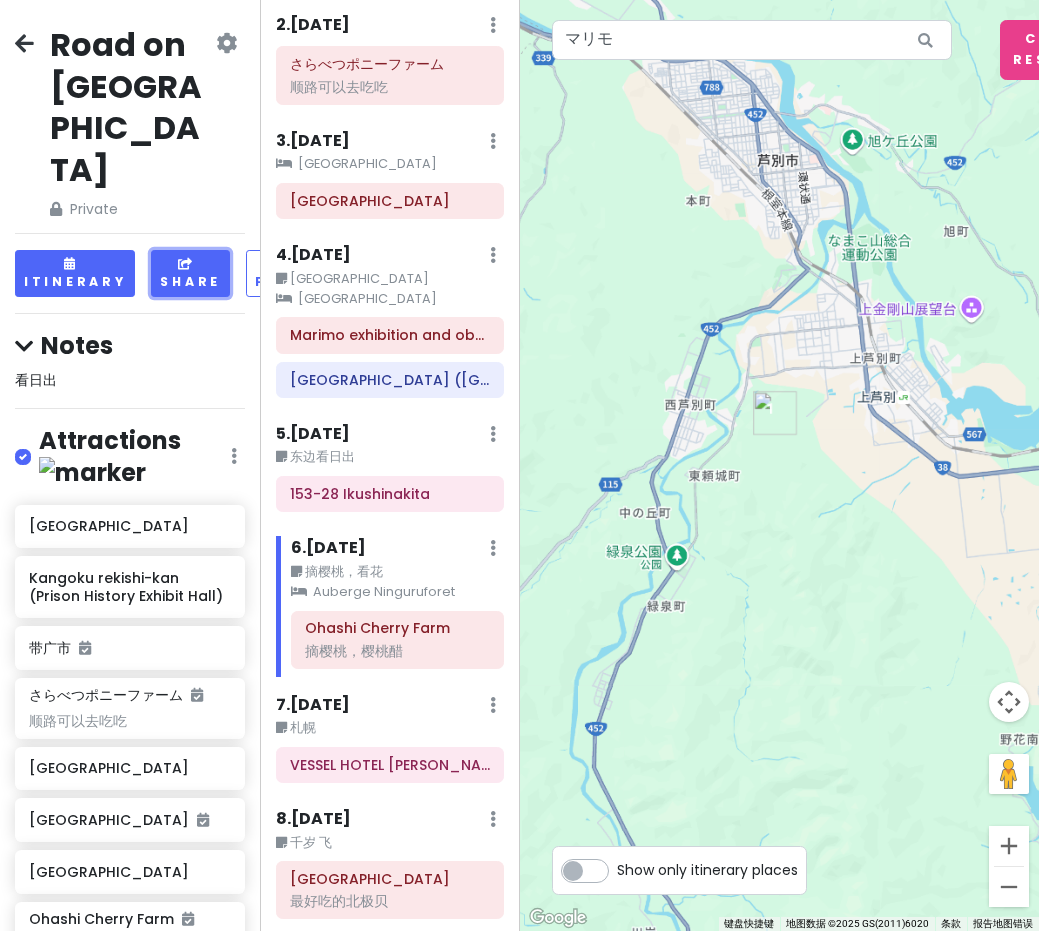 click on "Share" at bounding box center [190, 273] 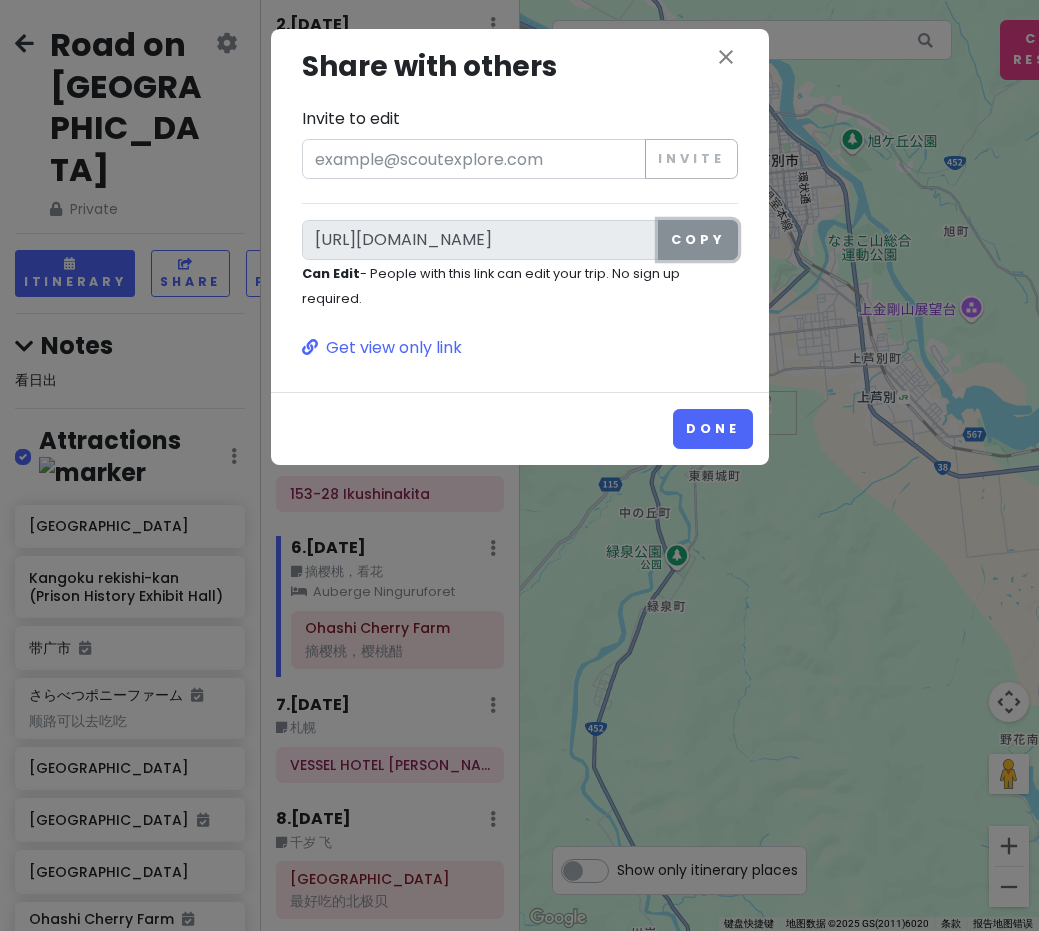 click on "Copy" at bounding box center [697, 240] 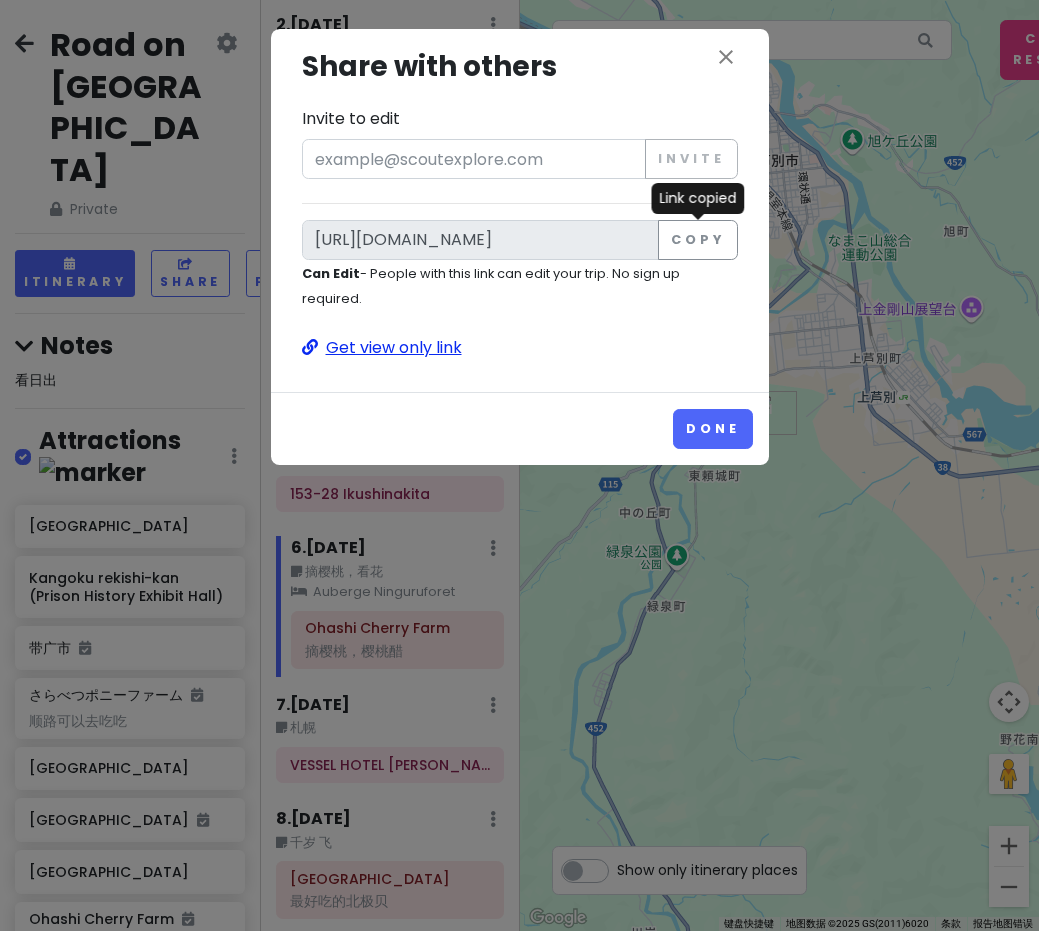click on "Get view only link" at bounding box center [520, 348] 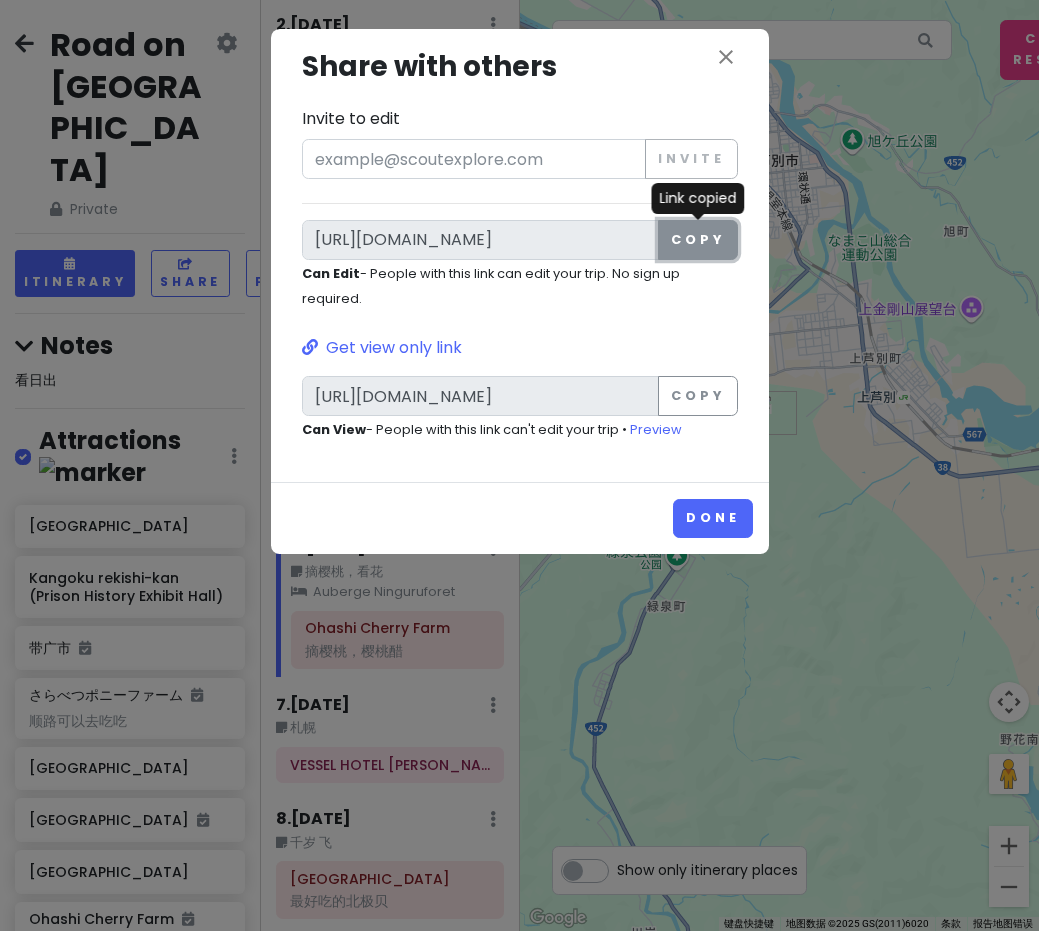 click on "Copy" at bounding box center (697, 240) 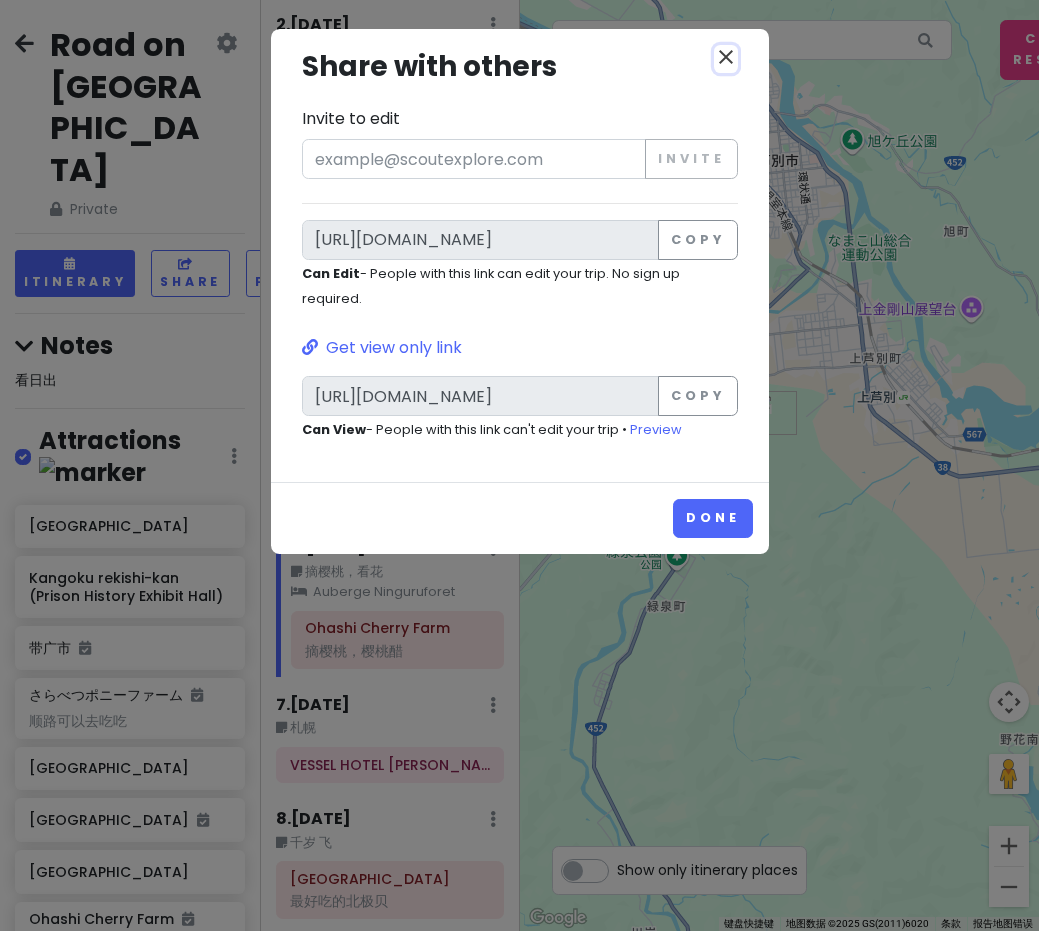 click on "close" at bounding box center (726, 57) 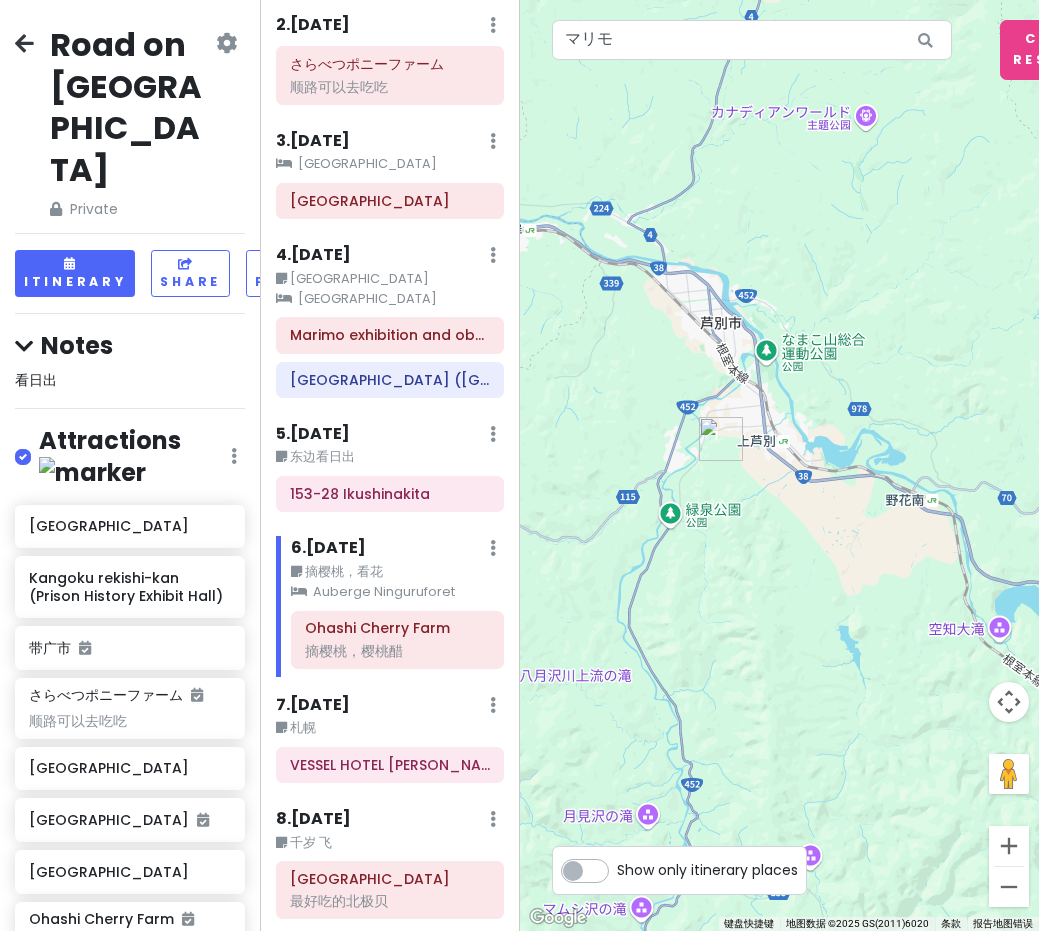 click at bounding box center (780, 465) 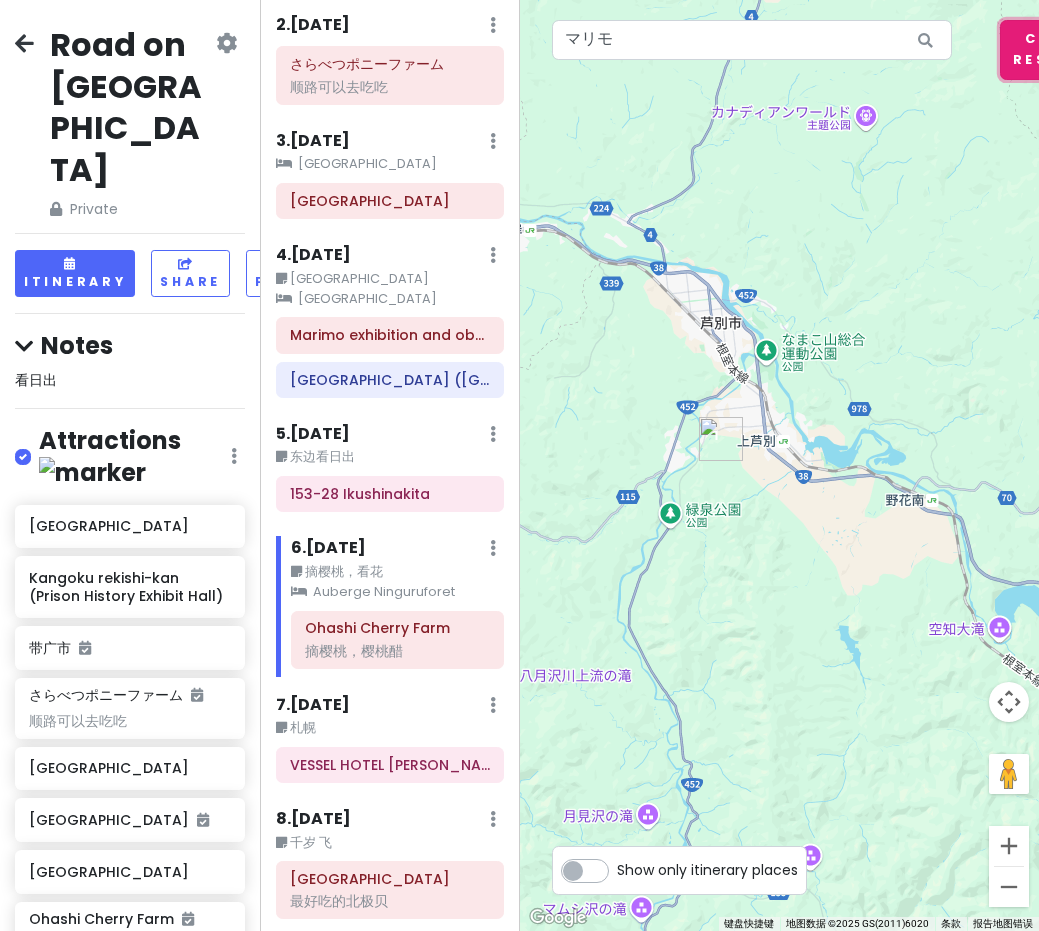 click on "Clear Results" at bounding box center [1056, 50] 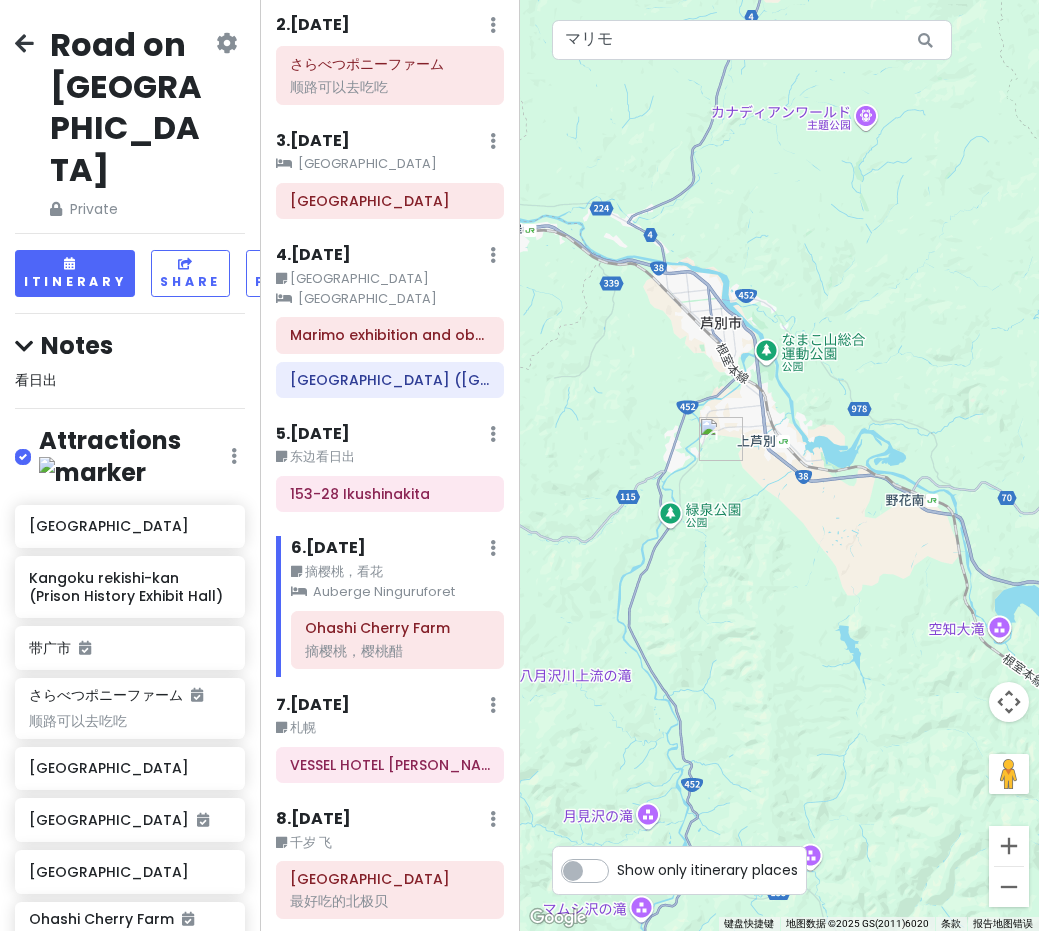click at bounding box center [780, 465] 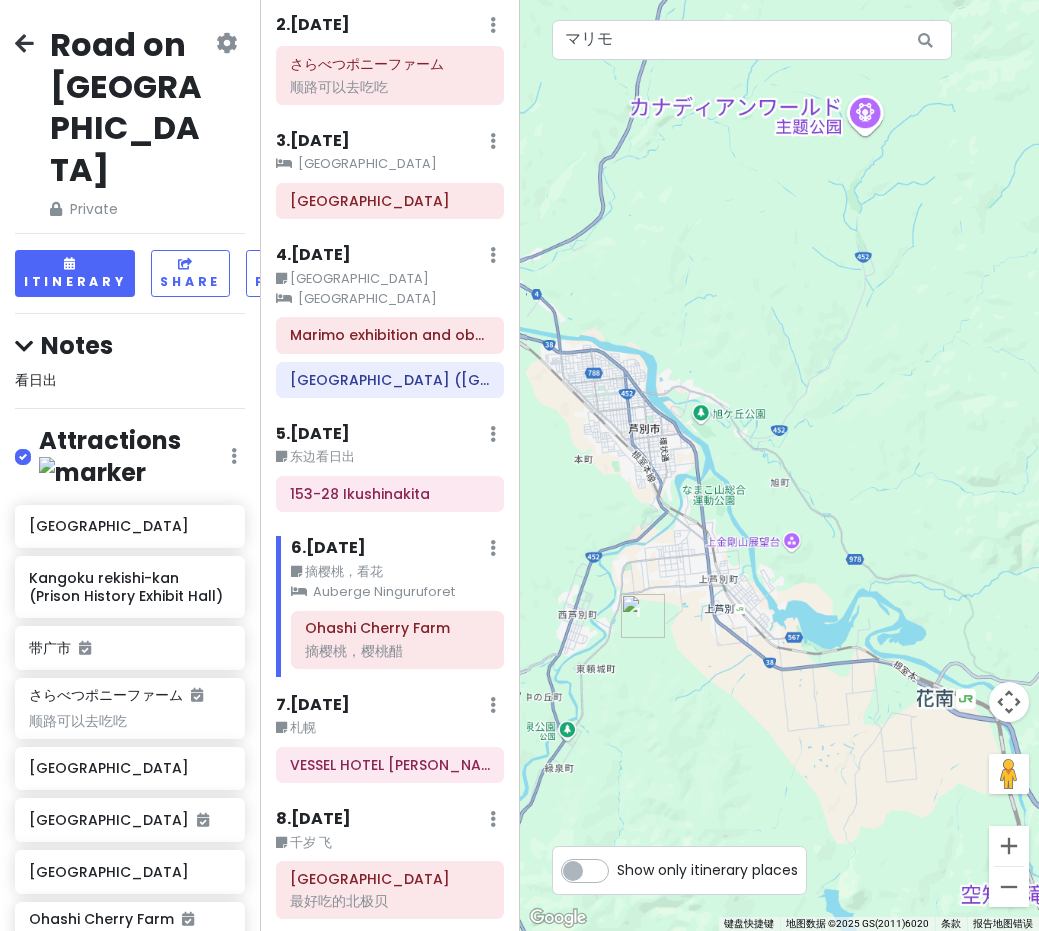 click at bounding box center [780, 465] 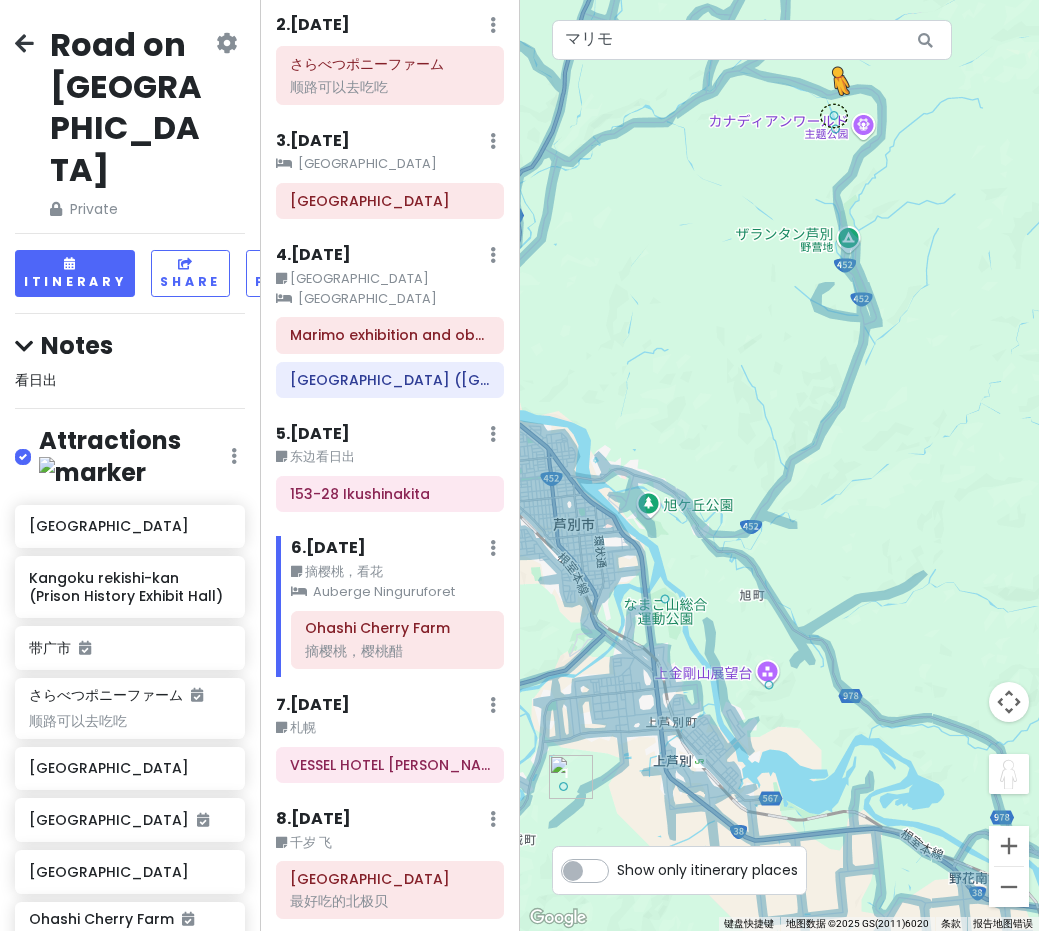 drag, startPoint x: 1015, startPoint y: 757, endPoint x: 834, endPoint y: 113, distance: 668.95215 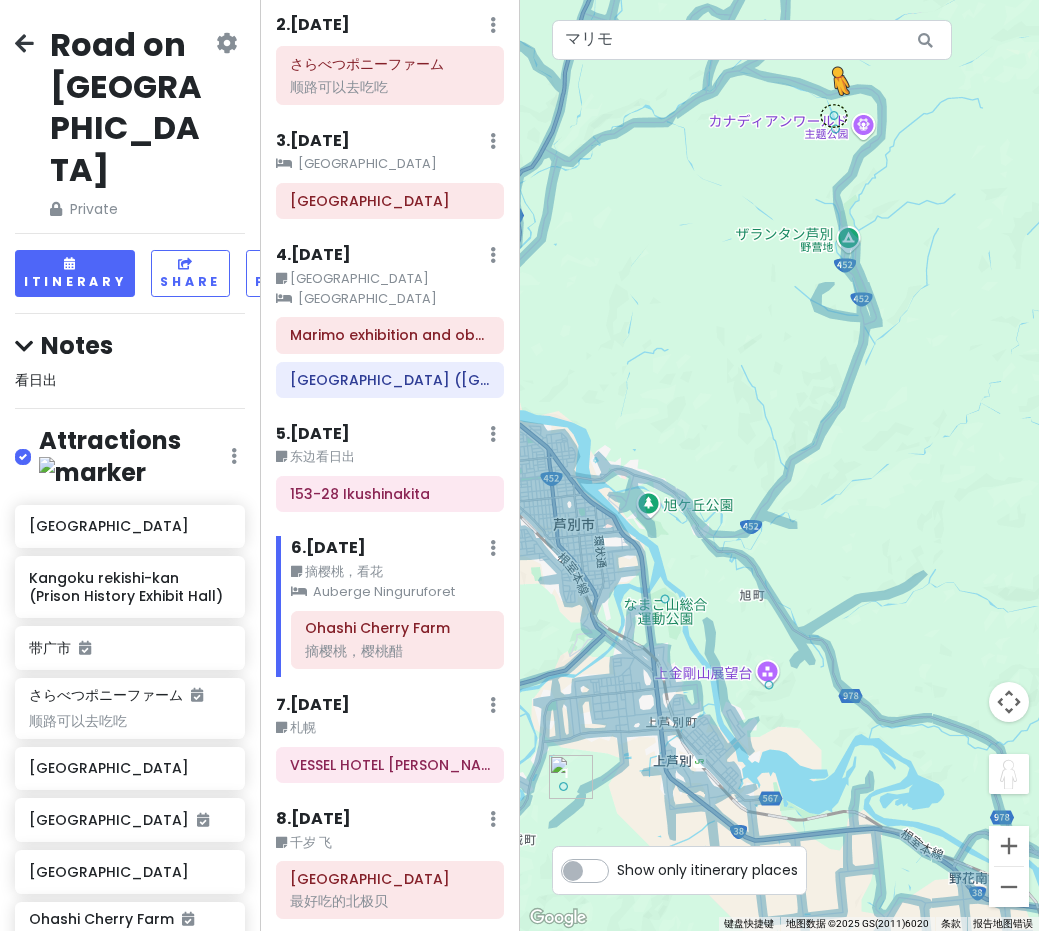 click on "1 若要使用键盘激活拖动功能，请按 Alt + Enter 键。进入键盘拖动状态后，可以使用箭头键来移动标记。按 Enter 键可结束拖动操作。如需取消，请按 Esc 键。 正在加载... マリモ 键盘快捷键 地图数据 地图数据 ©2025 GS(2011)6020 地图数据 ©2025 GS(2011)6020 1 公里  点击可在公制单位和英制单位之间切换 条款 报告地图错误" at bounding box center (780, 465) 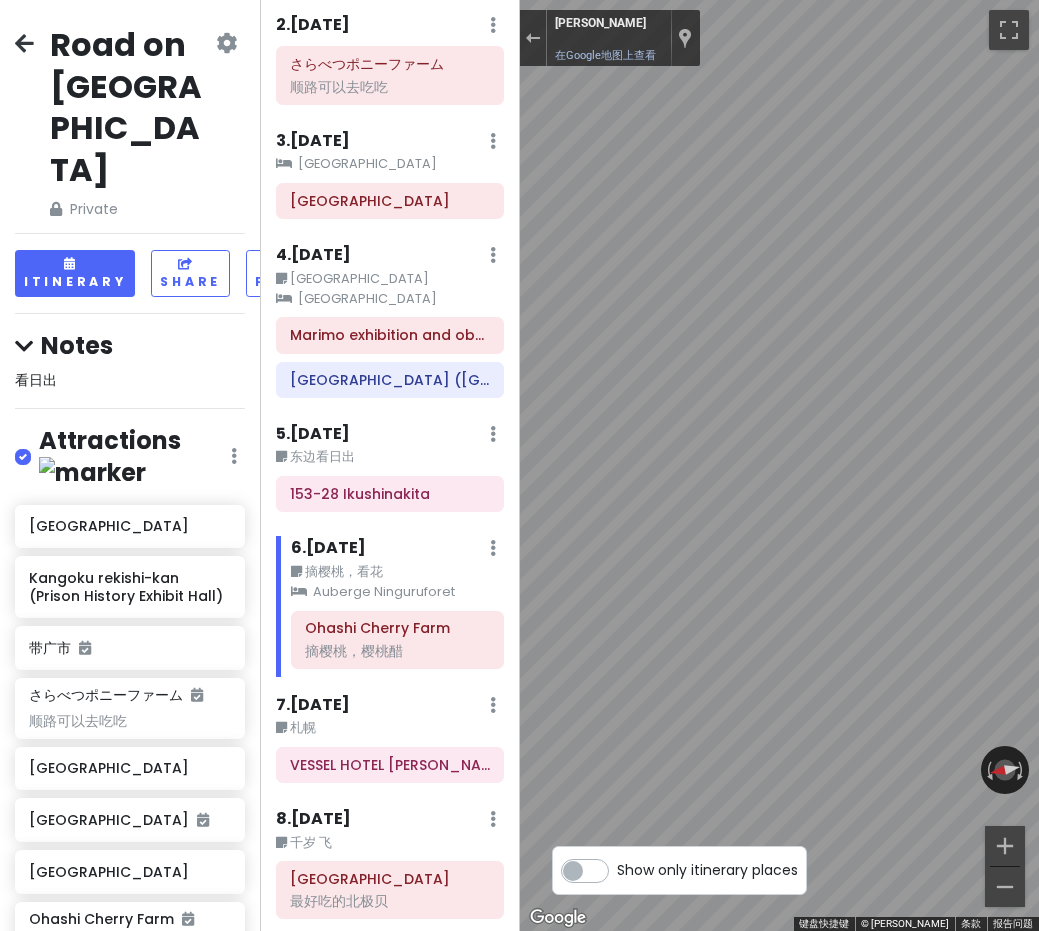 click on "Road on [GEOGRAPHIC_DATA] Private Change Dates Make a Copy Delete Trip Go Pro ⚡️ Give Feedback 💡 Support Scout ☕️ Itinerary Share Publish Notes 看日出 Attractions   Edit Reorder Delete List [GEOGRAPHIC_DATA] Kangoku rekishi-kan (Prison History Exhibit Hall) 带广市 さらべつポニーファーム 顺路可以去吃吃 [GEOGRAPHIC_DATA] [GEOGRAPHIC_DATA] [GEOGRAPHIC_DATA] [GEOGRAPHIC_DATA] 摘樱桃，樱桃醋 [GEOGRAPHIC_DATA] 最好吃的北极贝 Marimo exhibition and observation center Food   Edit Reorder Delete List しんむら牧場クリームテラス ドライブインいとう とかち清水本店 十勝しんむら牧場クリームテラス エスタ[GEOGRAPHIC_DATA]店 Rokkatei Main Shop Obihiro [GEOGRAPHIC_DATA] ([GEOGRAPHIC_DATA]) [GEOGRAPHIC_DATA] Accommodations   Edit Reorder Delete List Find hotels on [DOMAIN_NAME] Hotel   Edit Reorder Delete List ゲストハウスくしロコ [GEOGRAPHIC_DATA][GEOGRAPHIC_DATA] 11 [GEOGRAPHIC_DATA] 153-28 Ikushinakita VESSEL HOTEL [PERSON_NAME] SUSUKINO Auberge [GEOGRAPHIC_DATA] + Add a section Itinerary × 1 .  [DATE]   Hotel" at bounding box center [519, 465] 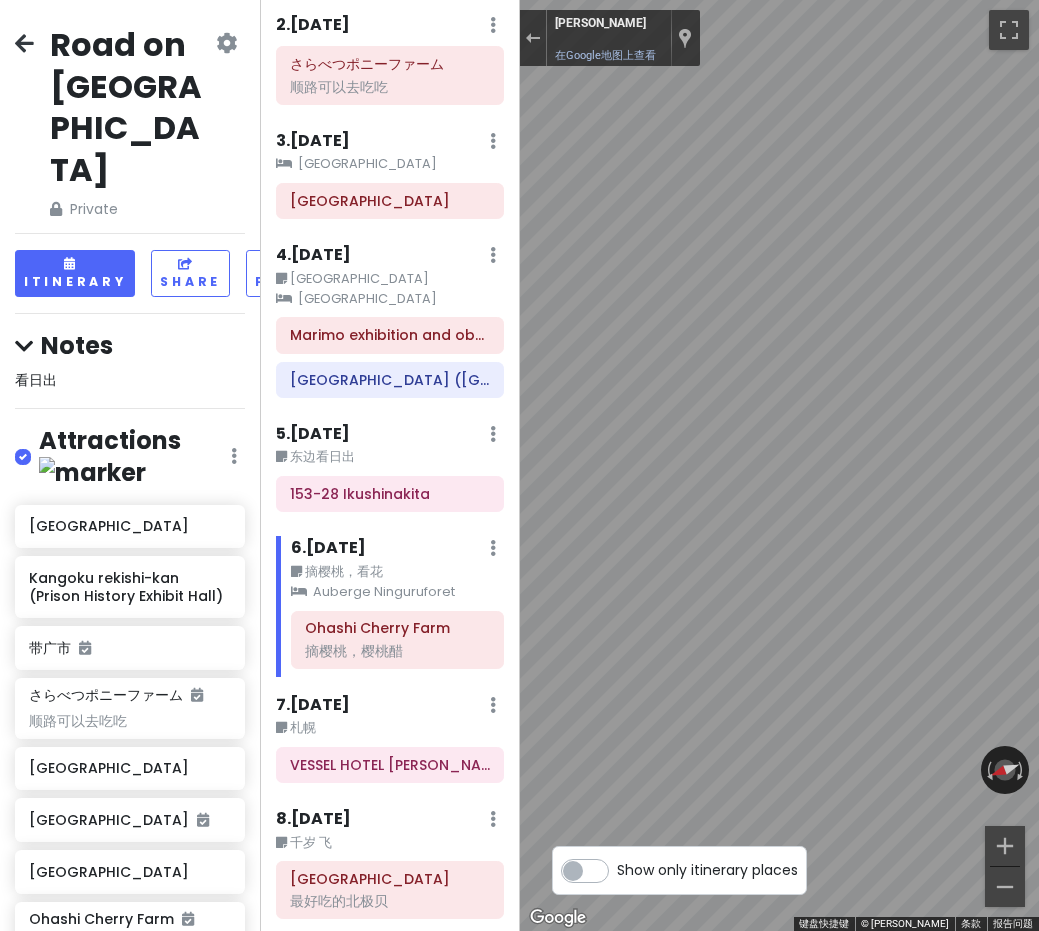click on "Road on [GEOGRAPHIC_DATA] Private Change Dates Make a Copy Delete Trip Go Pro ⚡️ Give Feedback 💡 Support Scout ☕️ Itinerary Share Publish Notes 看日出 Attractions   Edit Reorder Delete List [GEOGRAPHIC_DATA] Kangoku rekishi-kan (Prison History Exhibit Hall) 带广市 さらべつポニーファーム 顺路可以去吃吃 [GEOGRAPHIC_DATA] [GEOGRAPHIC_DATA] [GEOGRAPHIC_DATA] [GEOGRAPHIC_DATA] 摘樱桃，樱桃醋 [GEOGRAPHIC_DATA] 最好吃的北极贝 Marimo exhibition and observation center Food   Edit Reorder Delete List しんむら牧場クリームテラス ドライブインいとう とかち清水本店 十勝しんむら牧場クリームテラス エスタ[GEOGRAPHIC_DATA]店 Rokkatei Main Shop Obihiro [GEOGRAPHIC_DATA] ([GEOGRAPHIC_DATA]) [GEOGRAPHIC_DATA] Accommodations   Edit Reorder Delete List Find hotels on [DOMAIN_NAME] Hotel   Edit Reorder Delete List ゲストハウスくしロコ [GEOGRAPHIC_DATA][GEOGRAPHIC_DATA] 11 [GEOGRAPHIC_DATA] 153-28 Ikushinakita VESSEL HOTEL [PERSON_NAME] SUSUKINO Auberge [GEOGRAPHIC_DATA] + Add a section Itinerary × 1 .  [DATE]   Hotel" at bounding box center (519, 465) 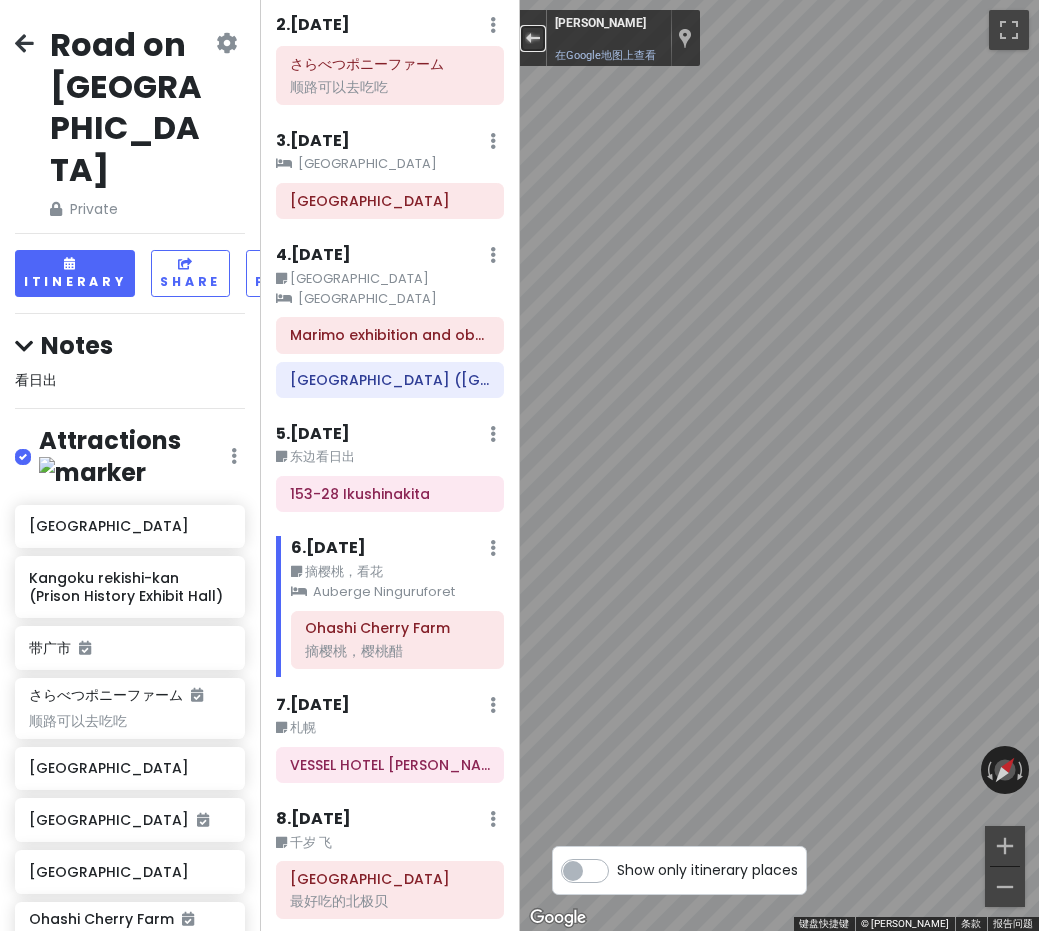 click at bounding box center [532, 38] 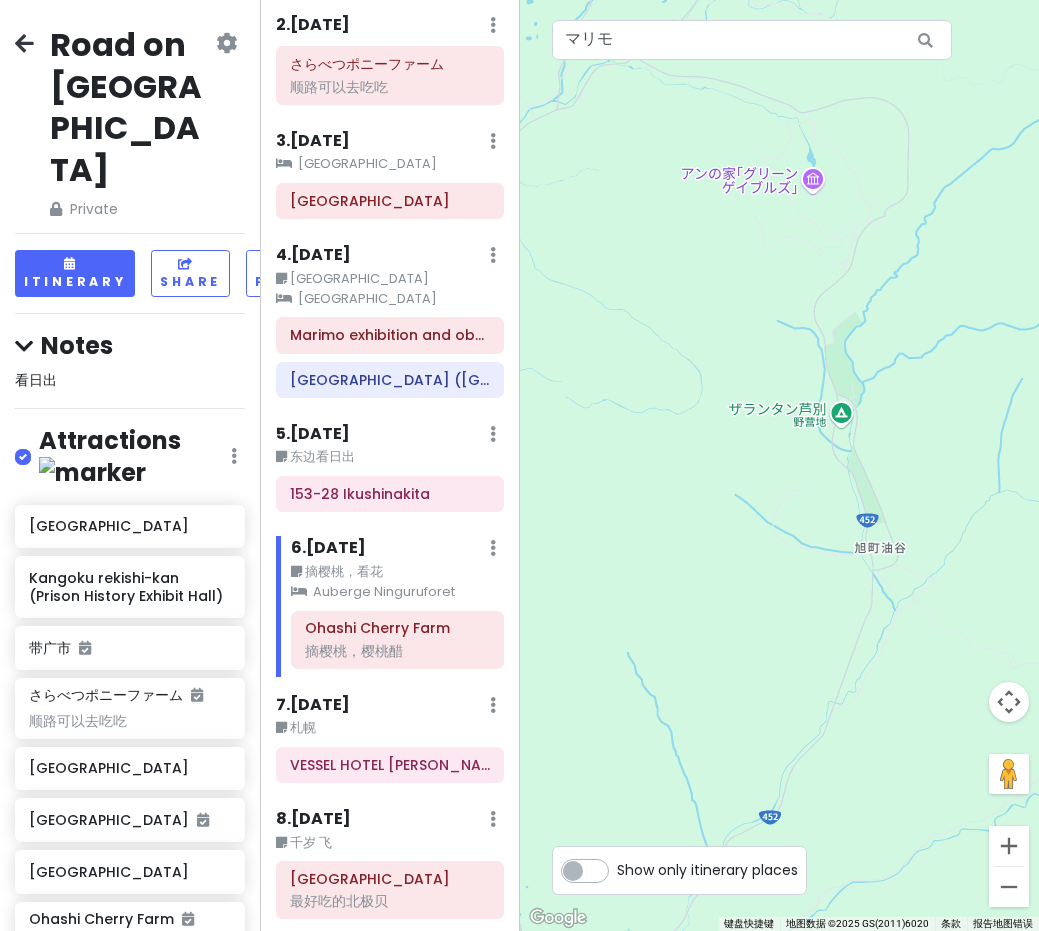 drag, startPoint x: 802, startPoint y: 133, endPoint x: 805, endPoint y: 201, distance: 68.06615 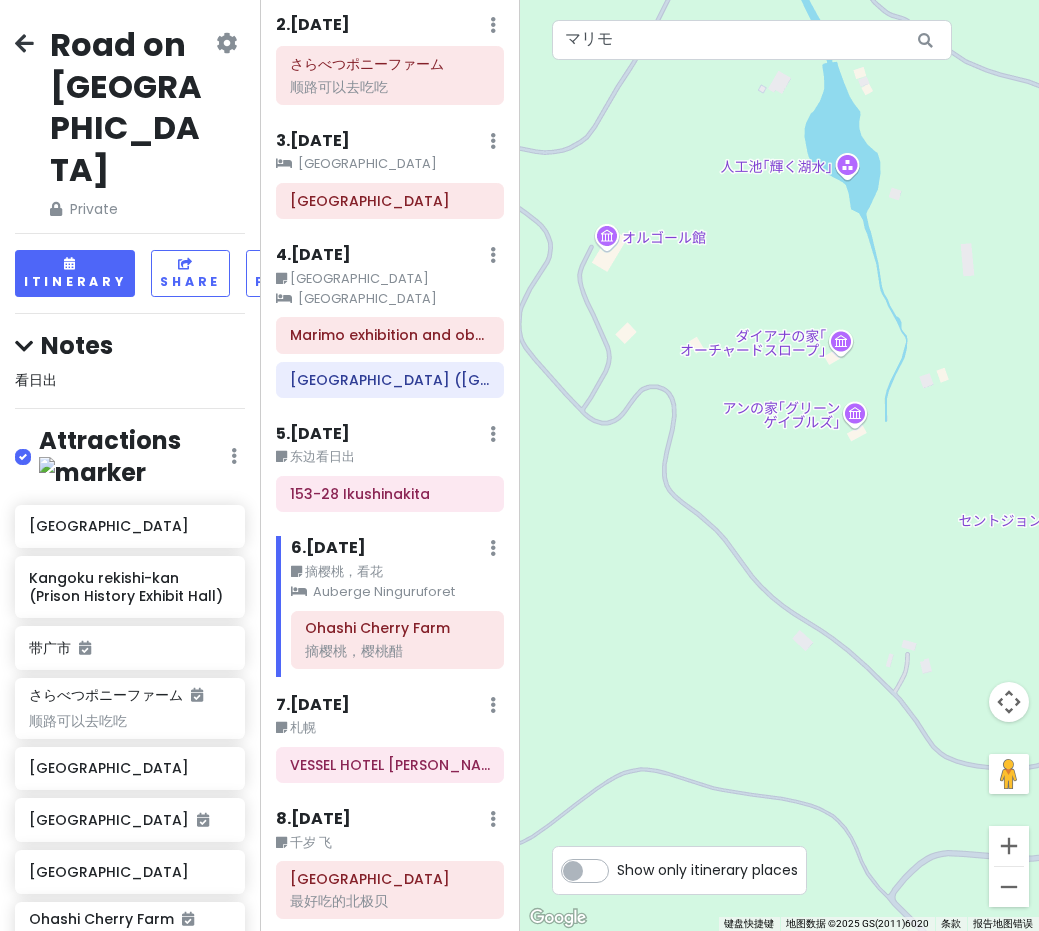 drag, startPoint x: 815, startPoint y: 119, endPoint x: 790, endPoint y: 417, distance: 299.0468 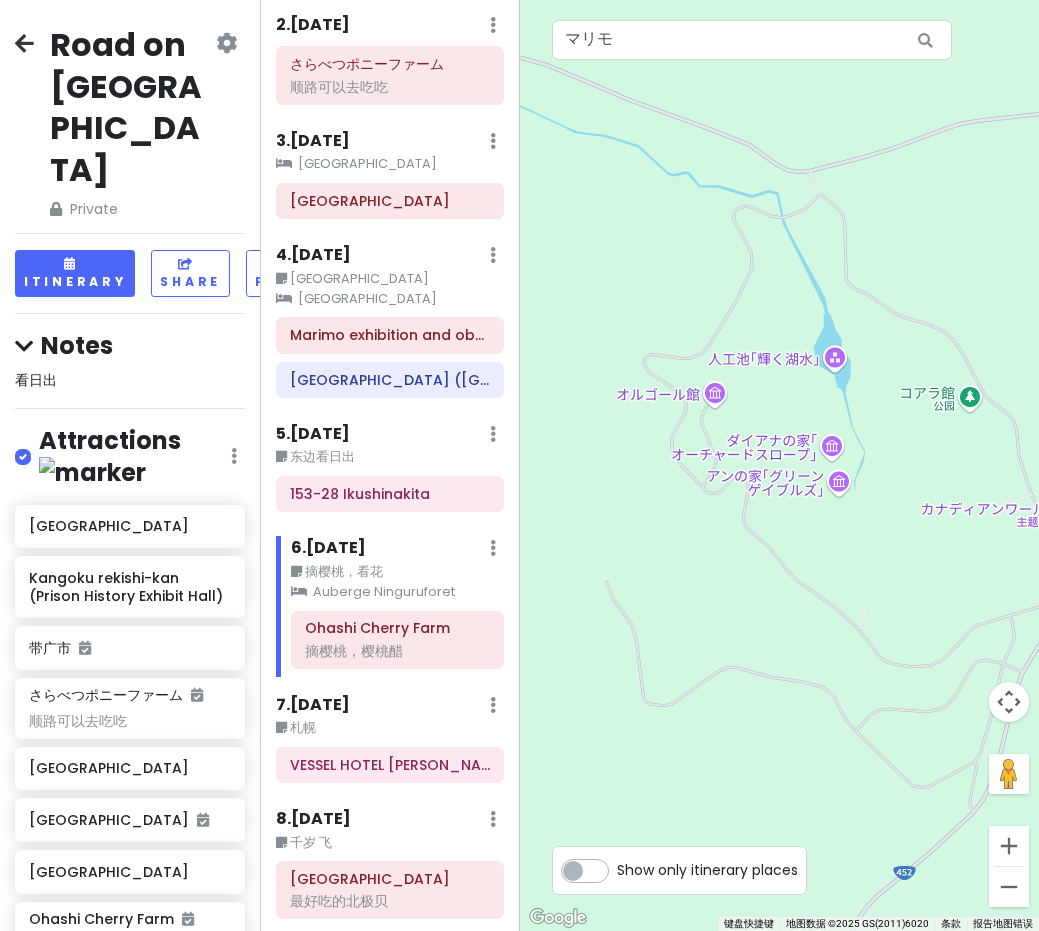drag, startPoint x: 819, startPoint y: 336, endPoint x: 815, endPoint y: 418, distance: 82.0975 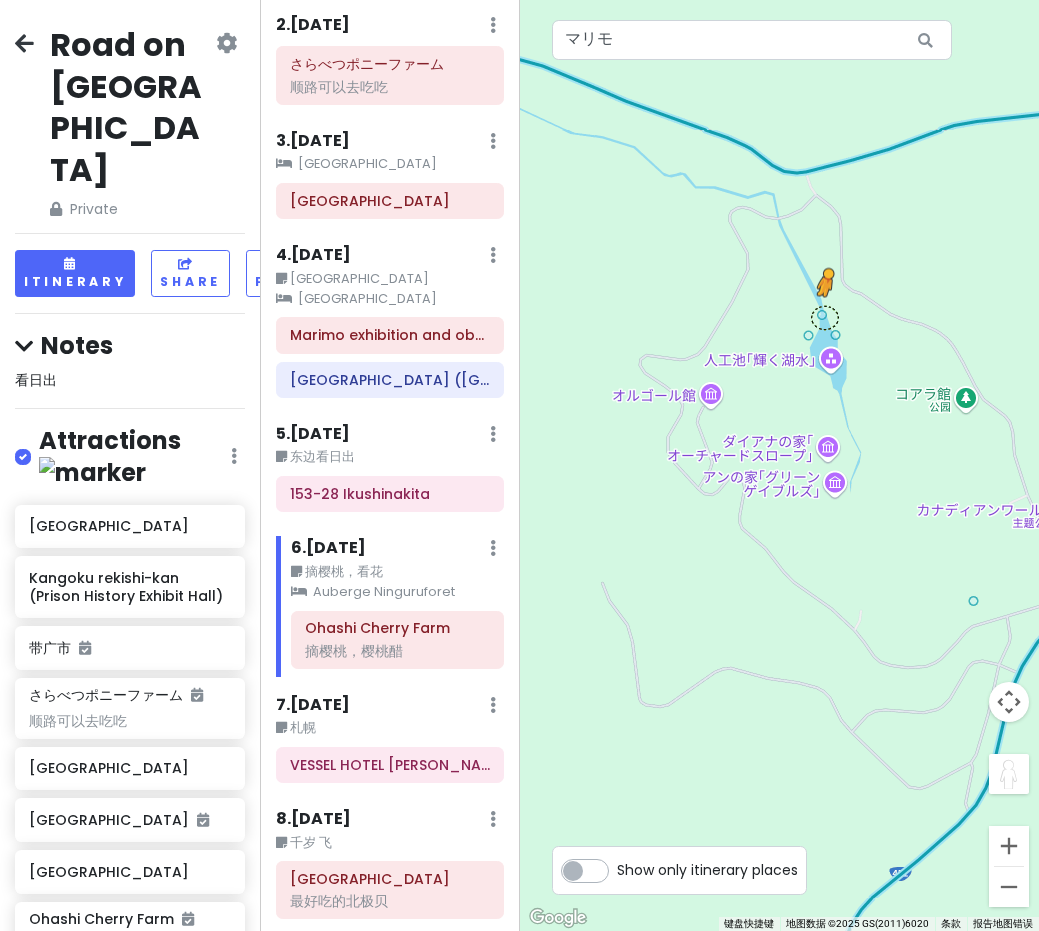 drag, startPoint x: 1008, startPoint y: 770, endPoint x: 823, endPoint y: 312, distance: 493.95242 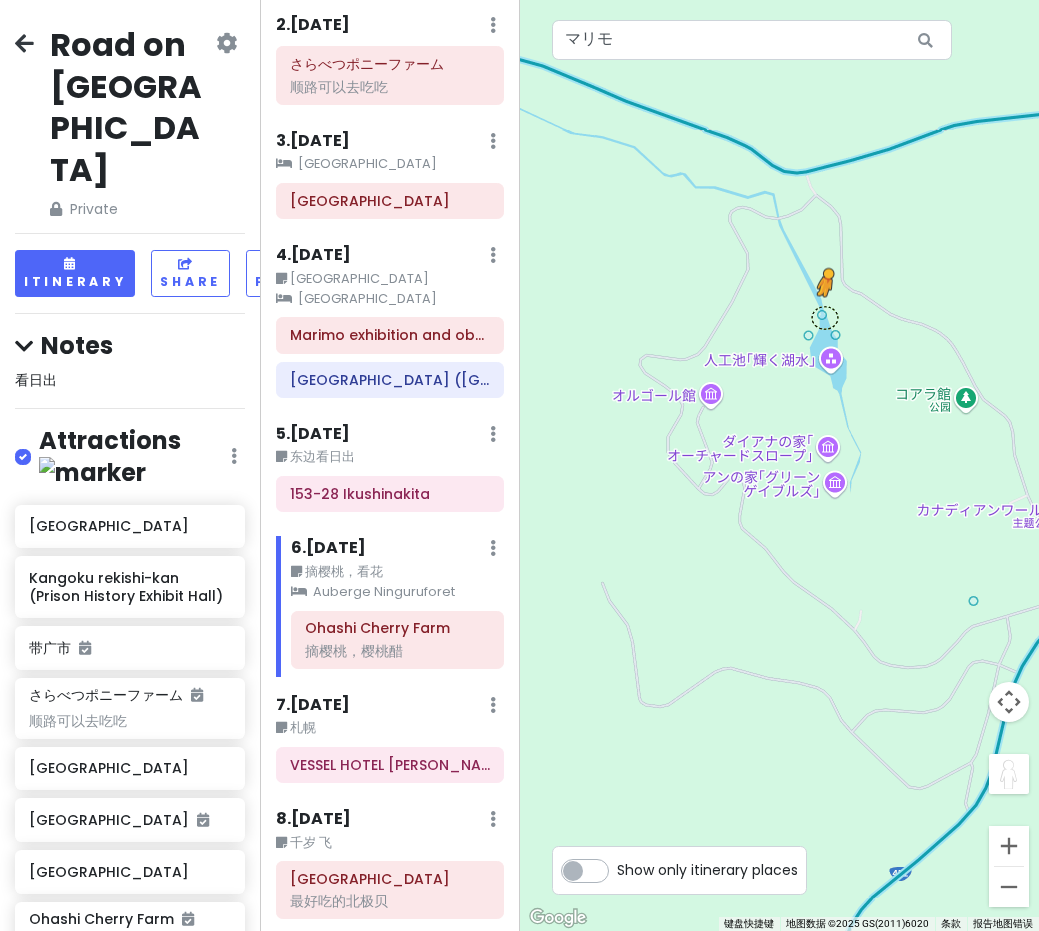 click on "1 若要浏览不同元素，请按箭头键。  若要使用键盘激活拖动功能，请按 Alt + Enter 键。进入键盘拖动状态后，可以使用箭头键来移动标记。按 Enter 键可结束拖动操作。如需取消，请按 Esc 键。 无可用数据。 マリモ 键盘快捷键 地图数据 地图数据 ©2025 GS(2011)6020 地图数据 ©2025 GS(2011)6020 100 米  点击可在公制单位和英制单位之间切换 条款 报告地图错误" at bounding box center (780, 465) 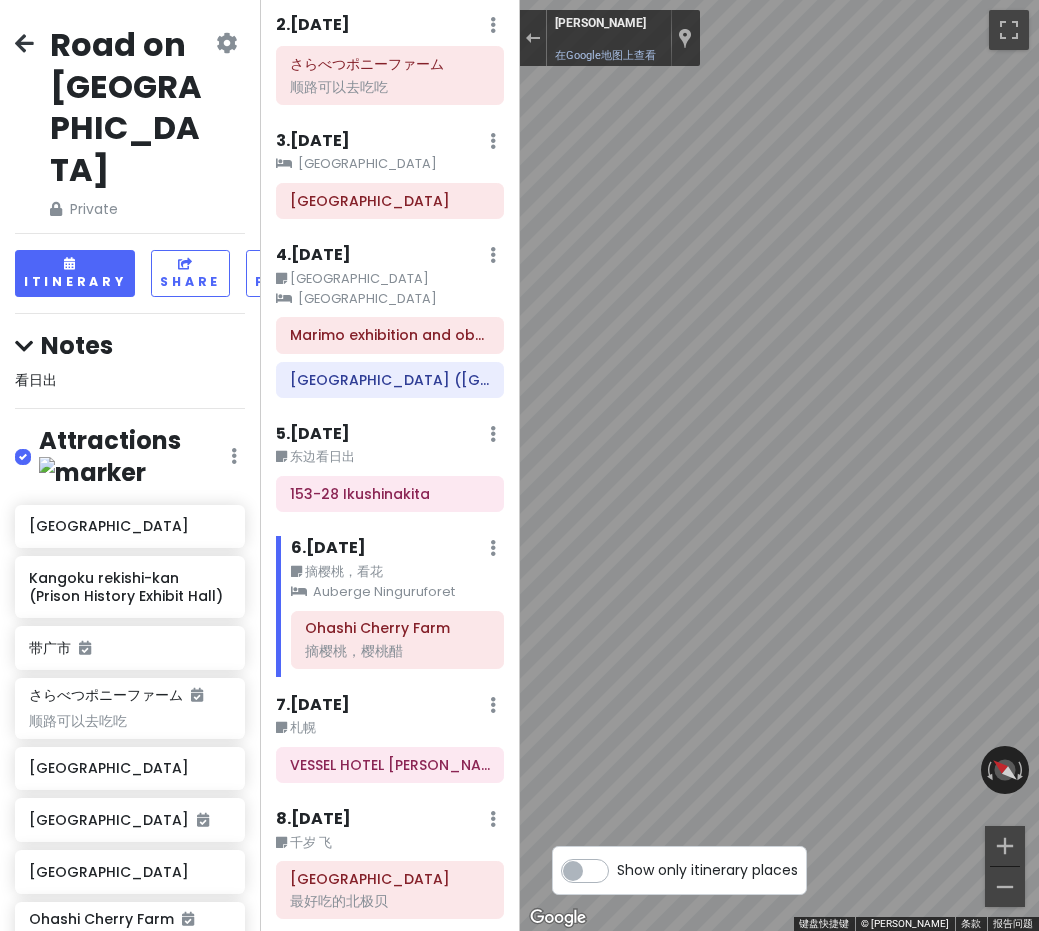click on "Road on [GEOGRAPHIC_DATA] Private Change Dates Make a Copy Delete Trip Go Pro ⚡️ Give Feedback 💡 Support Scout ☕️ Itinerary Share Publish Notes 看日出 Attractions   Edit Reorder Delete List [GEOGRAPHIC_DATA] Kangoku rekishi-kan (Prison History Exhibit Hall) 带广市 さらべつポニーファーム 顺路可以去吃吃 [GEOGRAPHIC_DATA] [GEOGRAPHIC_DATA] [GEOGRAPHIC_DATA] [GEOGRAPHIC_DATA] 摘樱桃，樱桃醋 [GEOGRAPHIC_DATA] 最好吃的北极贝 Marimo exhibition and observation center Food   Edit Reorder Delete List しんむら牧場クリームテラス ドライブインいとう とかち清水本店 十勝しんむら牧場クリームテラス エスタ[GEOGRAPHIC_DATA]店 Rokkatei Main Shop Obihiro [GEOGRAPHIC_DATA] ([GEOGRAPHIC_DATA]) [GEOGRAPHIC_DATA] Accommodations   Edit Reorder Delete List Find hotels on [DOMAIN_NAME] Hotel   Edit Reorder Delete List ゲストハウスくしロコ [GEOGRAPHIC_DATA][GEOGRAPHIC_DATA] 11 [GEOGRAPHIC_DATA] 153-28 Ikushinakita VESSEL HOTEL [PERSON_NAME] SUSUKINO Auberge [GEOGRAPHIC_DATA] + Add a section Itinerary × 1 .  [DATE]   Hotel" at bounding box center [519, 465] 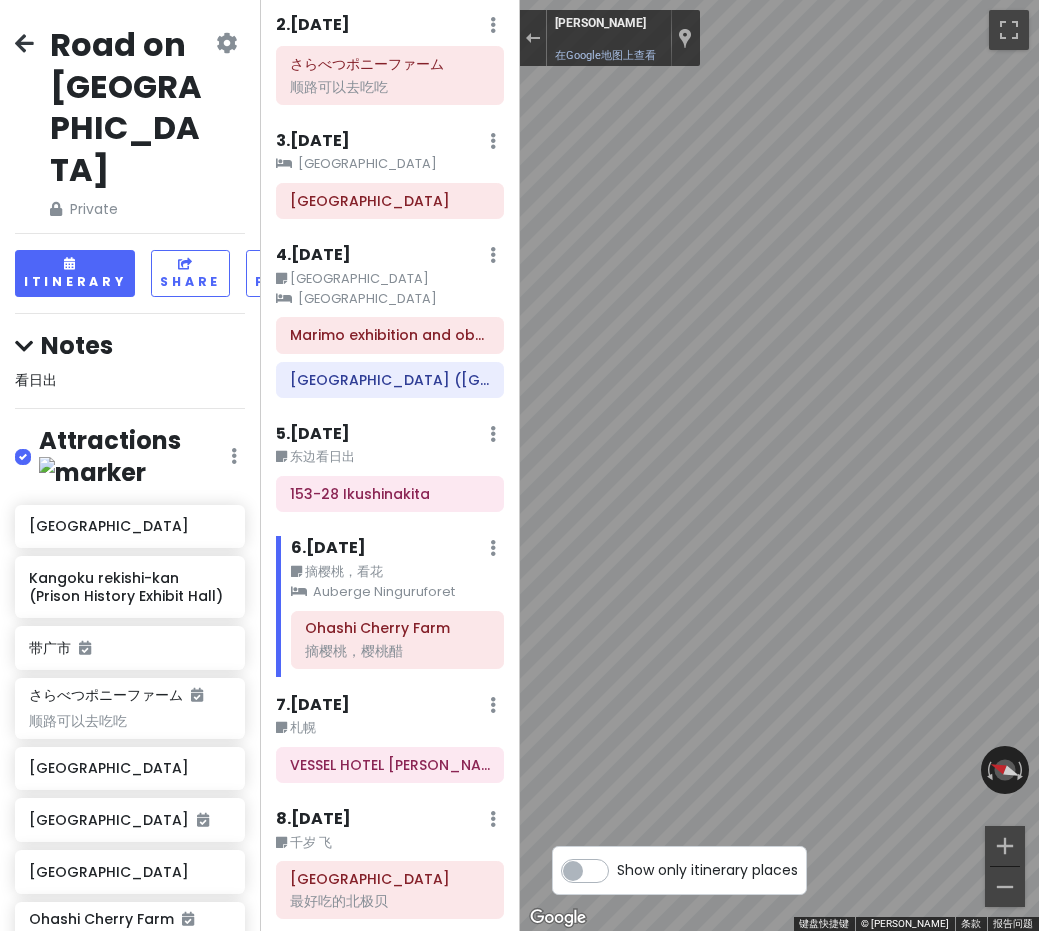 click on "Road on [GEOGRAPHIC_DATA] Private Change Dates Make a Copy Delete Trip Go Pro ⚡️ Give Feedback 💡 Support Scout ☕️ Itinerary Share Publish Notes 看日出 Attractions   Edit Reorder Delete List [GEOGRAPHIC_DATA] Kangoku rekishi-kan (Prison History Exhibit Hall) 带广市 さらべつポニーファーム 顺路可以去吃吃 [GEOGRAPHIC_DATA] [GEOGRAPHIC_DATA] [GEOGRAPHIC_DATA] [GEOGRAPHIC_DATA] 摘樱桃，樱桃醋 [GEOGRAPHIC_DATA] 最好吃的北极贝 Marimo exhibition and observation center Food   Edit Reorder Delete List しんむら牧場クリームテラス ドライブインいとう とかち清水本店 十勝しんむら牧場クリームテラス エスタ[GEOGRAPHIC_DATA]店 Rokkatei Main Shop Obihiro [GEOGRAPHIC_DATA] ([GEOGRAPHIC_DATA]) [GEOGRAPHIC_DATA] Accommodations   Edit Reorder Delete List Find hotels on [DOMAIN_NAME] Hotel   Edit Reorder Delete List ゲストハウスくしロコ [GEOGRAPHIC_DATA][GEOGRAPHIC_DATA] 11 [GEOGRAPHIC_DATA] 153-28 Ikushinakita VESSEL HOTEL [PERSON_NAME] SUSUKINO Auberge [GEOGRAPHIC_DATA] + Add a section Itinerary × 1 .  [DATE]   Hotel" at bounding box center (519, 465) 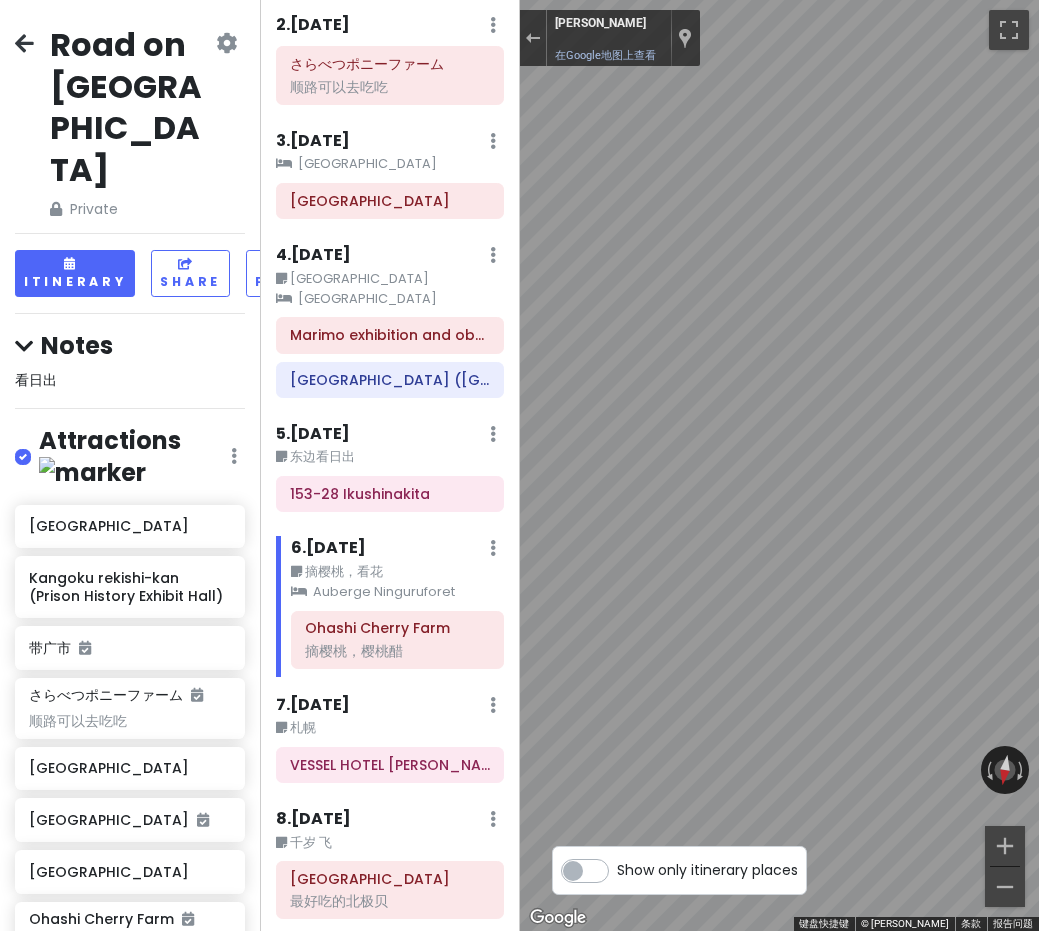 click on "Road on [GEOGRAPHIC_DATA] Private Change Dates Make a Copy Delete Trip Go Pro ⚡️ Give Feedback 💡 Support Scout ☕️ Itinerary Share Publish Notes 看日出 Attractions   Edit Reorder Delete List [GEOGRAPHIC_DATA] Kangoku rekishi-kan (Prison History Exhibit Hall) 带广市 さらべつポニーファーム 顺路可以去吃吃 [GEOGRAPHIC_DATA] [GEOGRAPHIC_DATA] [GEOGRAPHIC_DATA] [GEOGRAPHIC_DATA] 摘樱桃，樱桃醋 [GEOGRAPHIC_DATA] 最好吃的北极贝 Marimo exhibition and observation center Food   Edit Reorder Delete List しんむら牧場クリームテラス ドライブインいとう とかち清水本店 十勝しんむら牧場クリームテラス エスタ[GEOGRAPHIC_DATA]店 Rokkatei Main Shop Obihiro [GEOGRAPHIC_DATA] ([GEOGRAPHIC_DATA]) [GEOGRAPHIC_DATA] Accommodations   Edit Reorder Delete List Find hotels on [DOMAIN_NAME] Hotel   Edit Reorder Delete List ゲストハウスくしロコ [GEOGRAPHIC_DATA][GEOGRAPHIC_DATA] 11 [GEOGRAPHIC_DATA] 153-28 Ikushinakita VESSEL HOTEL [PERSON_NAME] SUSUKINO Auberge [GEOGRAPHIC_DATA] + Add a section Itinerary × 1 .  [DATE]   Hotel" at bounding box center [519, 465] 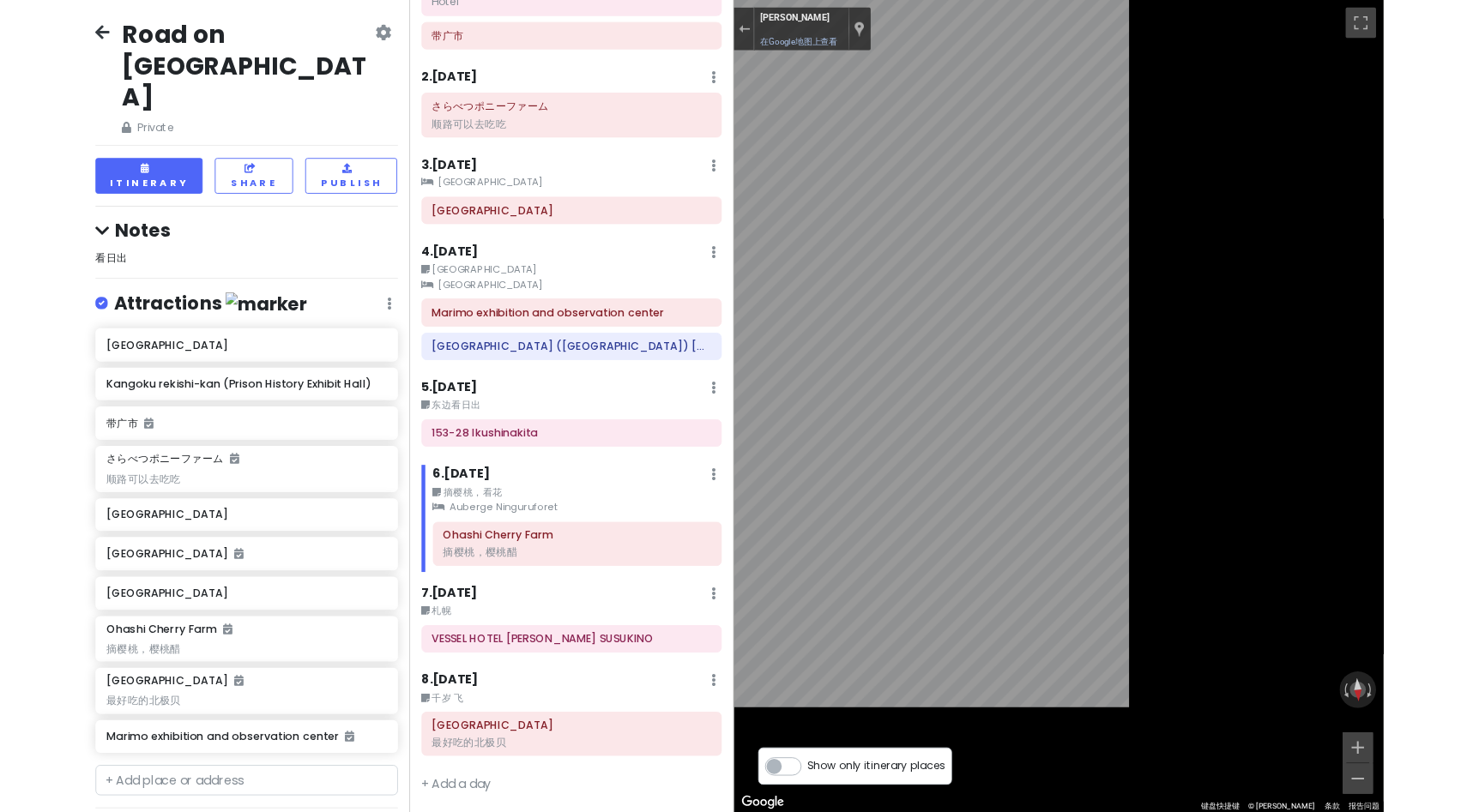 scroll, scrollTop: 147, scrollLeft: 0, axis: vertical 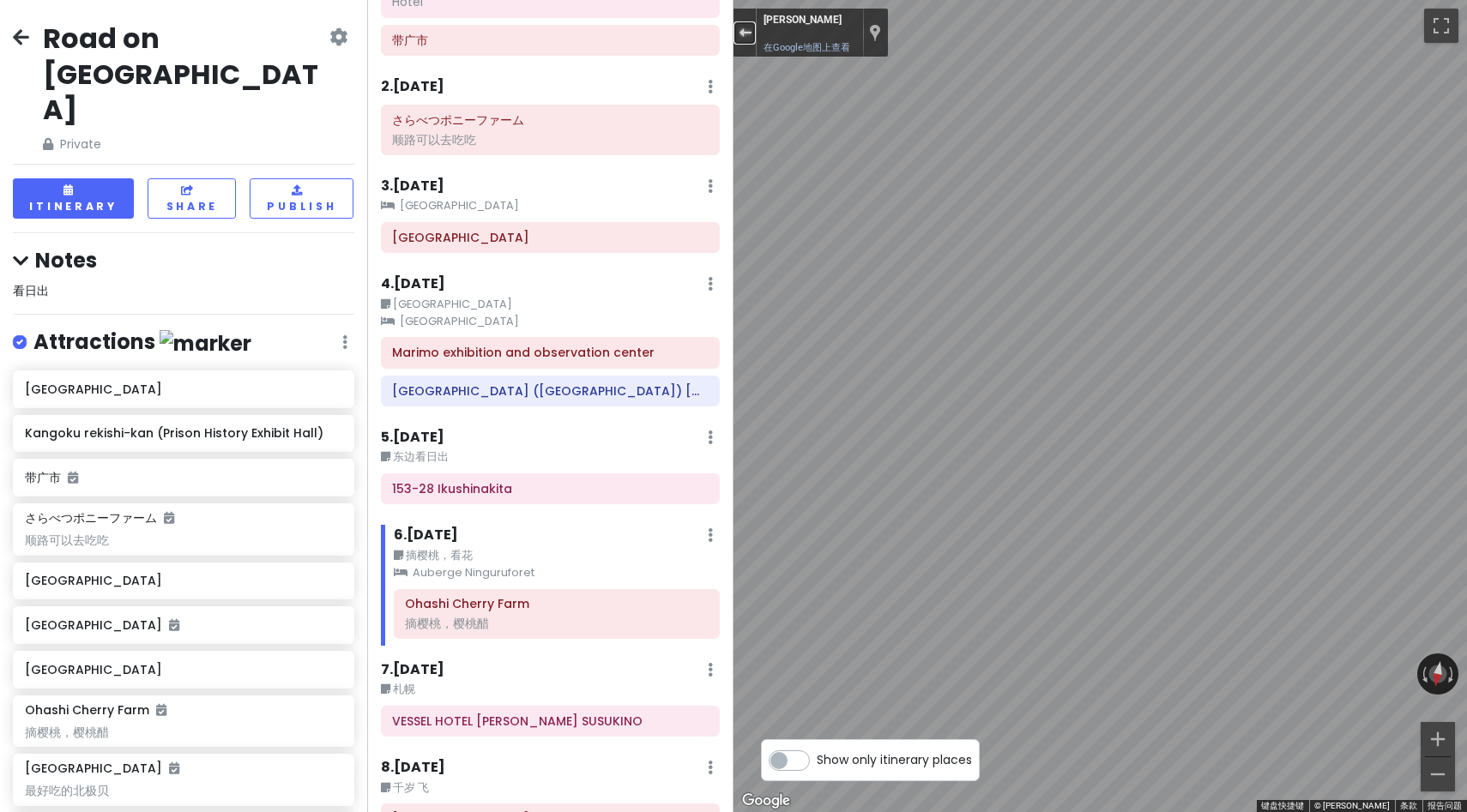 click at bounding box center (745, 33) 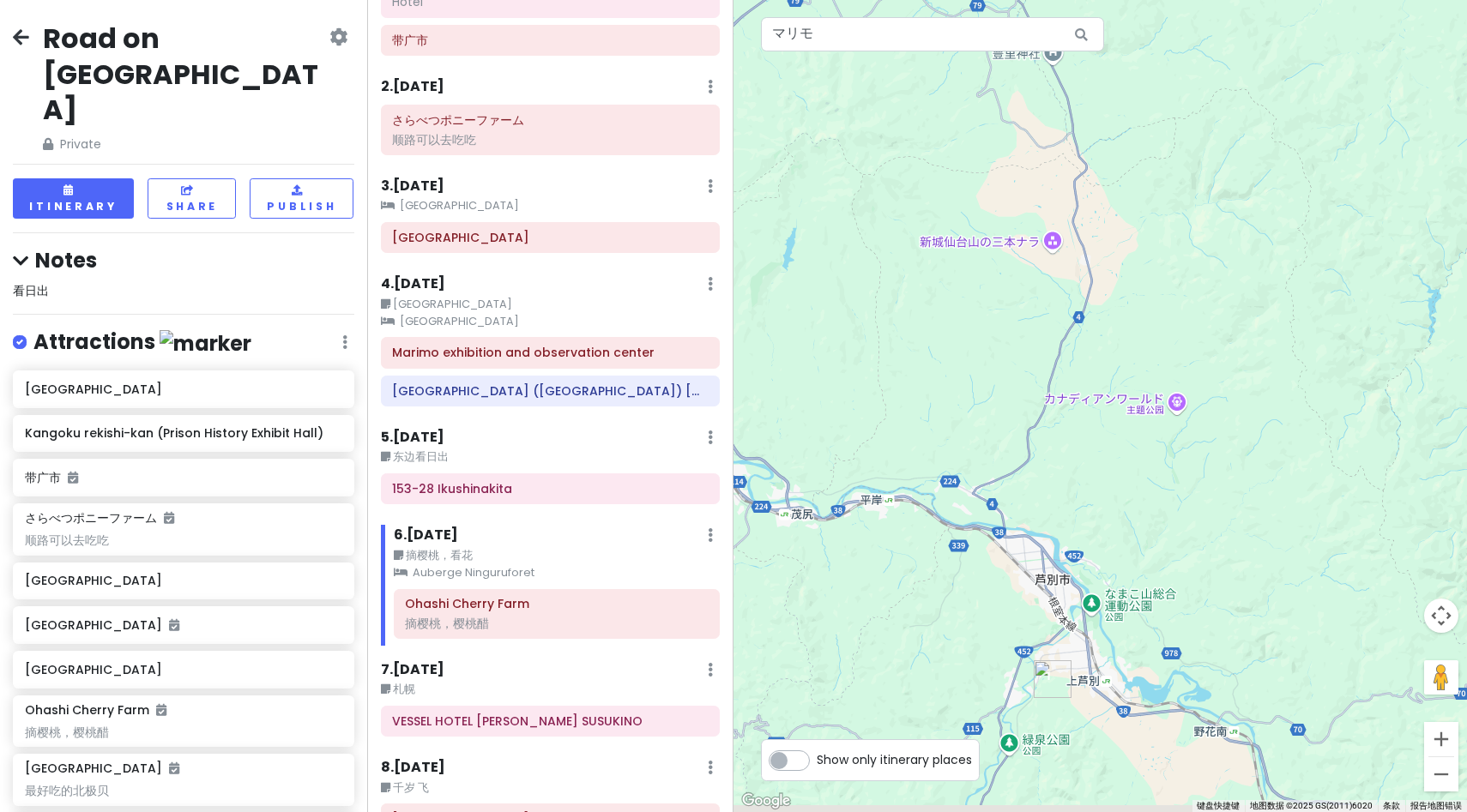 drag, startPoint x: 1167, startPoint y: 507, endPoint x: 1168, endPoint y: 424, distance: 83.00602 